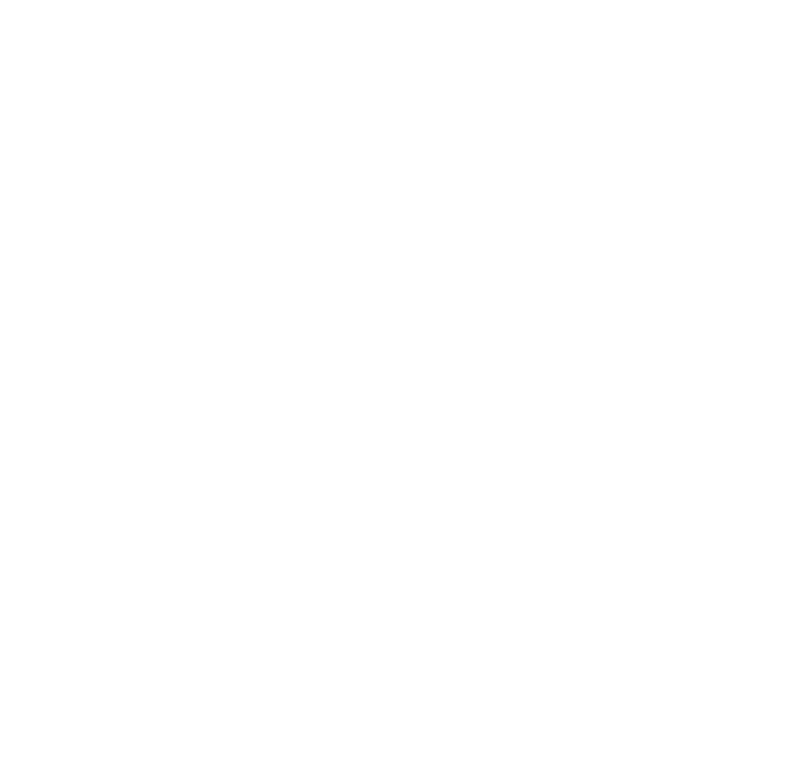 scroll, scrollTop: 0, scrollLeft: 0, axis: both 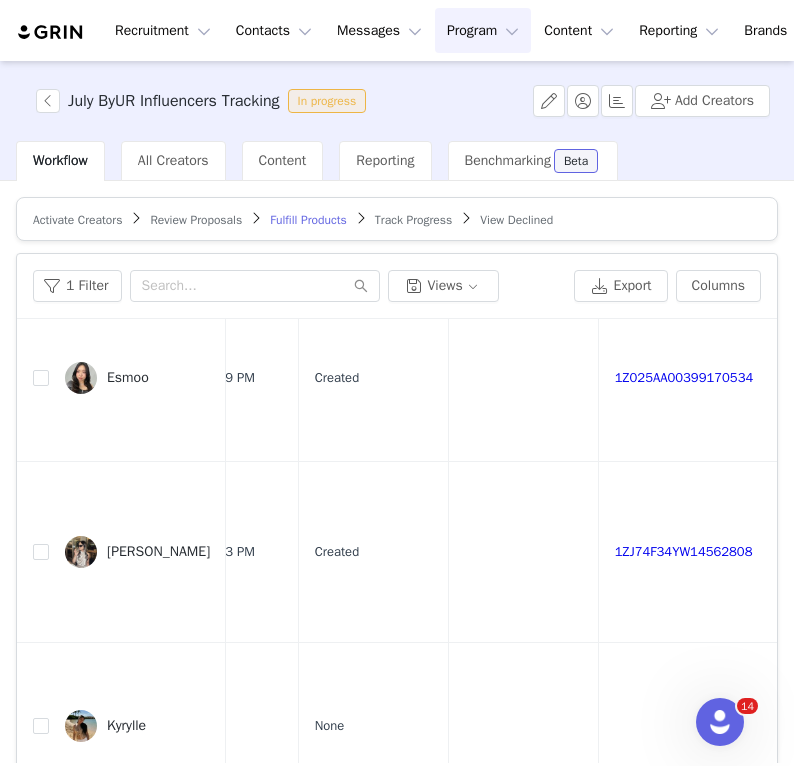 click on "Activate Creators" at bounding box center [77, 220] 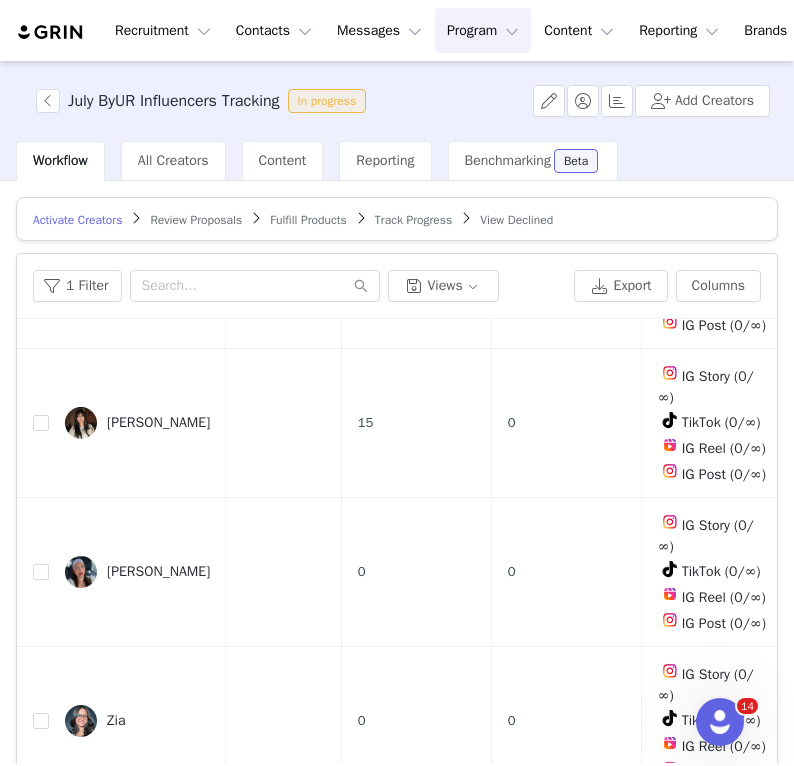scroll, scrollTop: 3771, scrollLeft: 785, axis: both 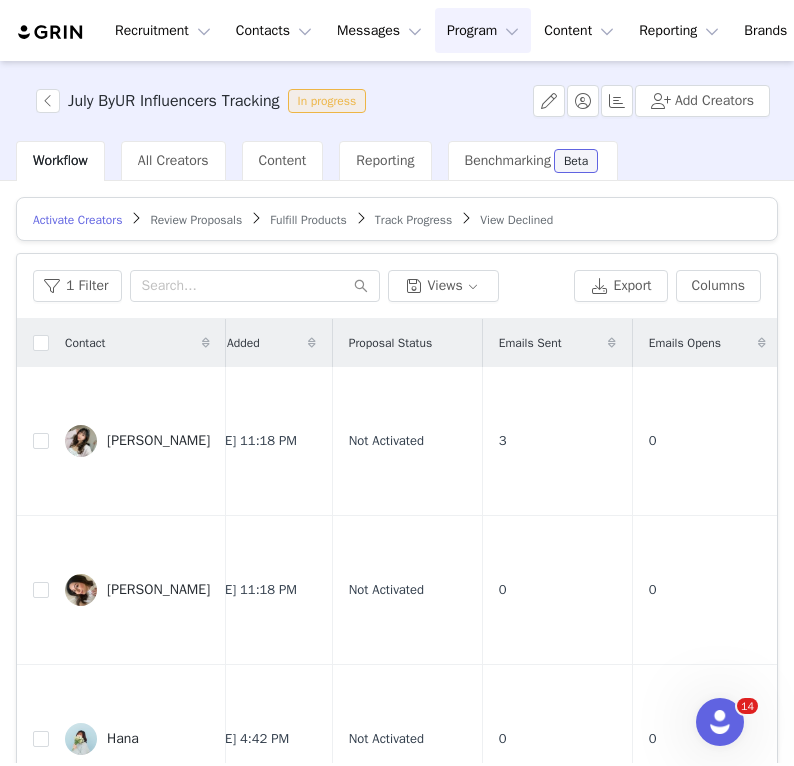 click on "Emails Sent" at bounding box center [530, 343] 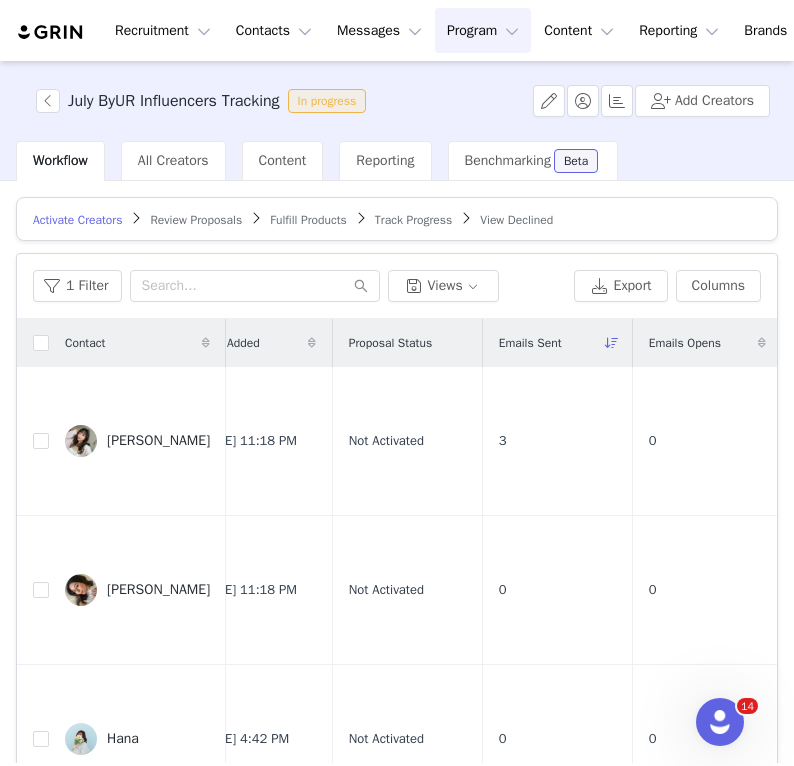 scroll, scrollTop: 0, scrollLeft: 0, axis: both 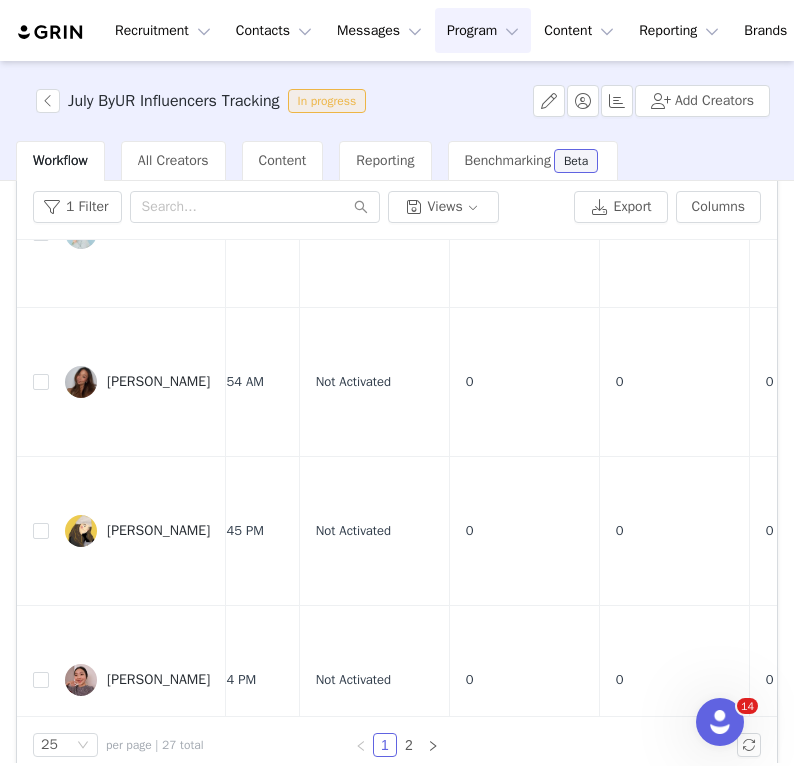 click at bounding box center (81, 84) 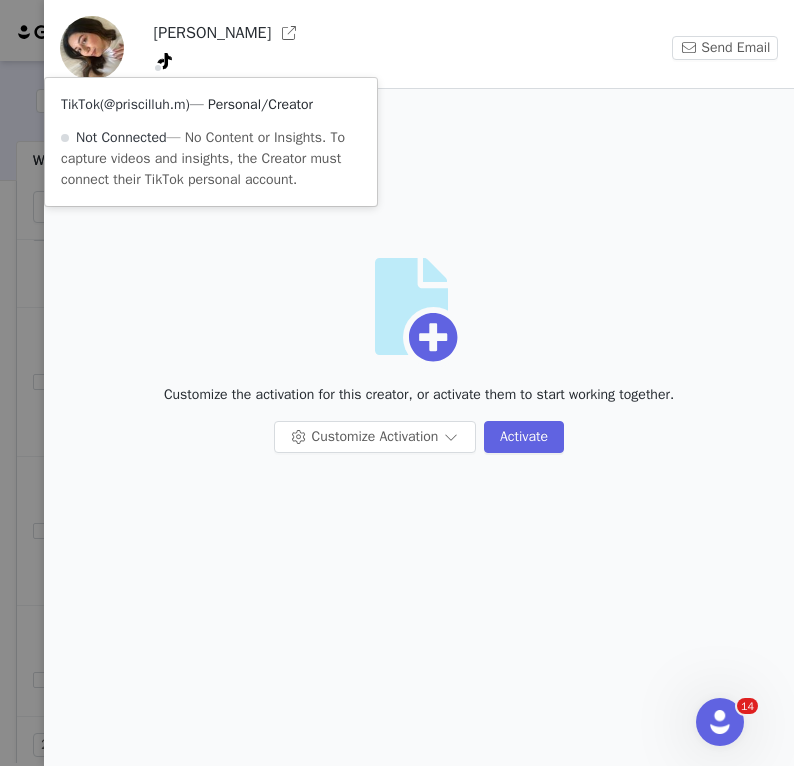 click on "@priscilluh.m" at bounding box center (144, 104) 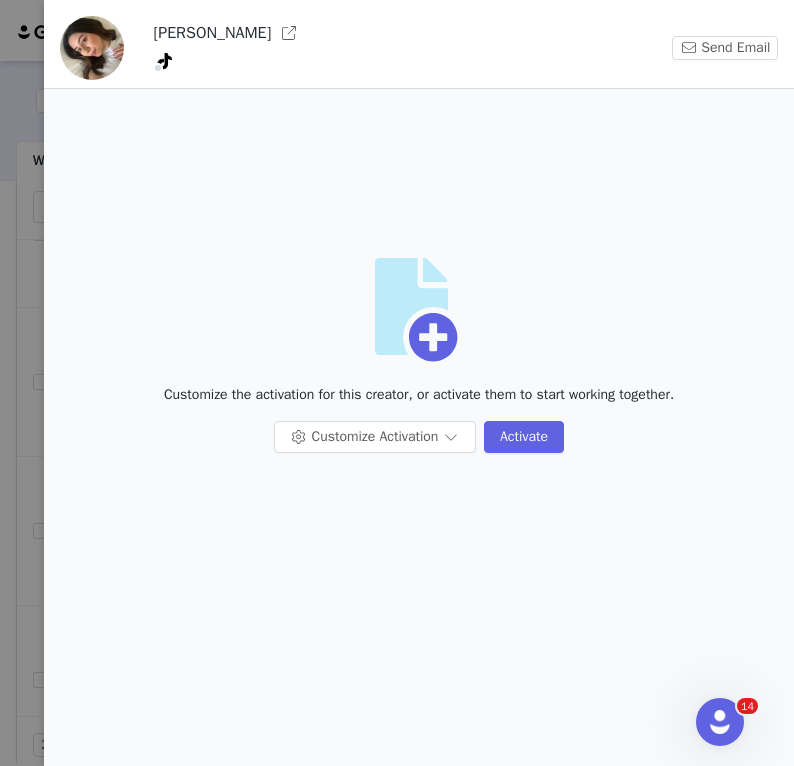 click at bounding box center (397, 383) 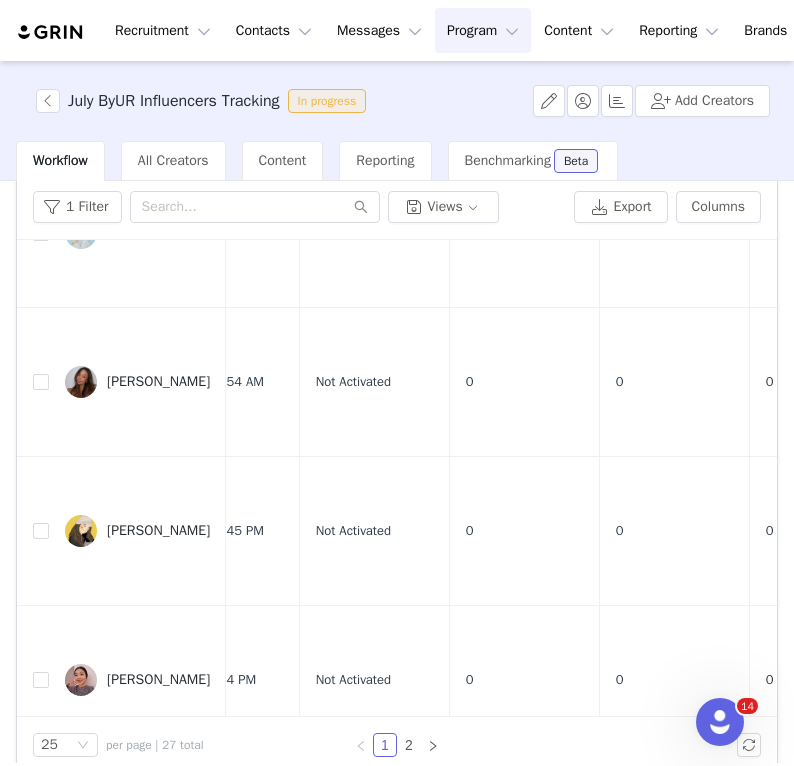 scroll, scrollTop: 0, scrollLeft: 0, axis: both 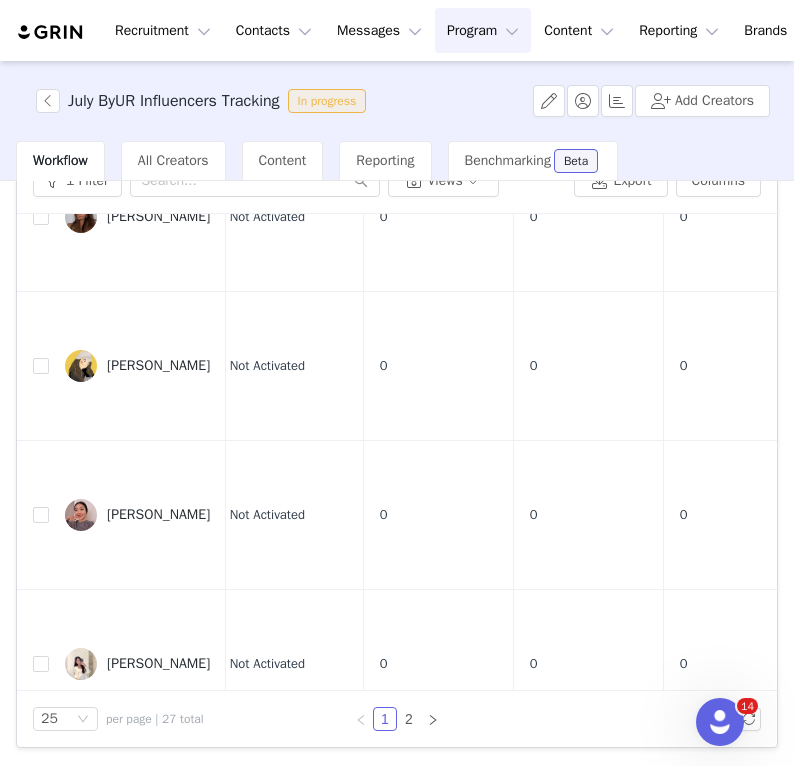 click on "Hana" at bounding box center [137, 68] 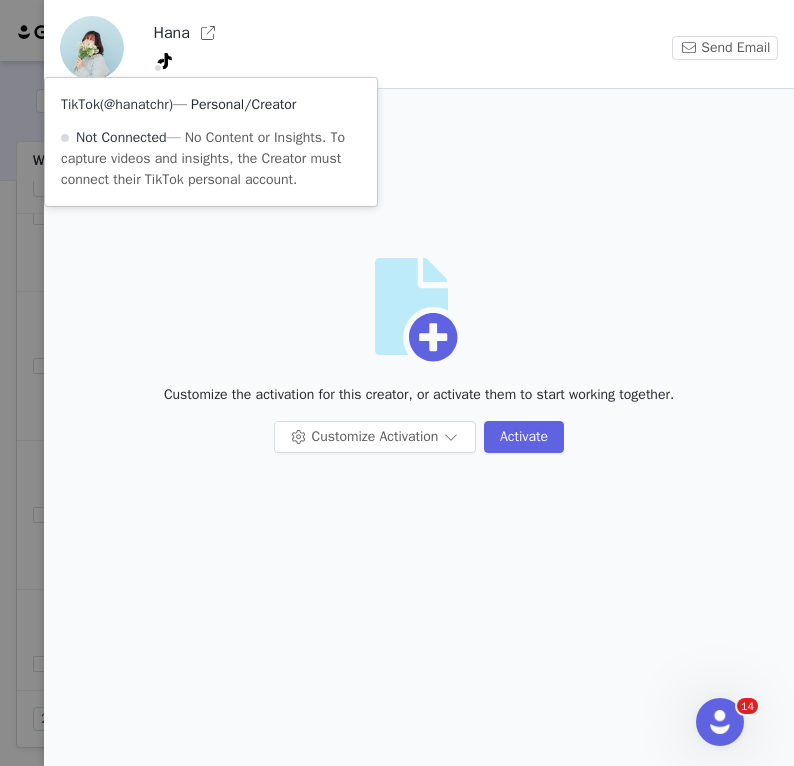click on "@hanatchr" at bounding box center [136, 104] 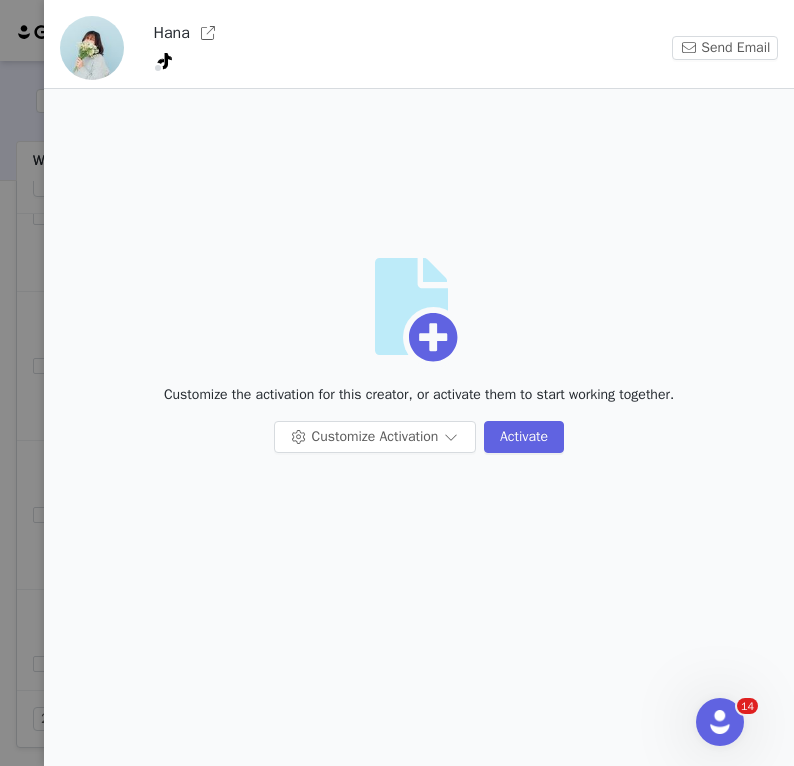 click at bounding box center [397, 383] 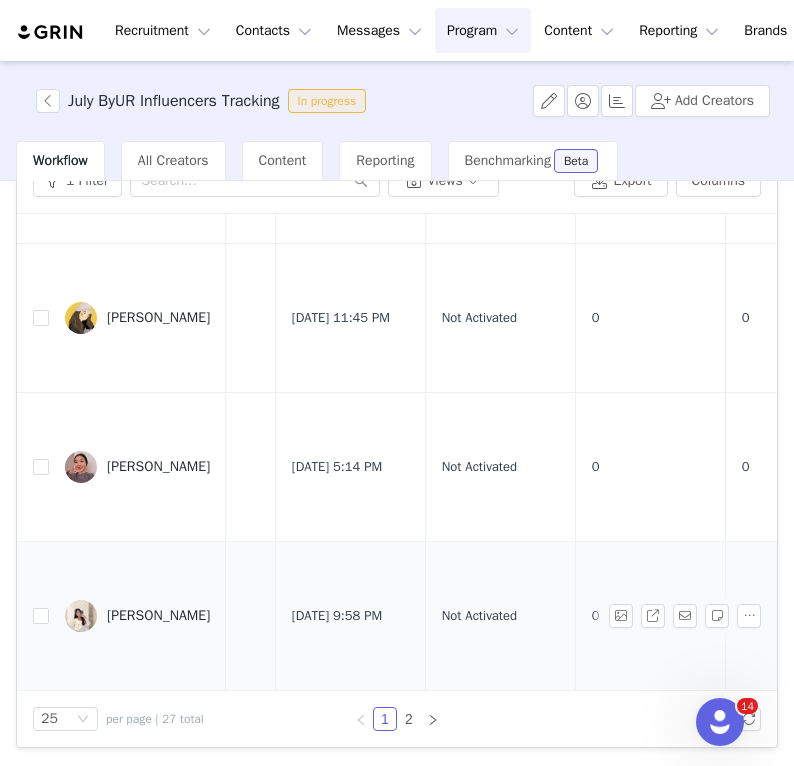 scroll, scrollTop: 3353, scrollLeft: 401, axis: both 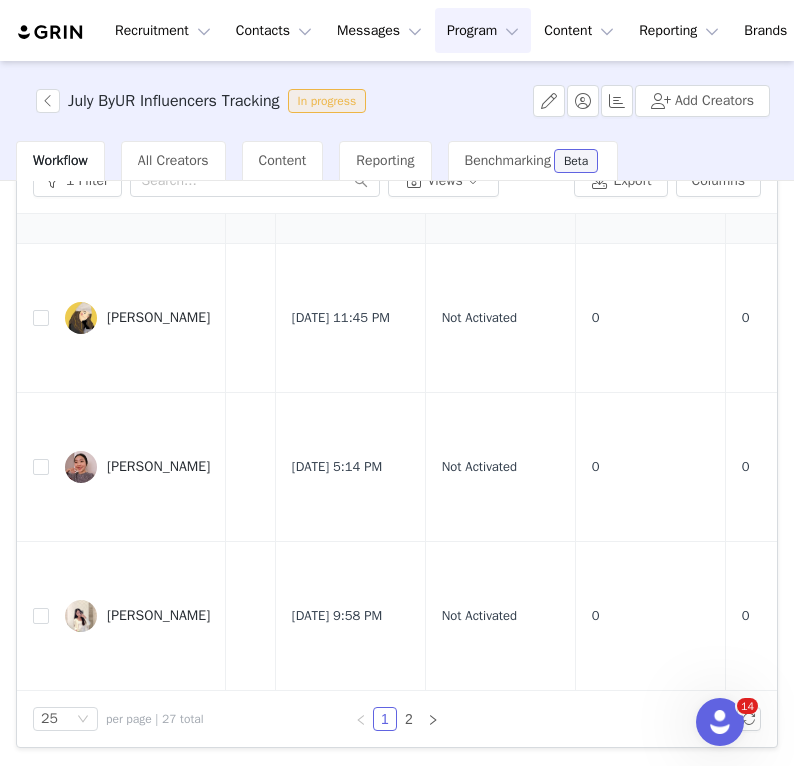 click on "Stephanie Tran" at bounding box center [137, 169] 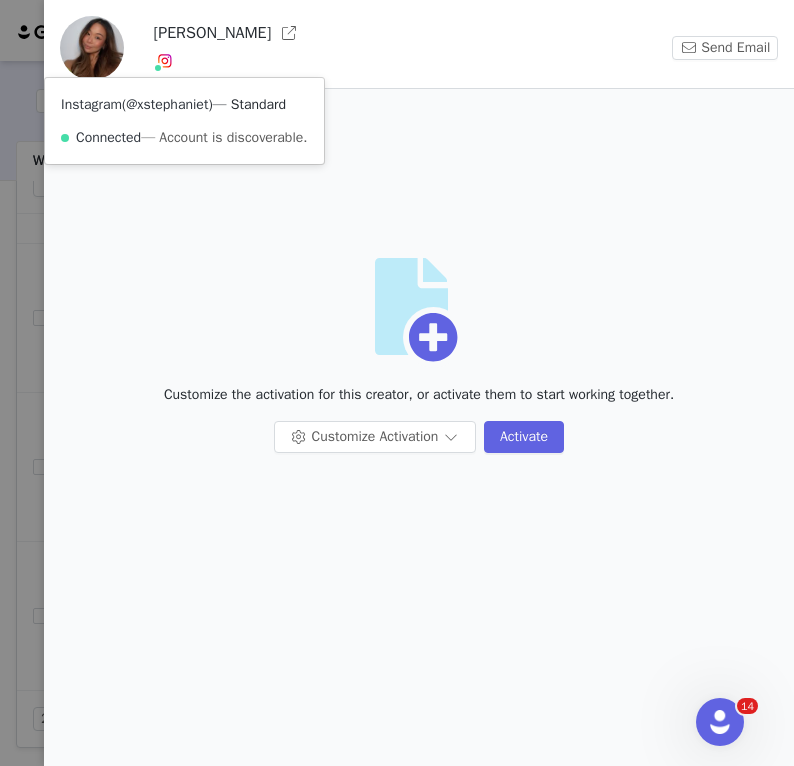 click on "@xstephaniet" at bounding box center (167, 104) 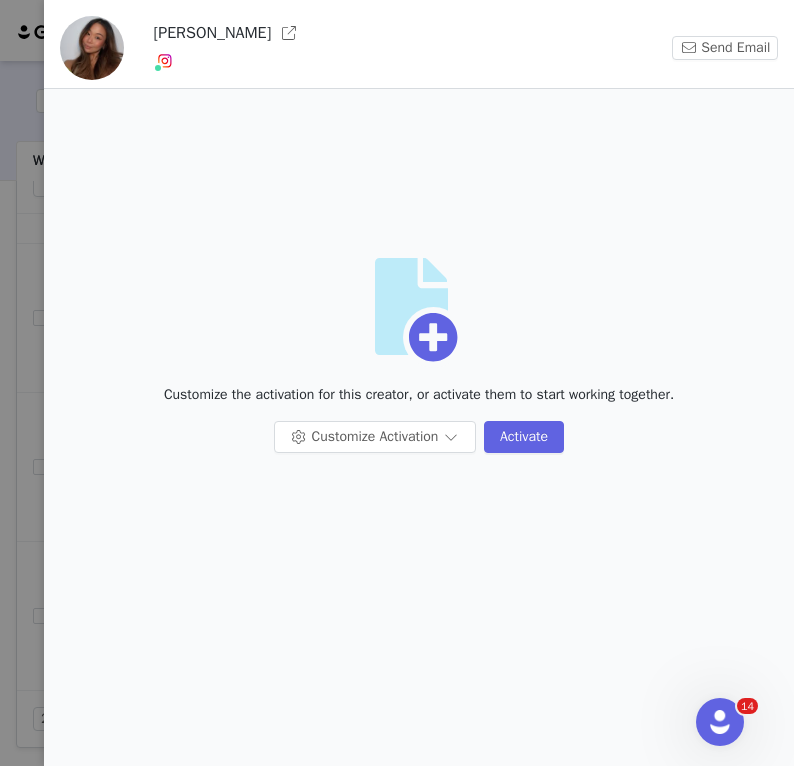 click at bounding box center [397, 383] 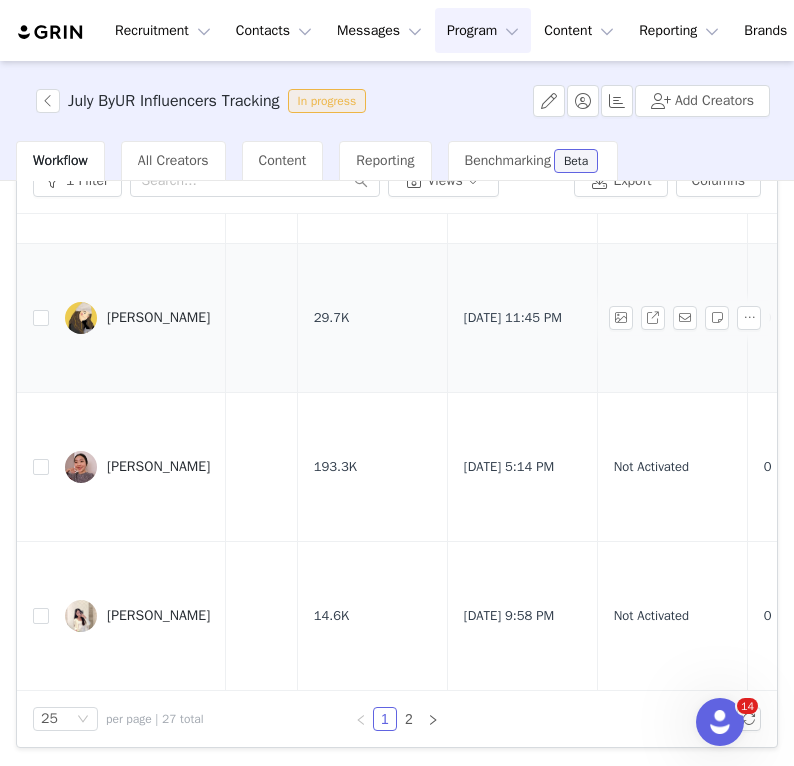 scroll, scrollTop: 3473, scrollLeft: 229, axis: both 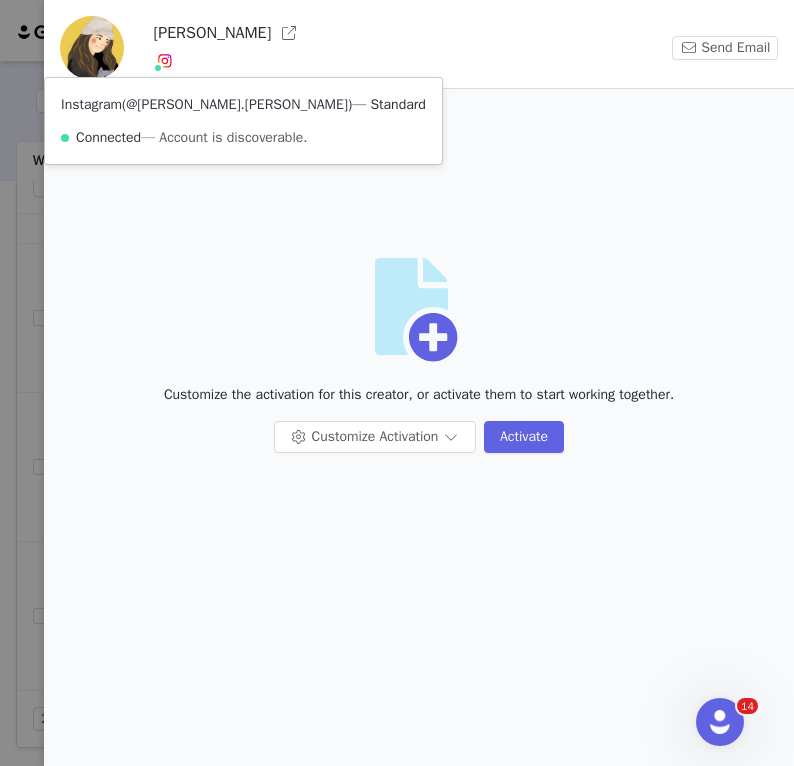 click on "@danna.yang" at bounding box center [237, 104] 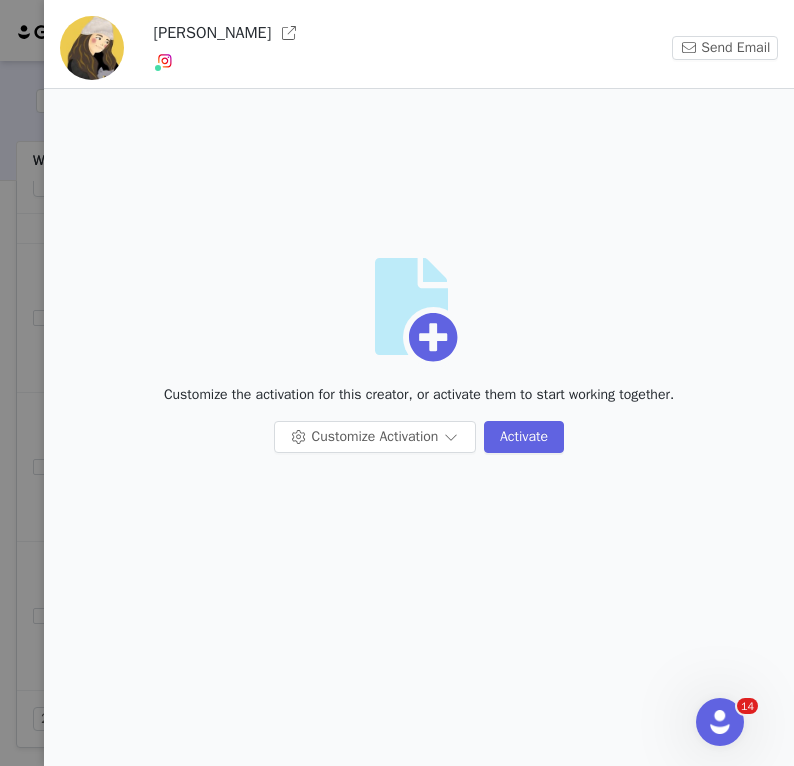 click at bounding box center [397, 383] 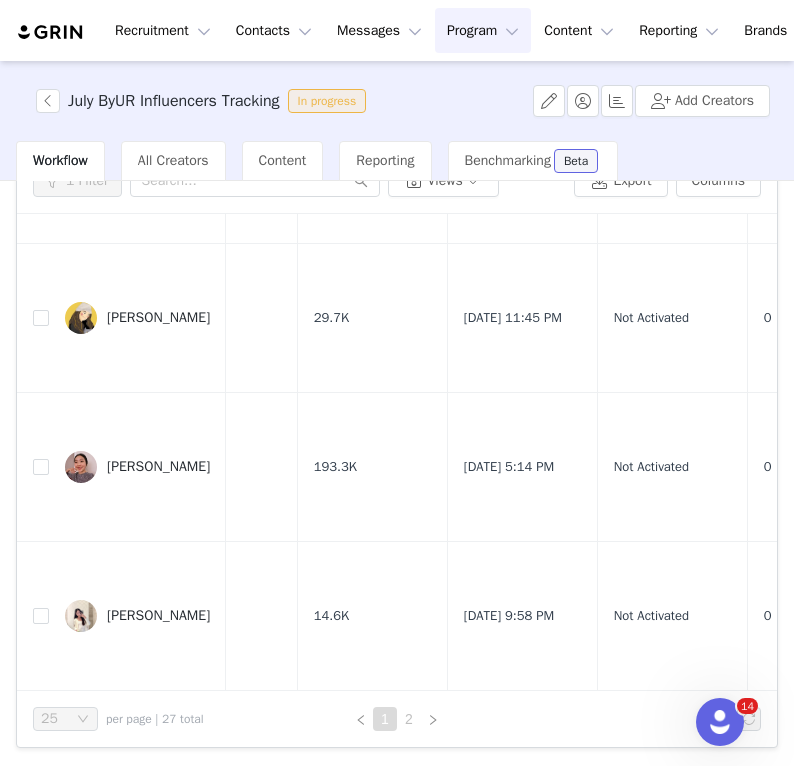 scroll, scrollTop: 0, scrollLeft: 0, axis: both 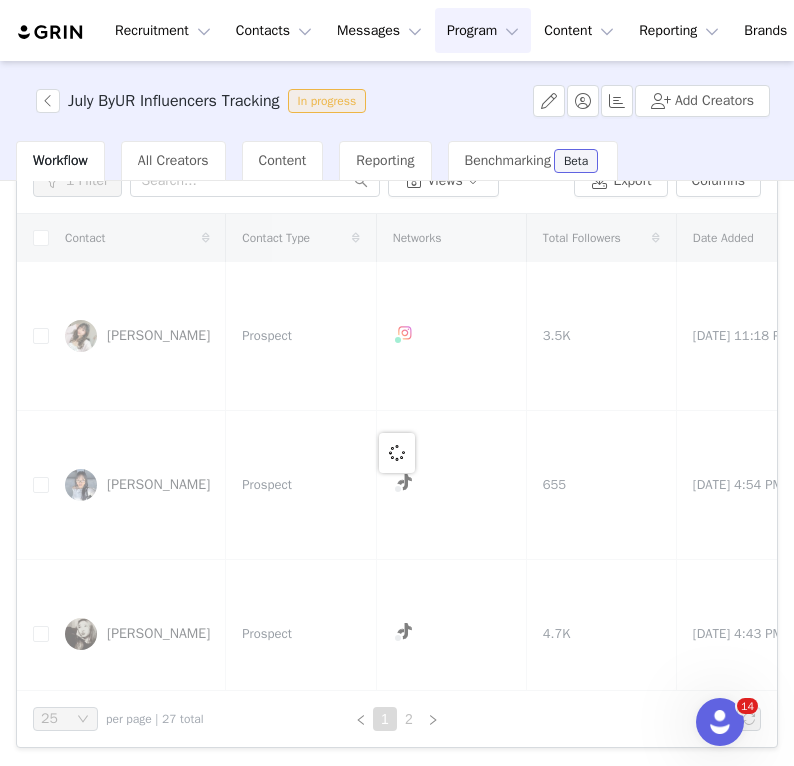 click on "Fay" at bounding box center (137, 336) 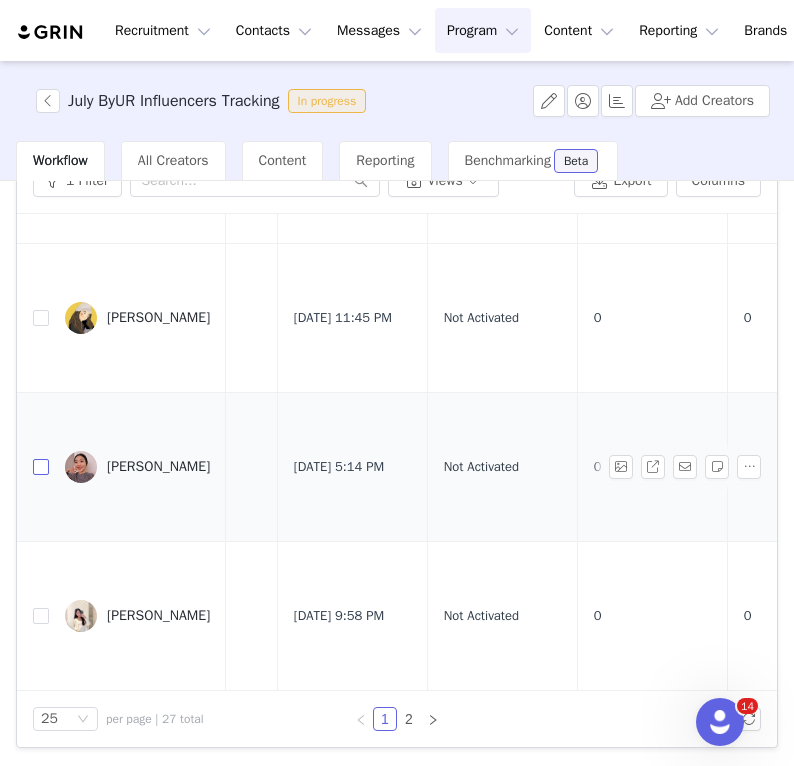 scroll, scrollTop: 3769, scrollLeft: 413, axis: both 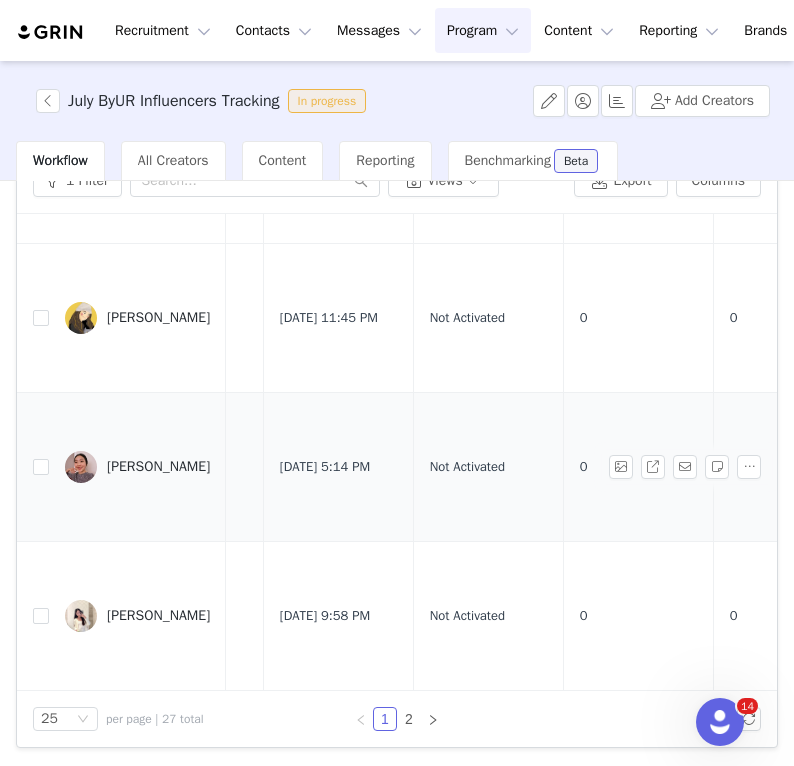 click at bounding box center (81, 467) 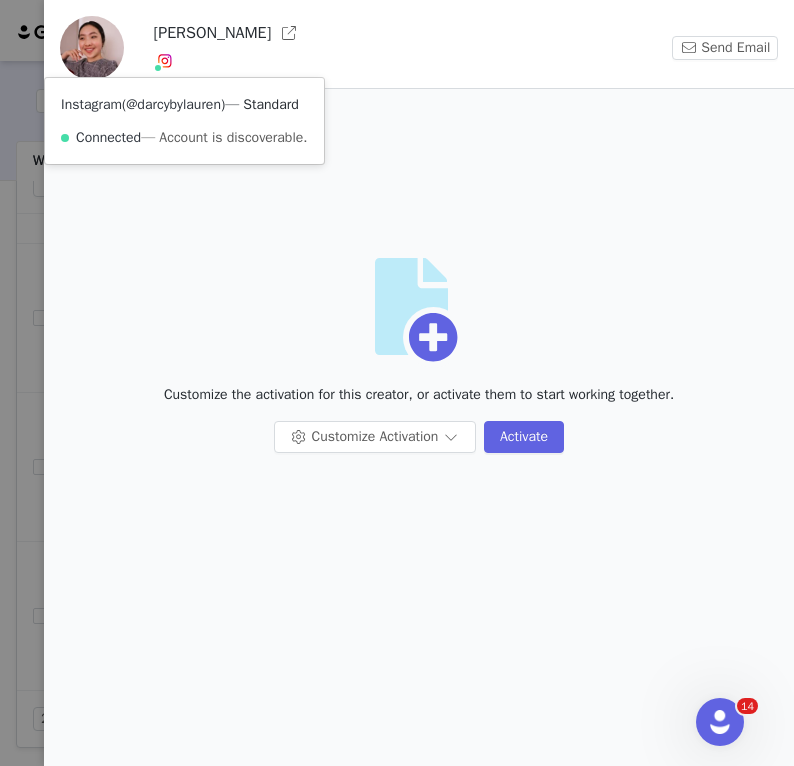 click on "@darcybylauren" at bounding box center (173, 104) 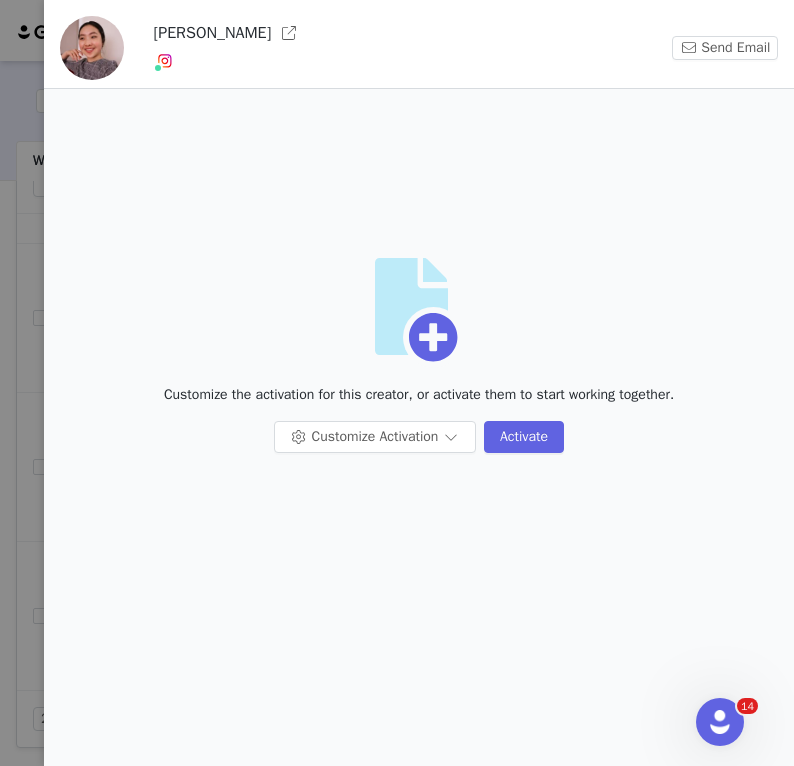 click at bounding box center [397, 383] 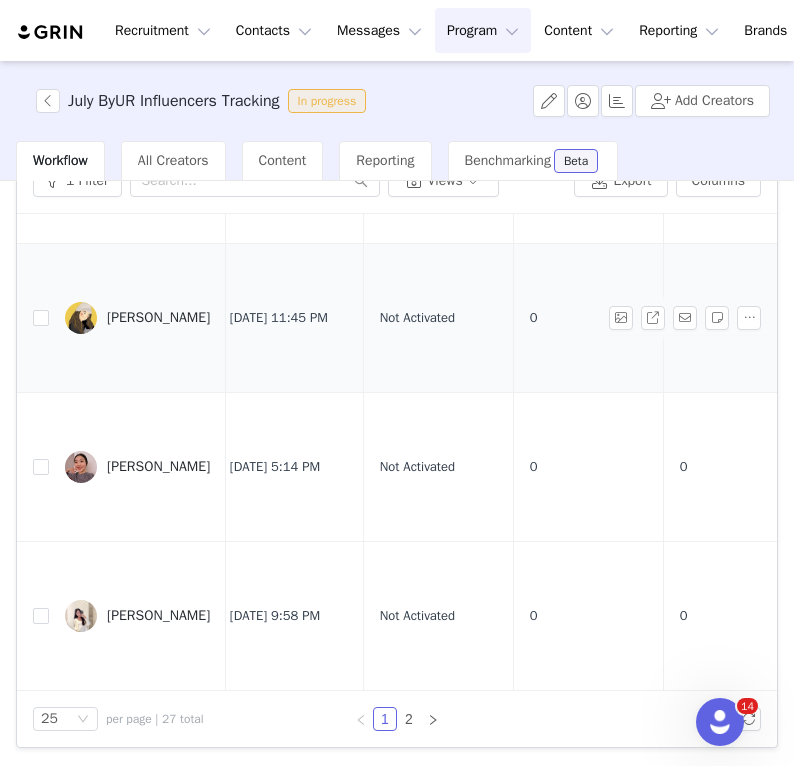 scroll, scrollTop: 3771, scrollLeft: 475, axis: both 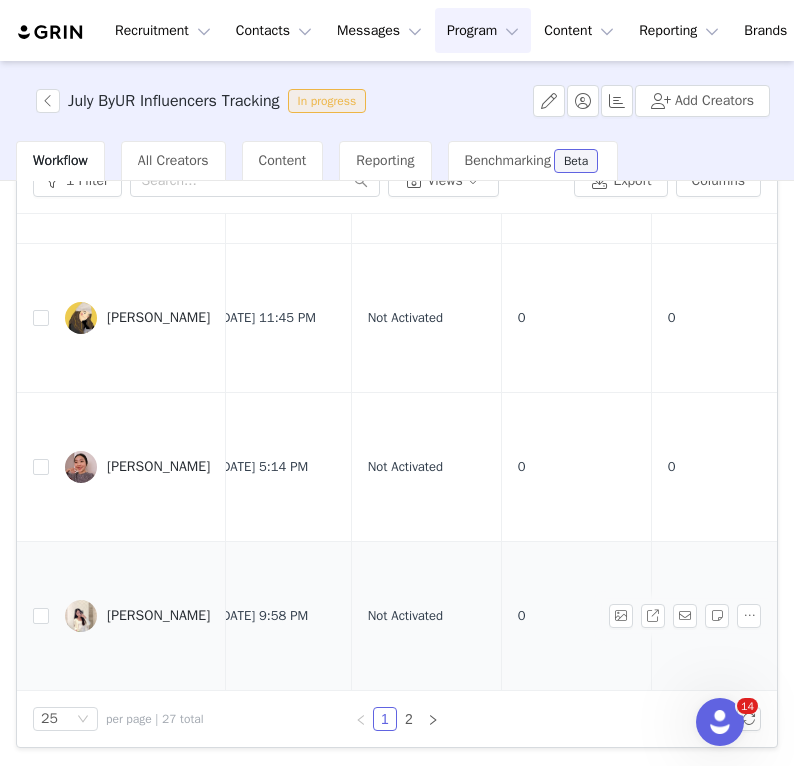 click on "Danielle Sim" at bounding box center [158, 616] 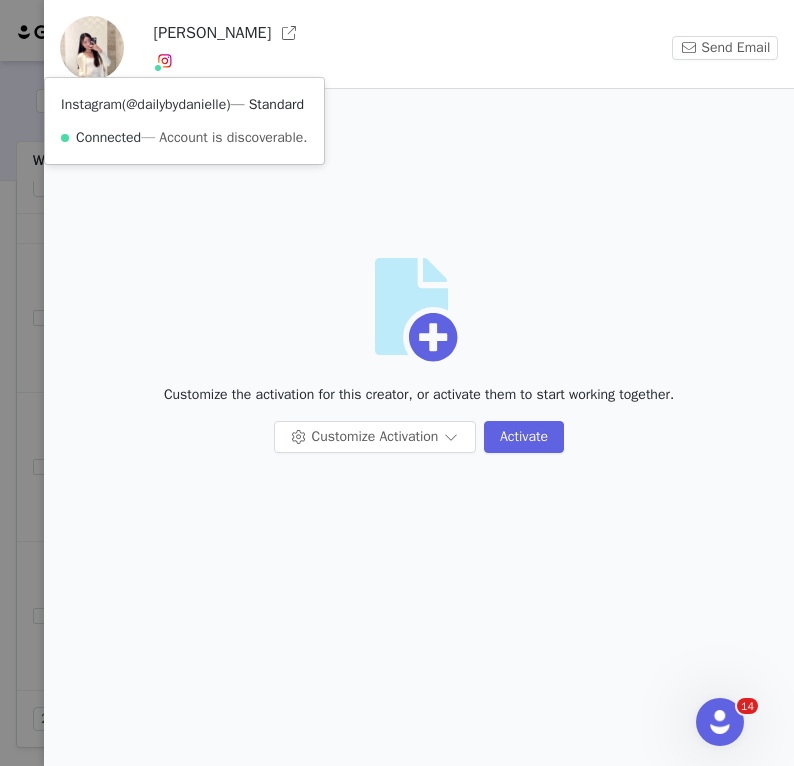 click on "@dailybydanielle" at bounding box center (176, 104) 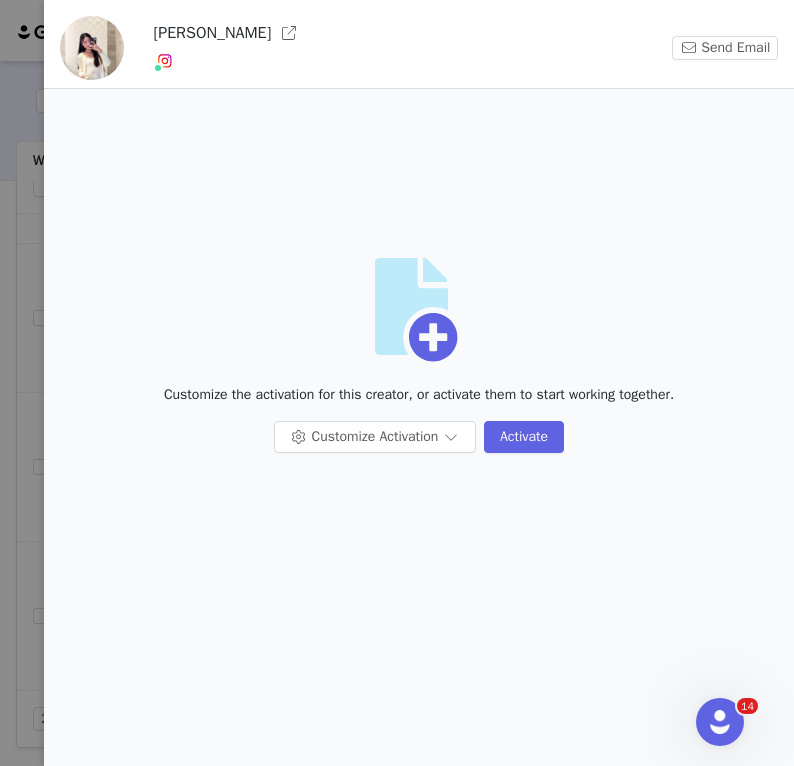 click at bounding box center (397, 383) 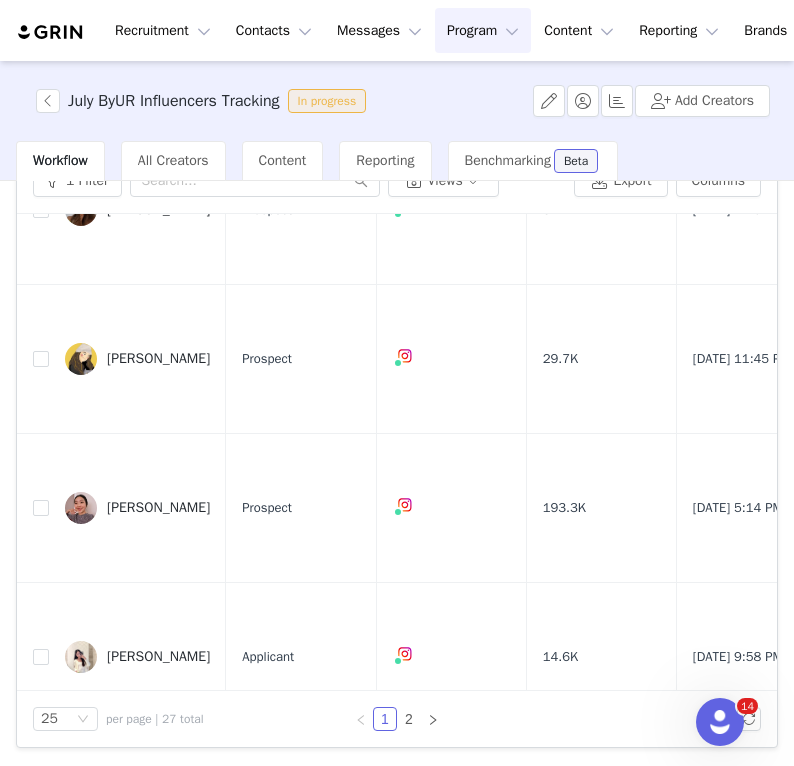 scroll, scrollTop: 3771, scrollLeft: 0, axis: vertical 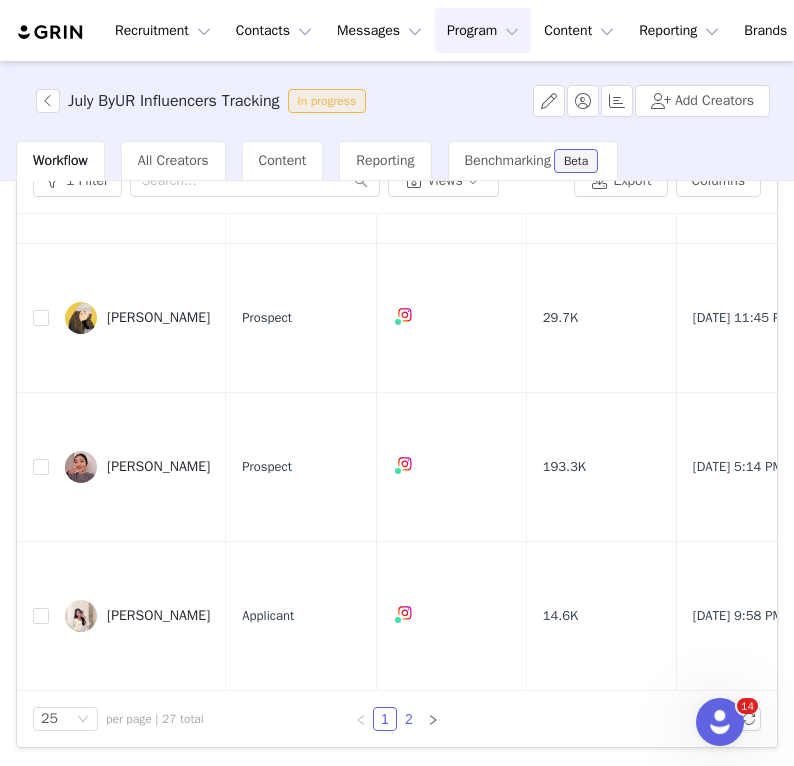 click on "2" at bounding box center (409, 719) 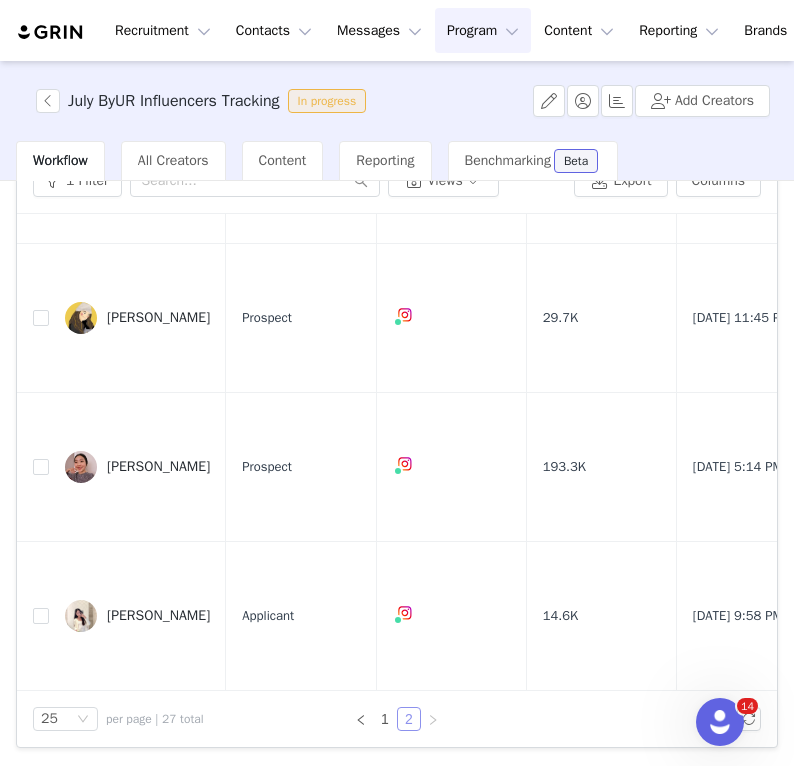 scroll, scrollTop: 0, scrollLeft: 0, axis: both 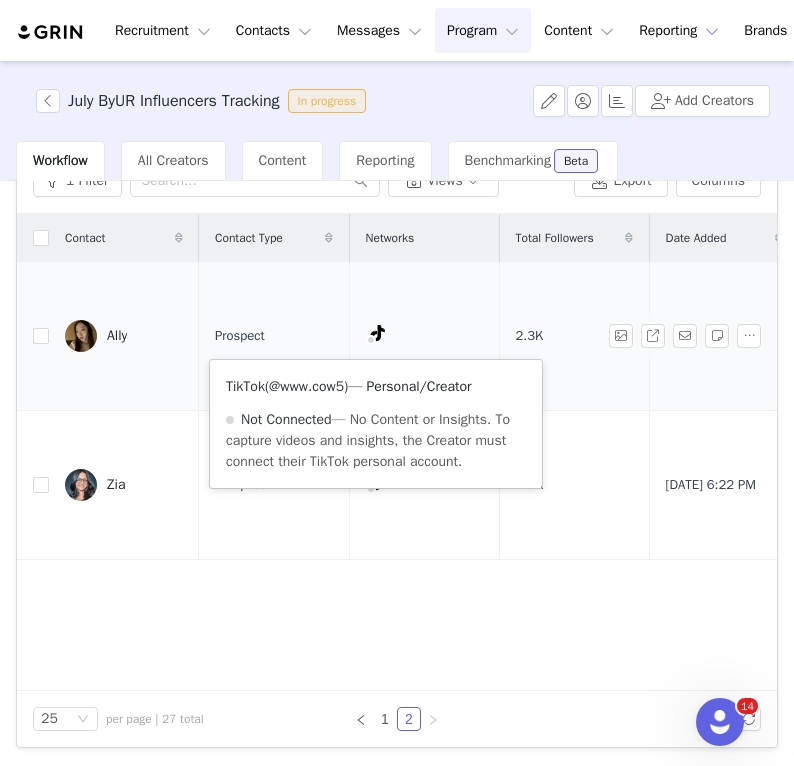 click on "@www.cow5" at bounding box center [306, 386] 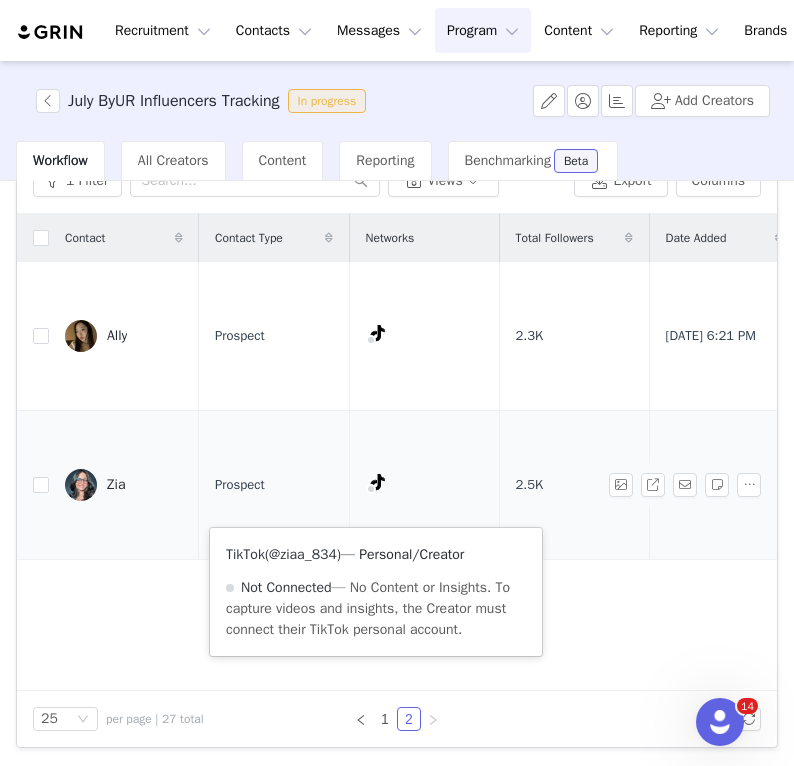 click on "@ziaa_834" at bounding box center (303, 554) 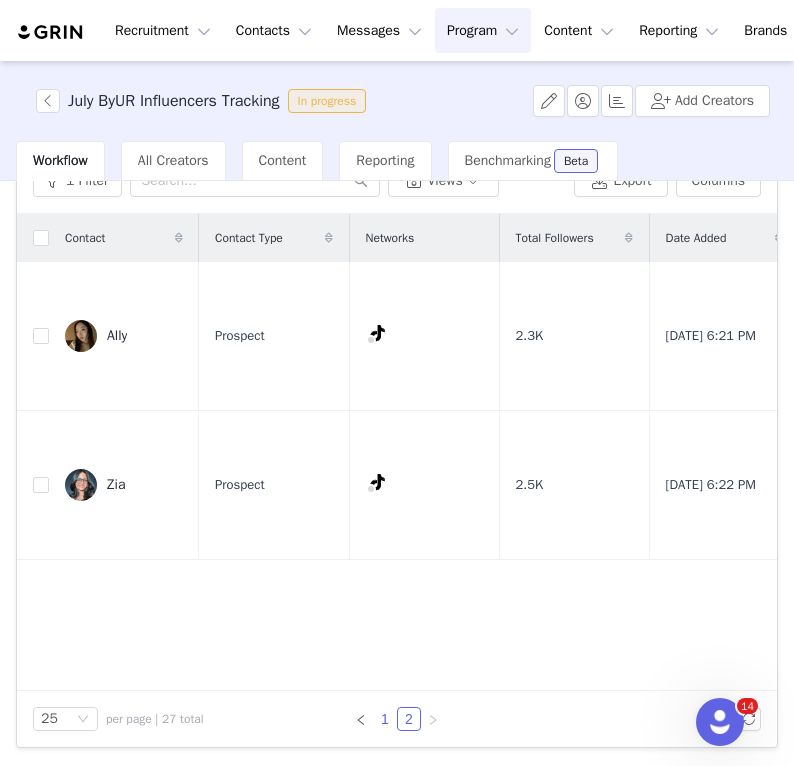 click on "1" at bounding box center (385, 719) 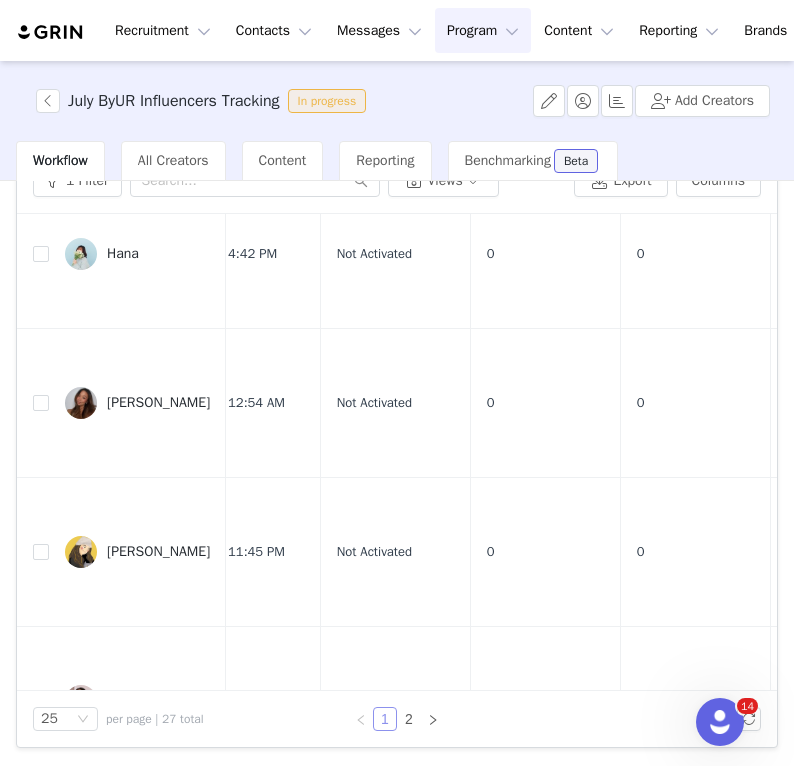 scroll, scrollTop: 3107, scrollLeft: 506, axis: both 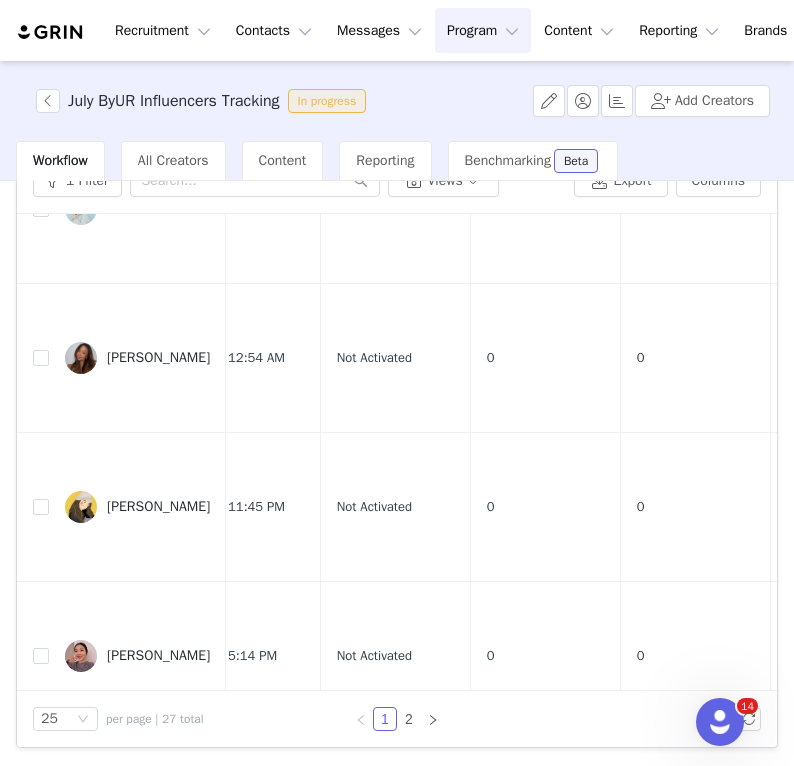 click at bounding box center [33, 60] 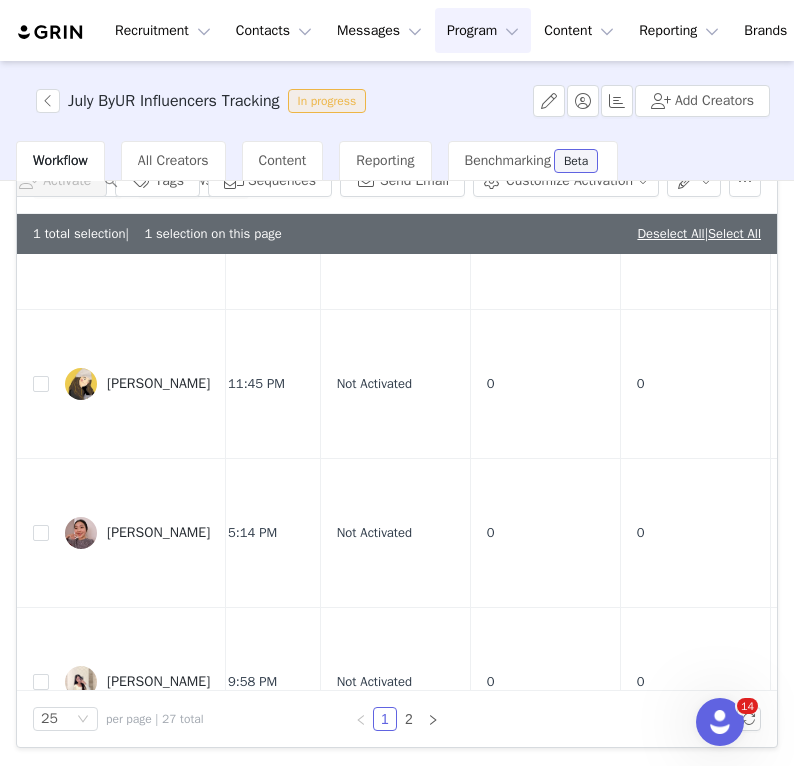 scroll, scrollTop: 3811, scrollLeft: 506, axis: both 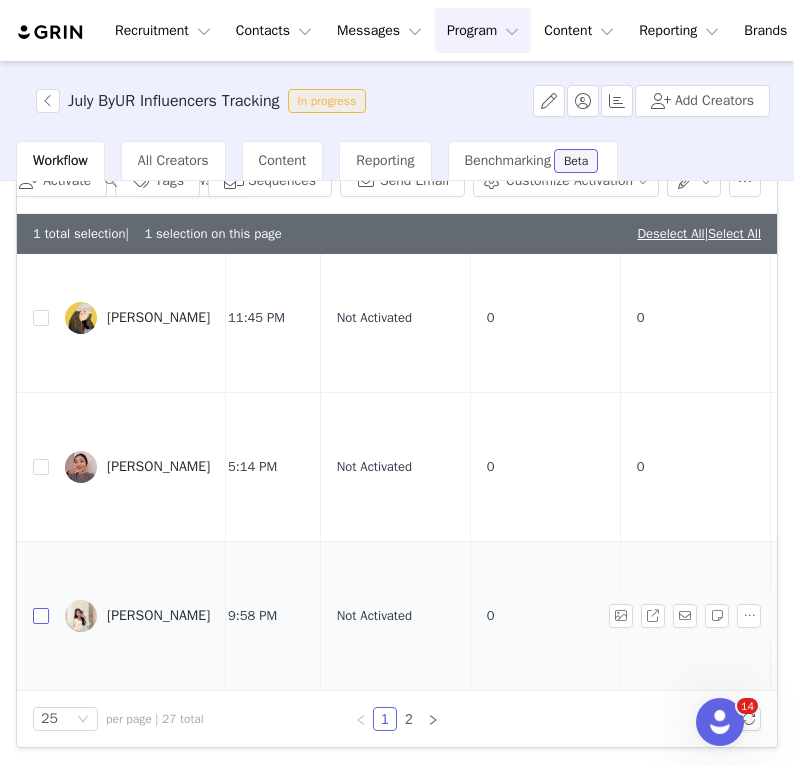 click at bounding box center (41, 616) 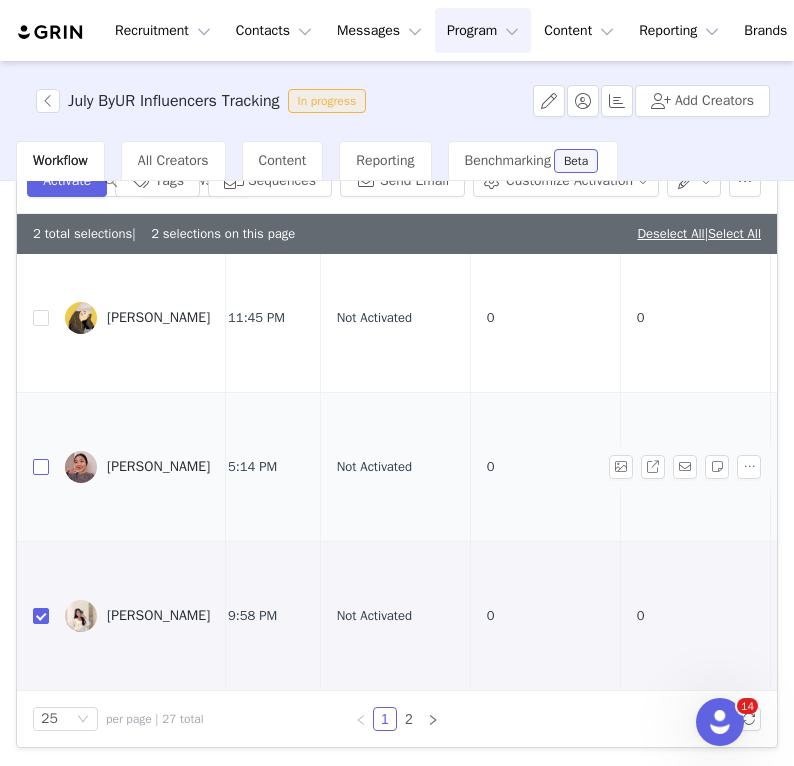 click at bounding box center (41, 467) 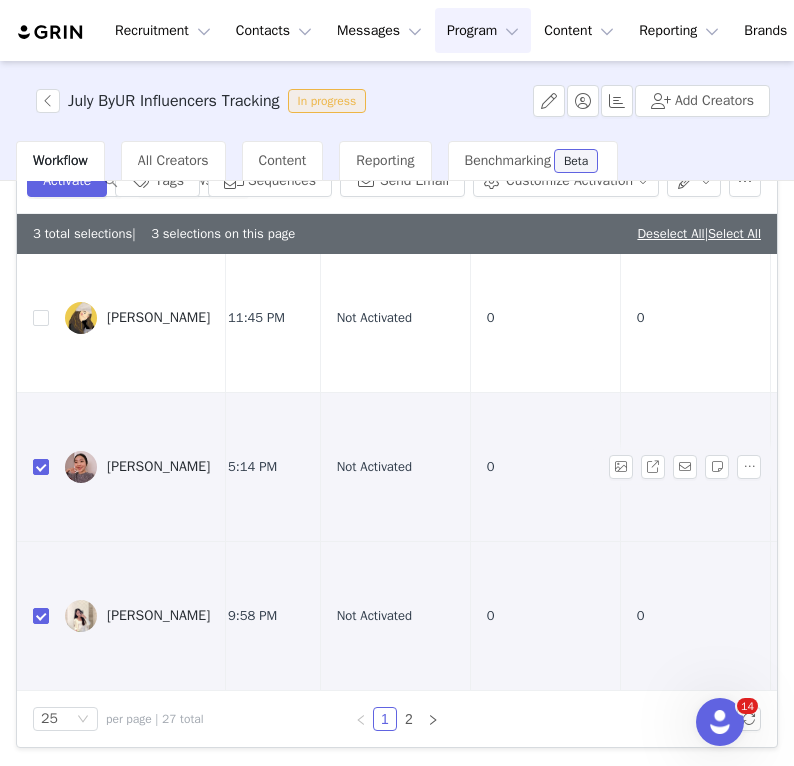 scroll, scrollTop: 3556, scrollLeft: 506, axis: both 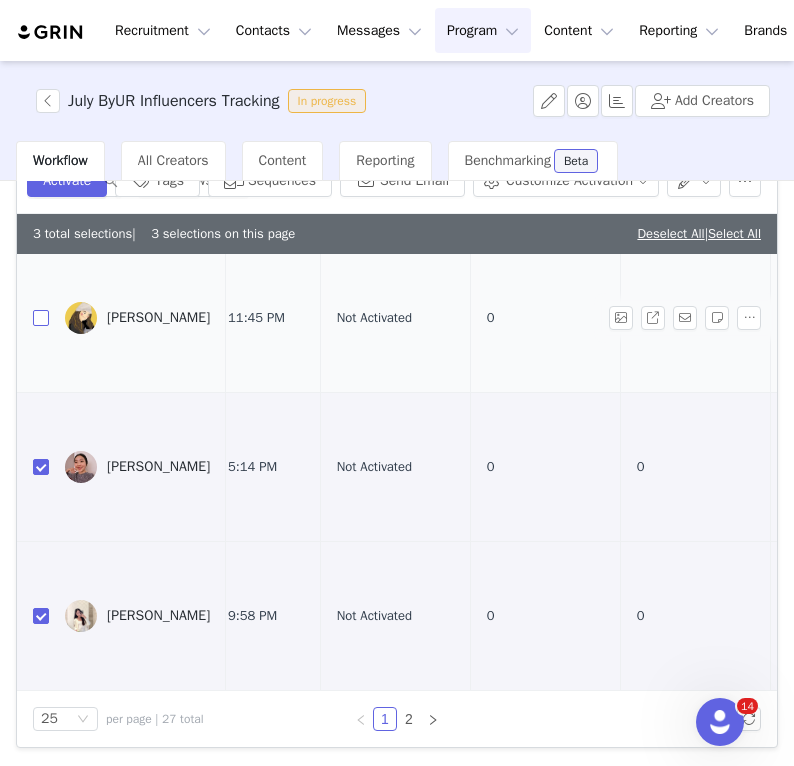 click at bounding box center (41, 318) 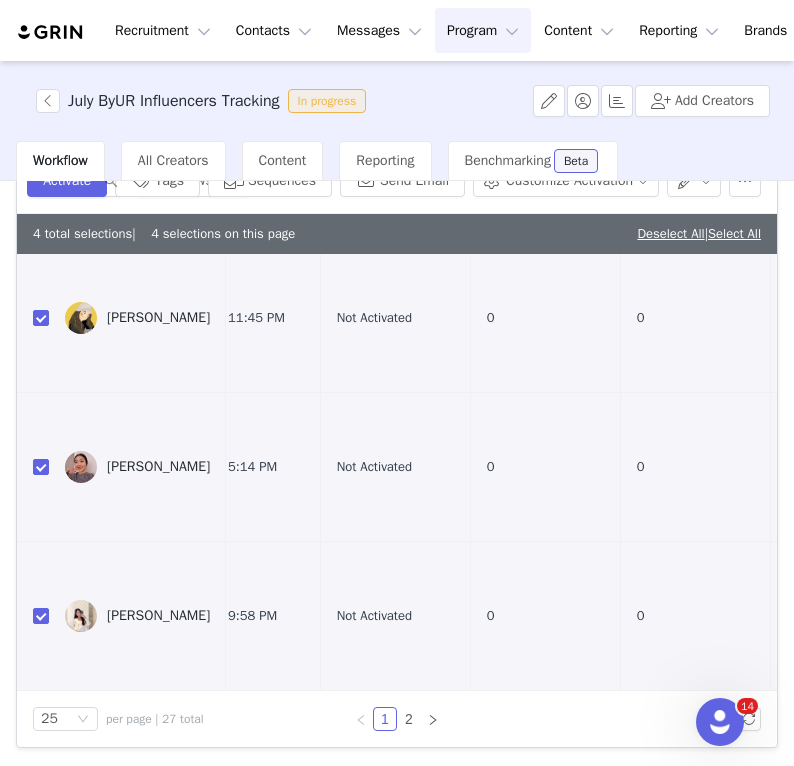 click at bounding box center [41, 169] 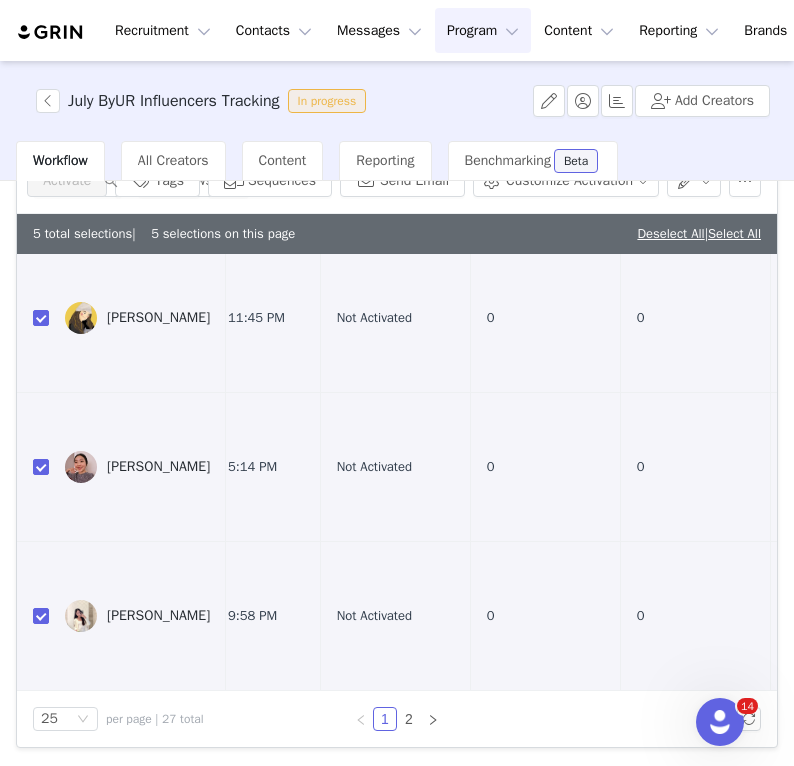 scroll, scrollTop: 3267, scrollLeft: 506, axis: both 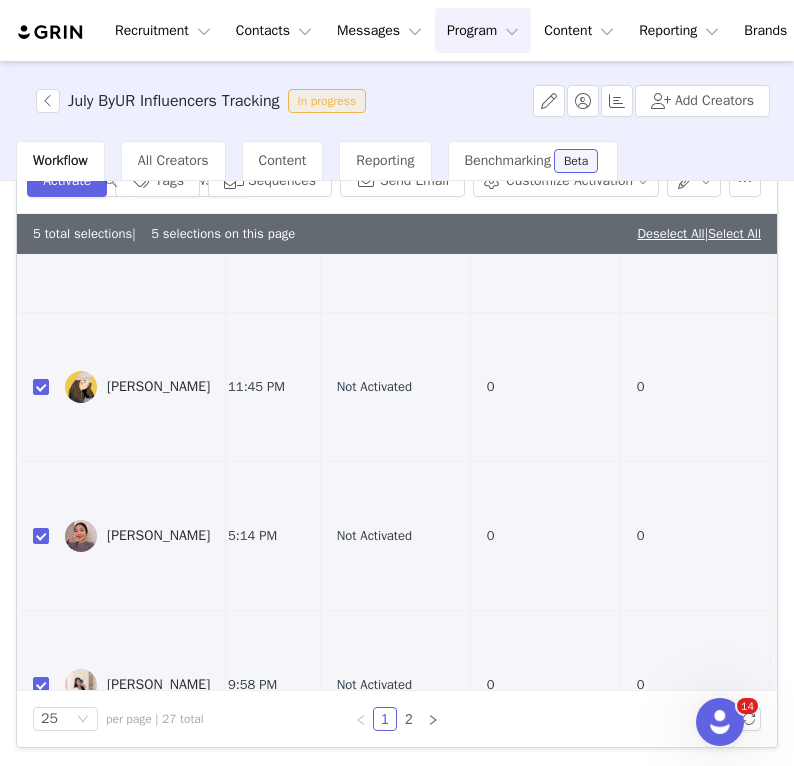 click at bounding box center [41, 89] 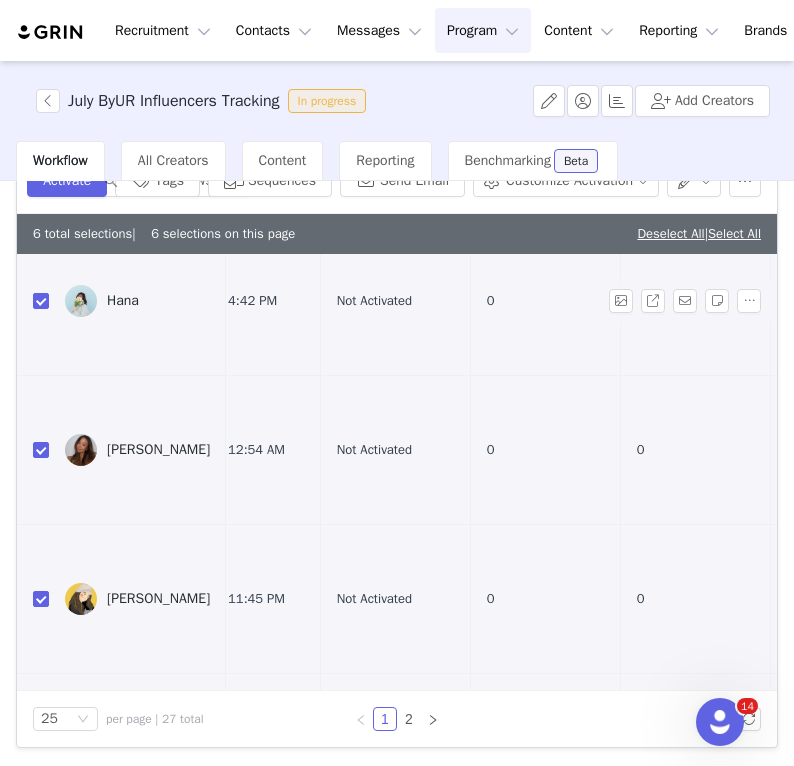 scroll, scrollTop: 2998, scrollLeft: 506, axis: both 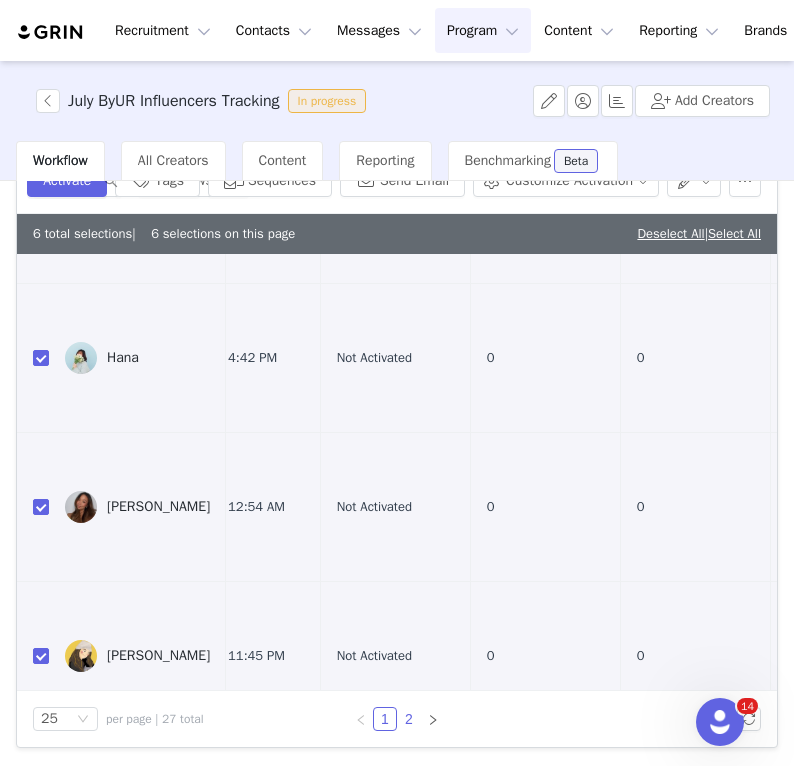 click on "2" at bounding box center (409, 719) 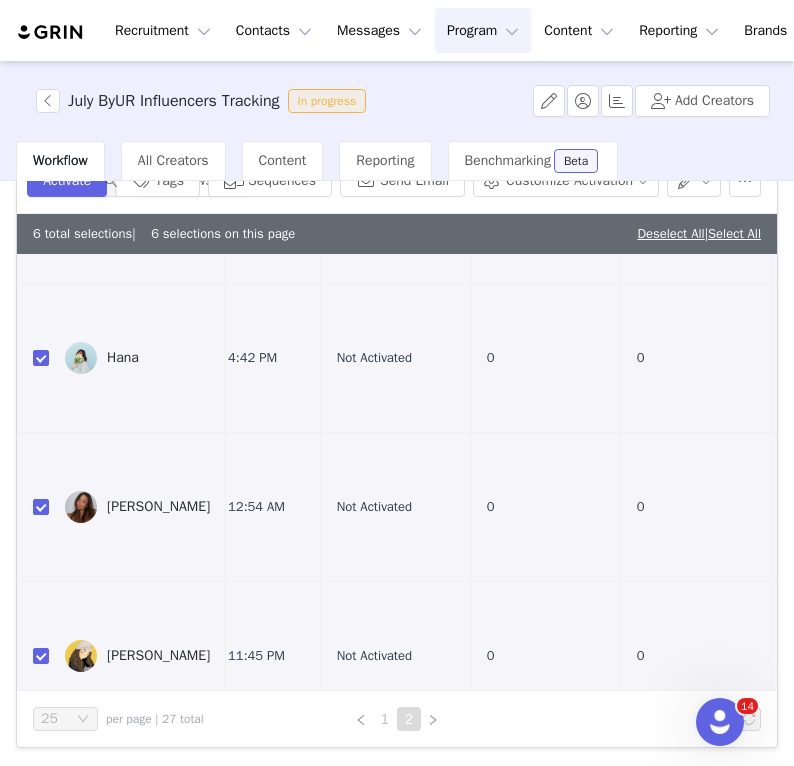 scroll, scrollTop: 0, scrollLeft: 0, axis: both 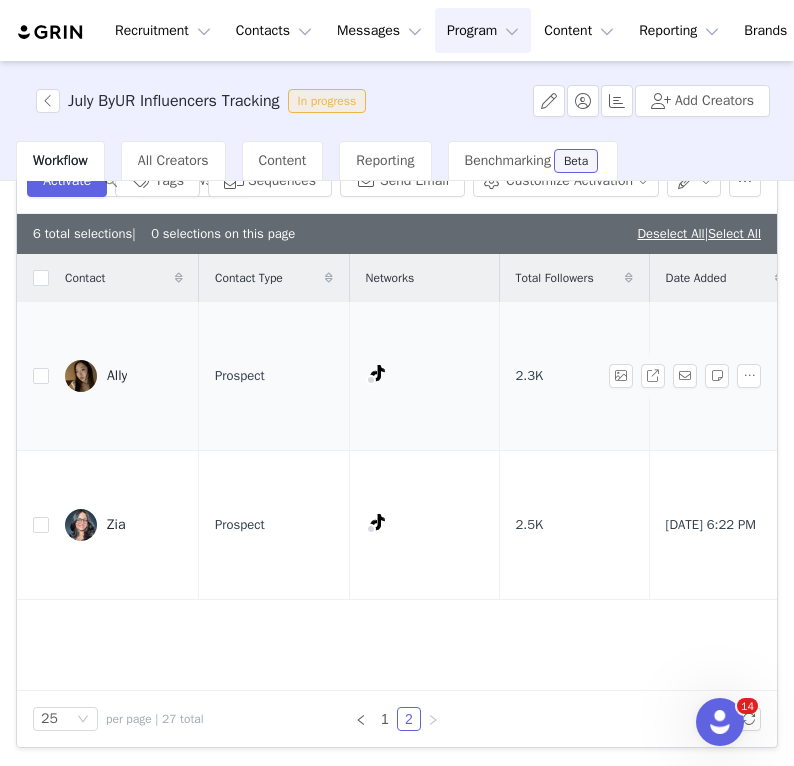 click at bounding box center (33, 376) 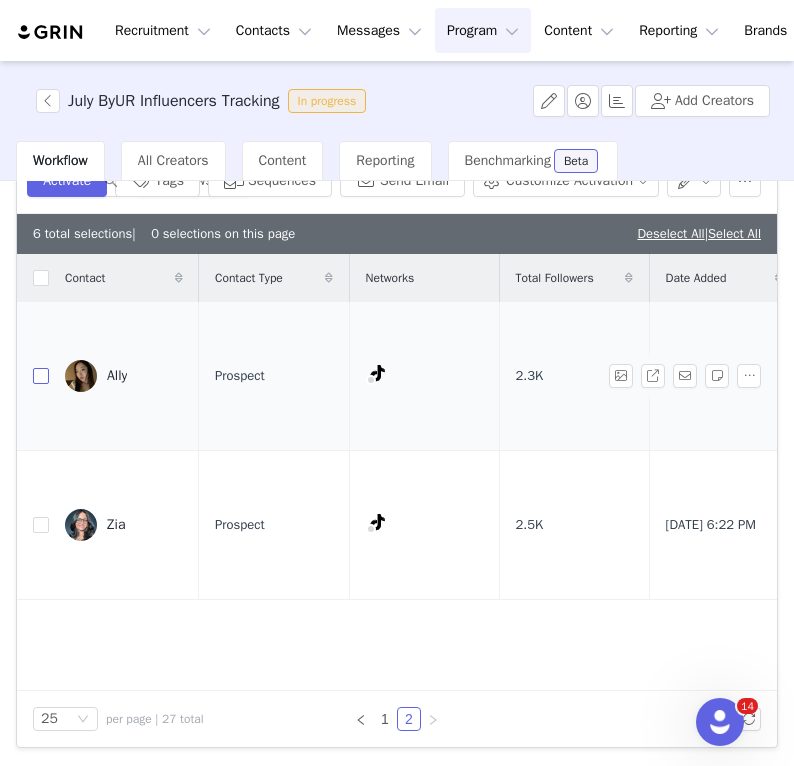 click at bounding box center (41, 376) 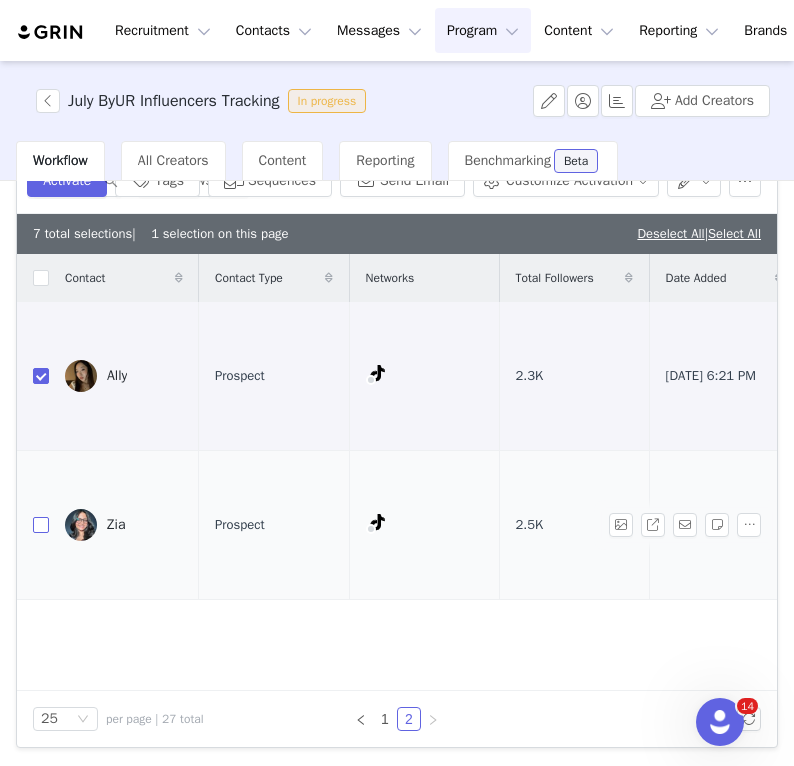 click at bounding box center (41, 525) 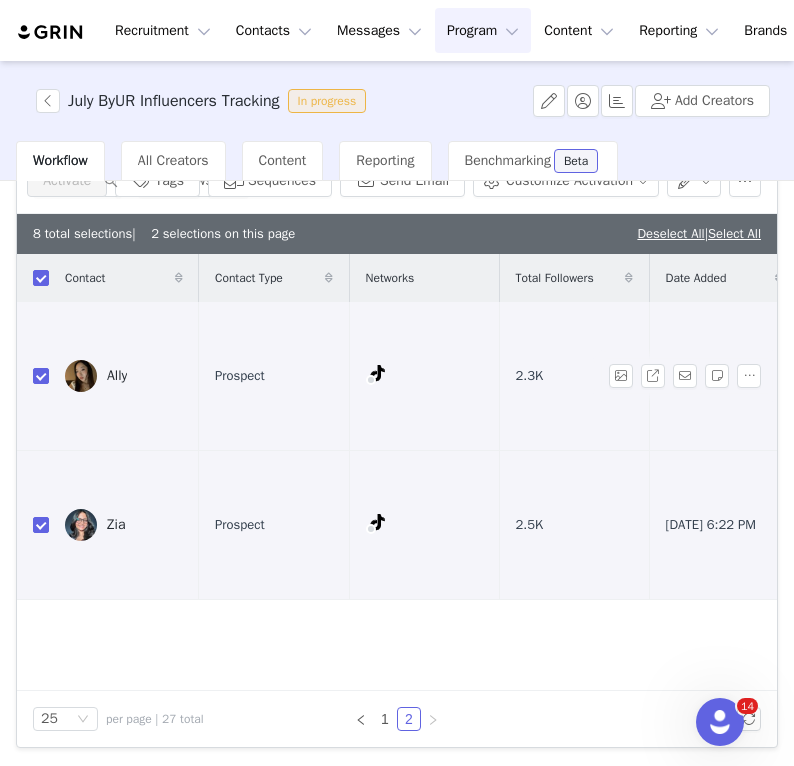 scroll, scrollTop: 0, scrollLeft: 0, axis: both 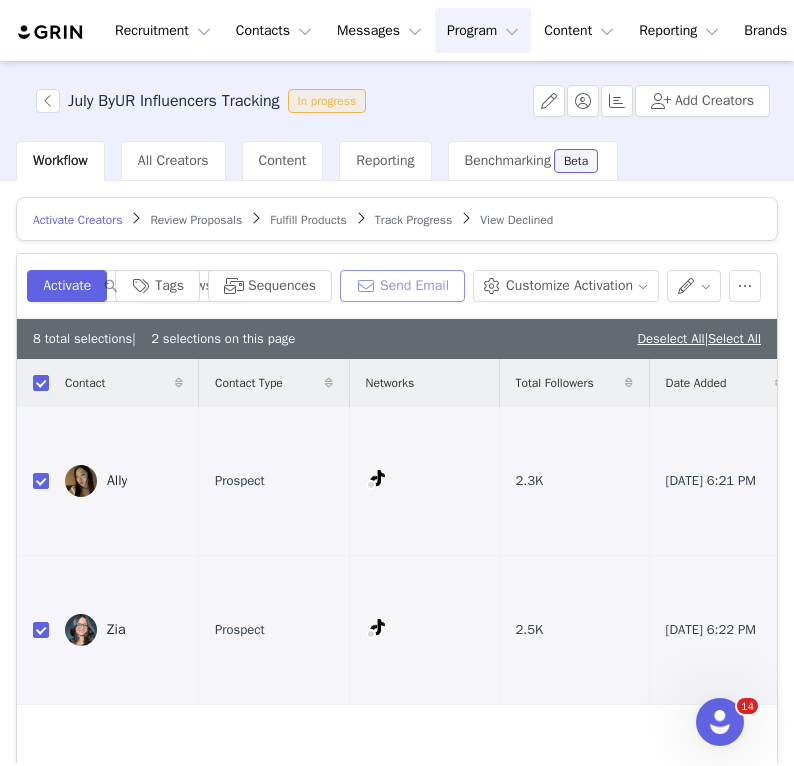 click on "Send Email" at bounding box center [402, 286] 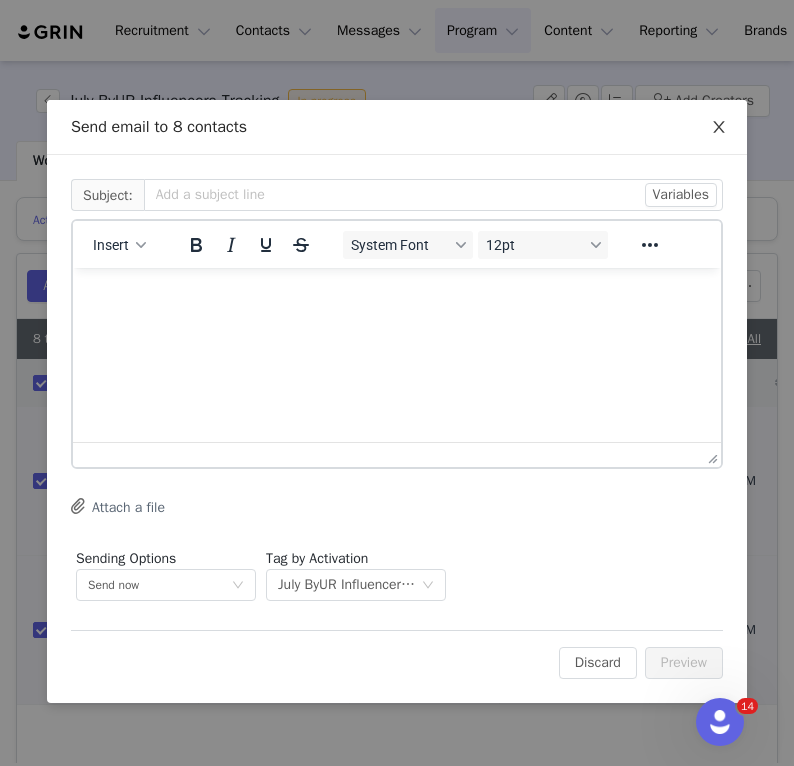 scroll, scrollTop: 0, scrollLeft: 0, axis: both 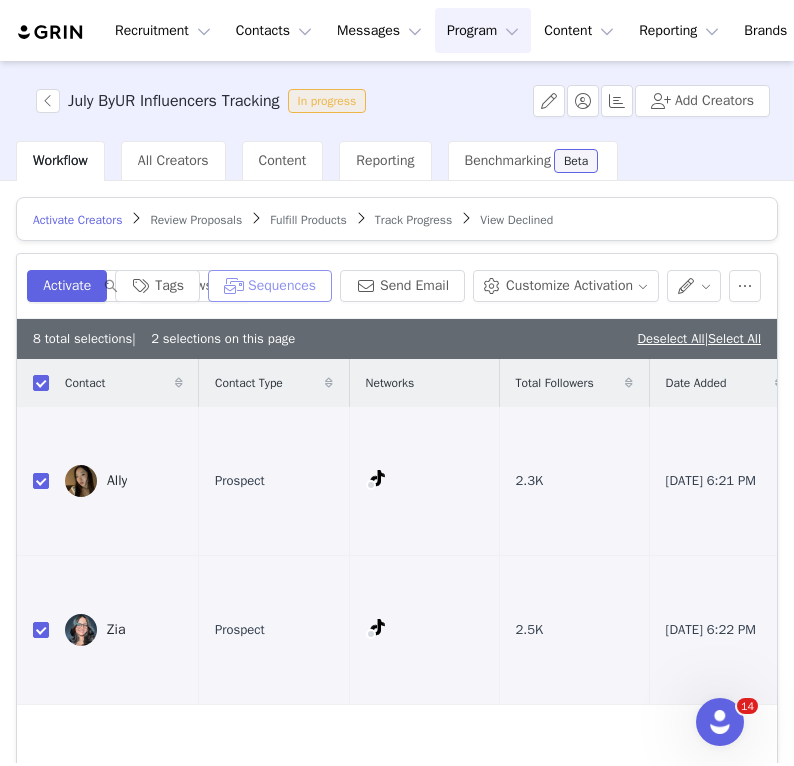 click on "Sequences" at bounding box center (270, 286) 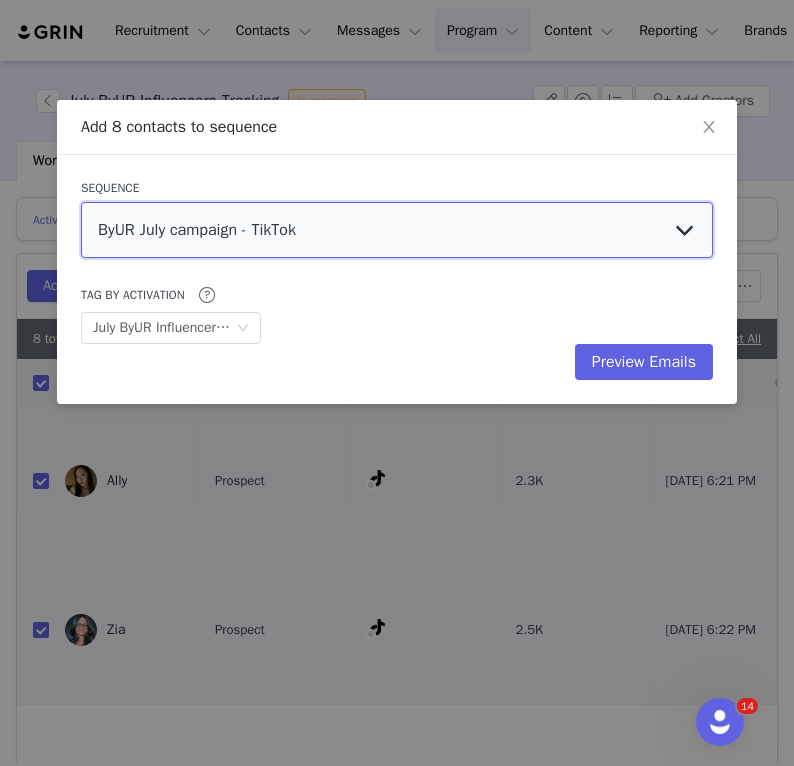 click on "ByUR July campaign - TikTok   ByUR Website Launch   Influencer Program   iFace: Charmed by iFace   iFace: iPhone 16 Campaign   iFace Sanrio Airtags   TEST Initial Outreach" at bounding box center [397, 230] 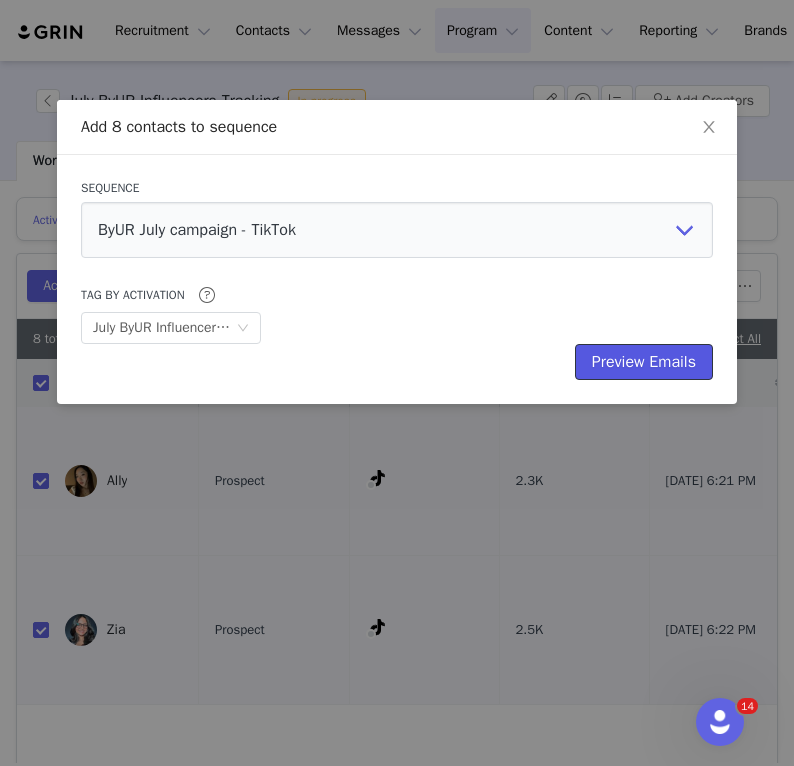 click on "Preview Emails" at bounding box center [644, 362] 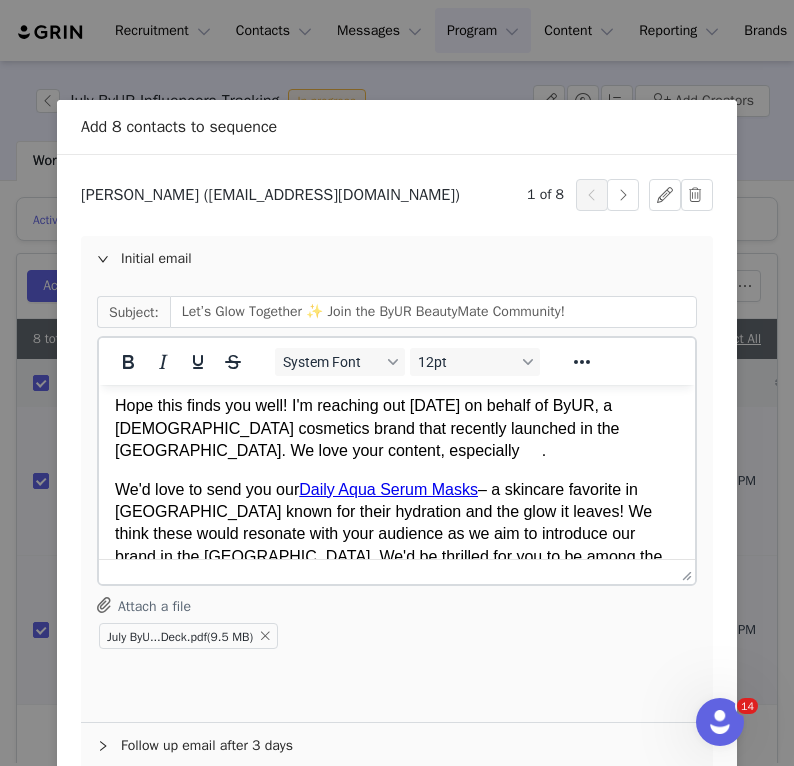 scroll, scrollTop: 45, scrollLeft: 0, axis: vertical 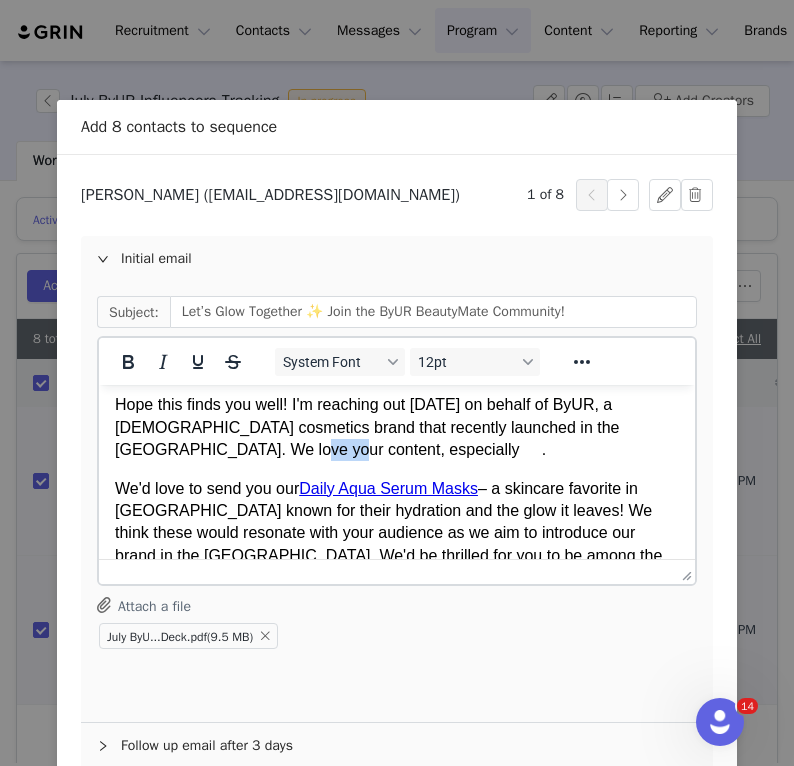 drag, startPoint x: 224, startPoint y: 445, endPoint x: 189, endPoint y: 445, distance: 35 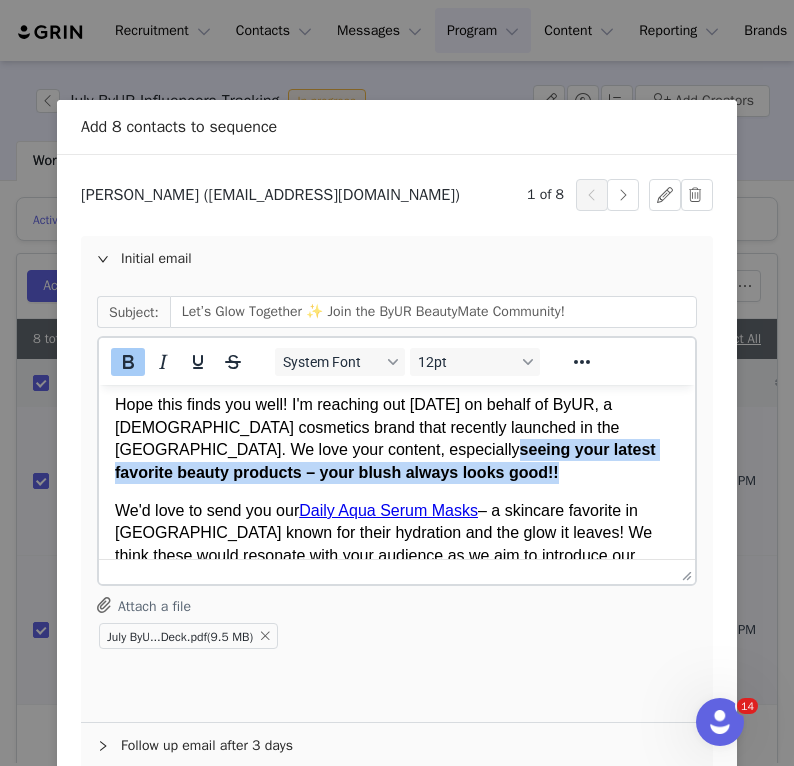 drag, startPoint x: 293, startPoint y: 476, endPoint x: 192, endPoint y: 455, distance: 103.16007 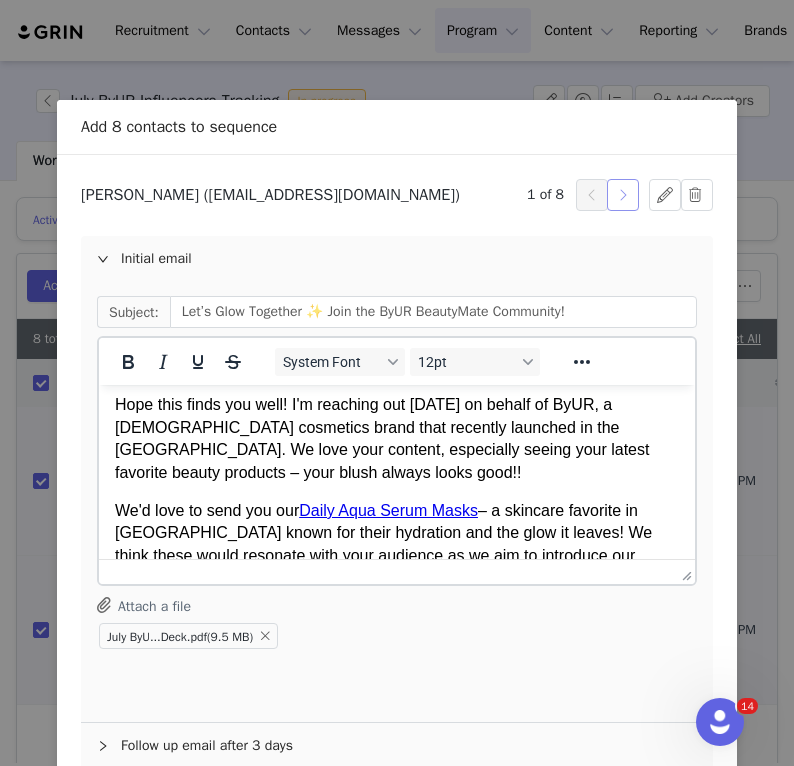 click at bounding box center (623, 195) 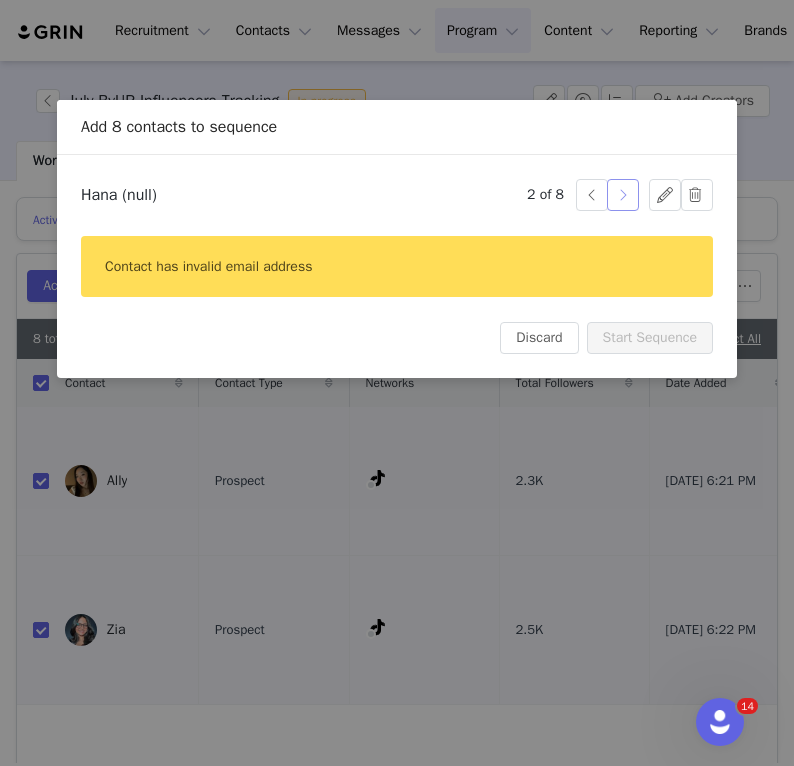 click at bounding box center [623, 195] 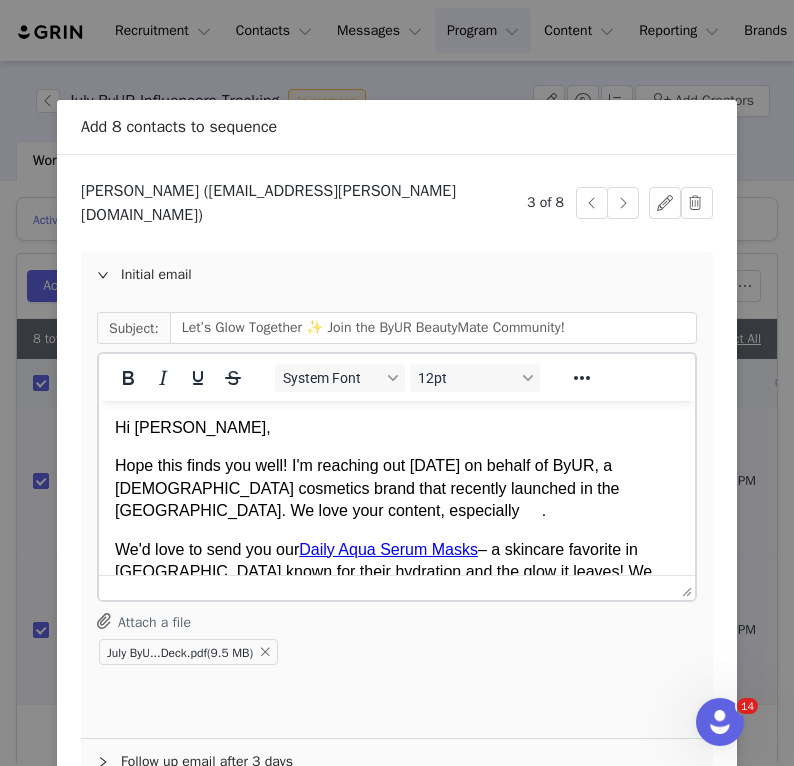 scroll, scrollTop: 0, scrollLeft: 0, axis: both 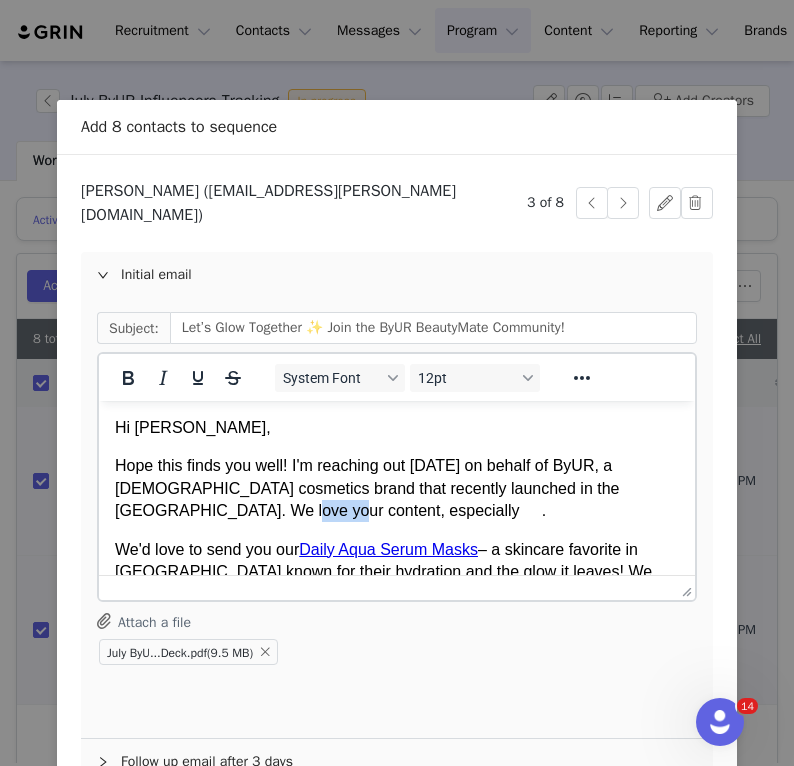 drag, startPoint x: 210, startPoint y: 513, endPoint x: 186, endPoint y: 511, distance: 24.083189 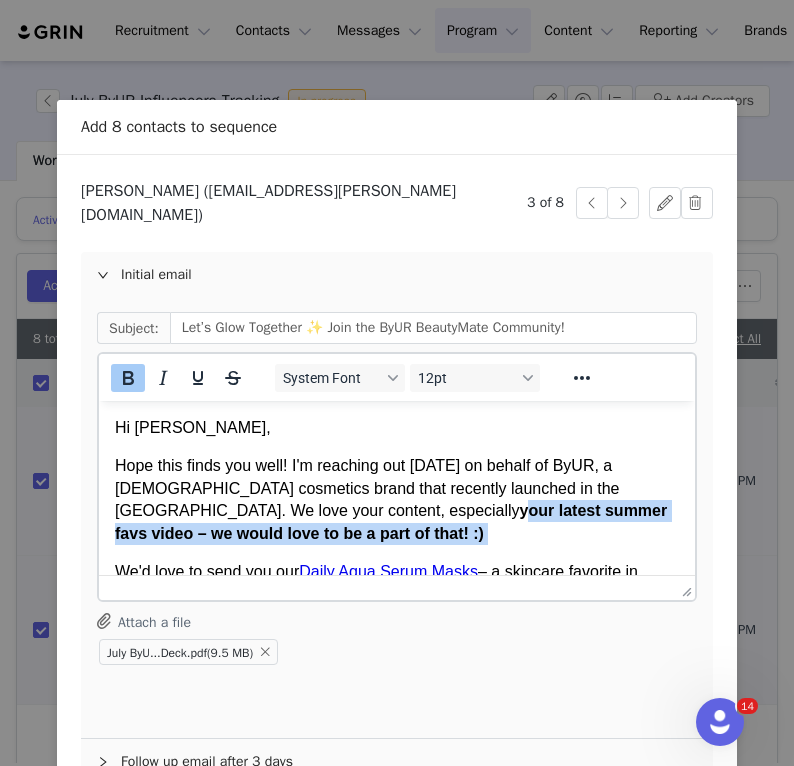 drag, startPoint x: 290, startPoint y: 546, endPoint x: 195, endPoint y: 517, distance: 99.32774 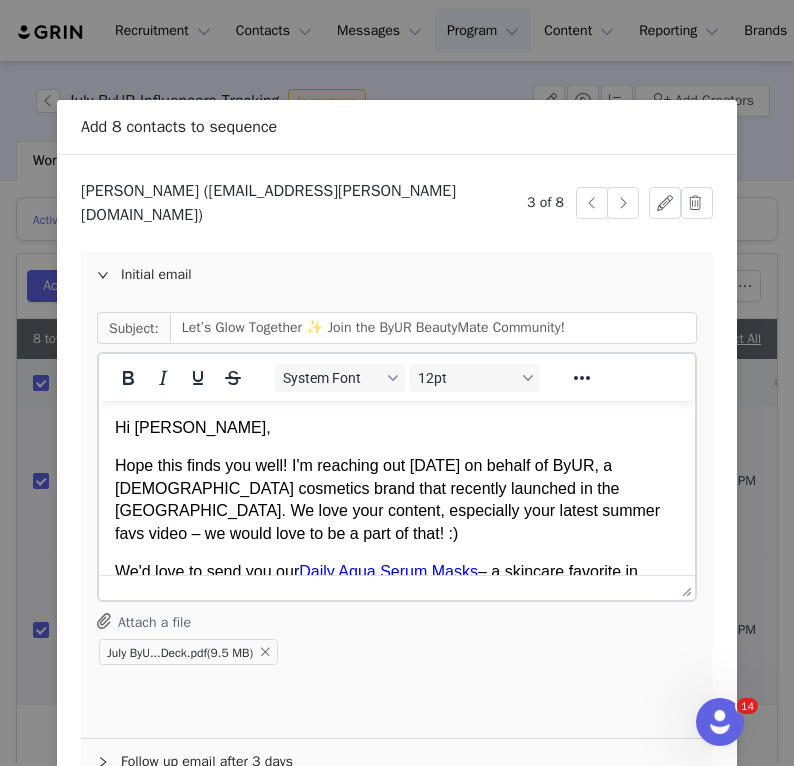 click on "Hope this finds you well! I'm reaching out today on behalf of ByUR, a Korean cosmetics brand that recently launched in the US. We love your content, especially    your latest summer favs video – we would love to be a part of that! :)" at bounding box center [397, 500] 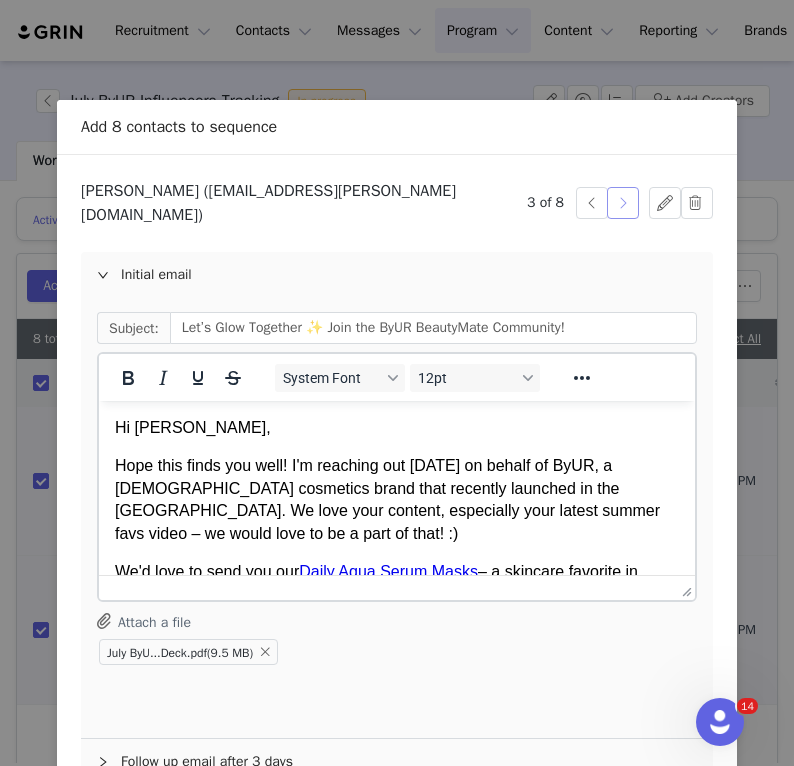 click at bounding box center (623, 203) 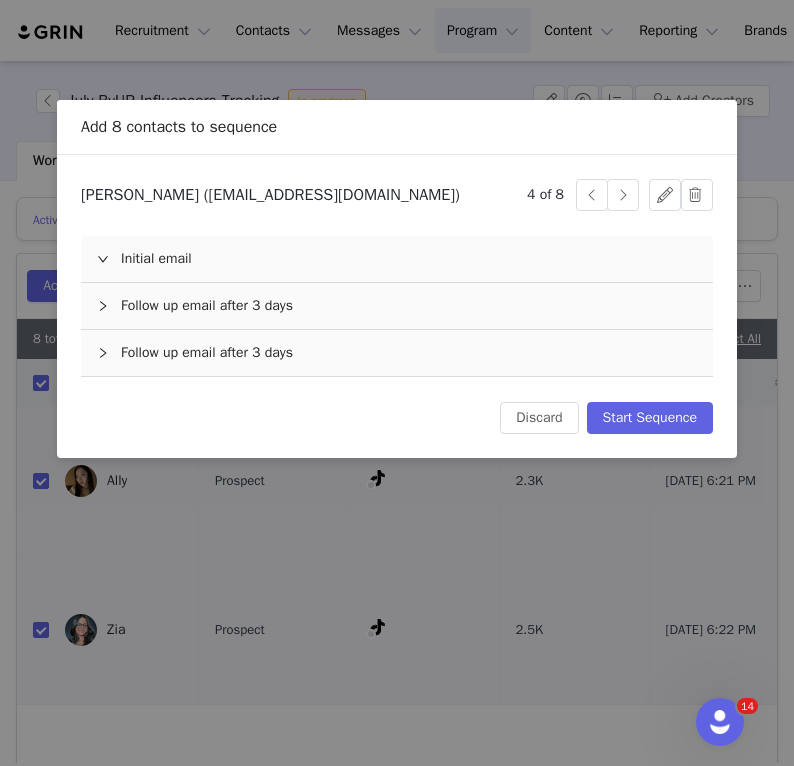 scroll, scrollTop: 0, scrollLeft: 0, axis: both 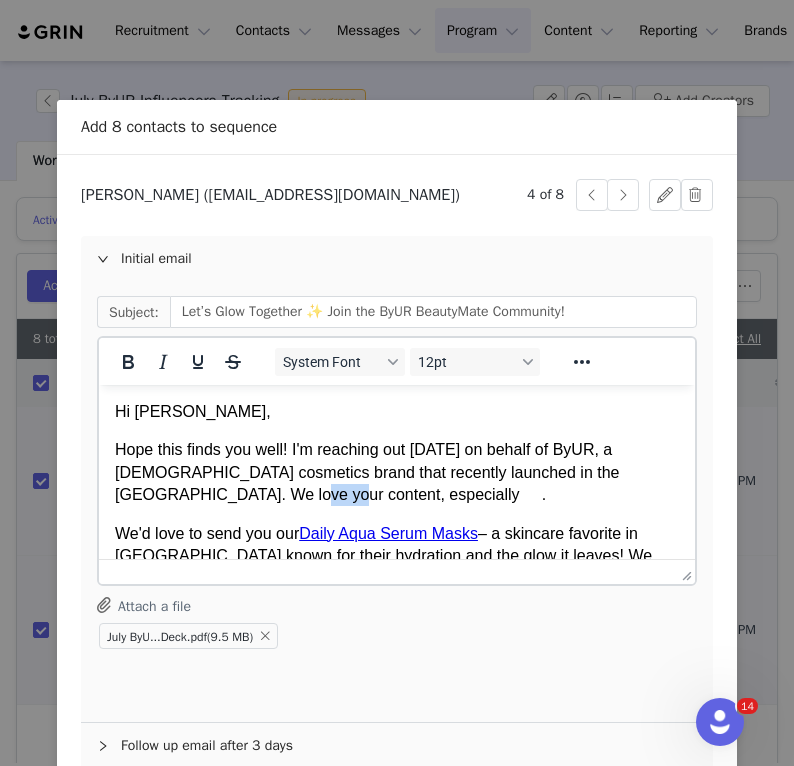 drag, startPoint x: 219, startPoint y: 503, endPoint x: 189, endPoint y: 502, distance: 30.016663 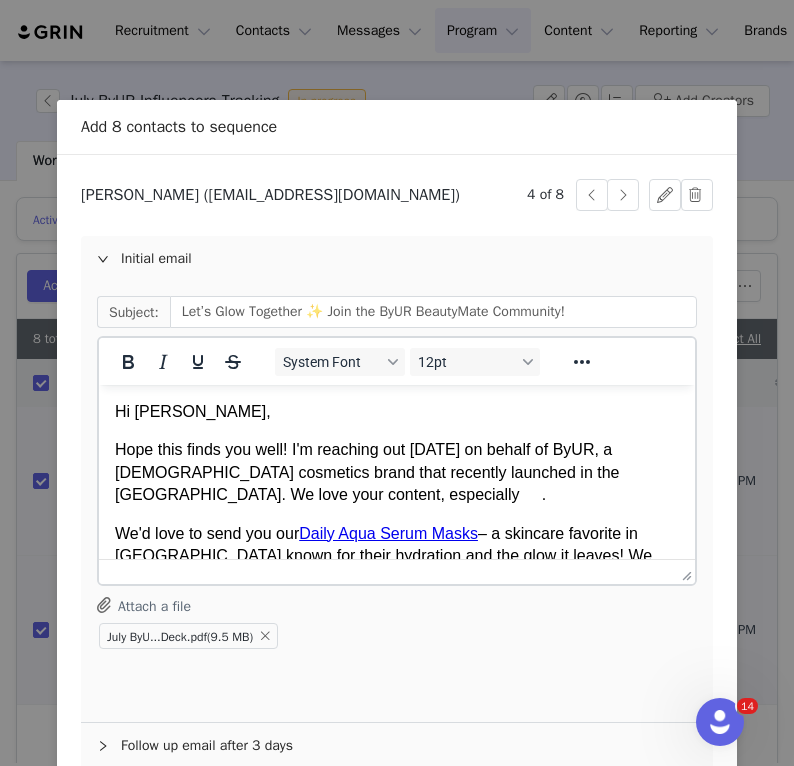 scroll, scrollTop: 22, scrollLeft: 0, axis: vertical 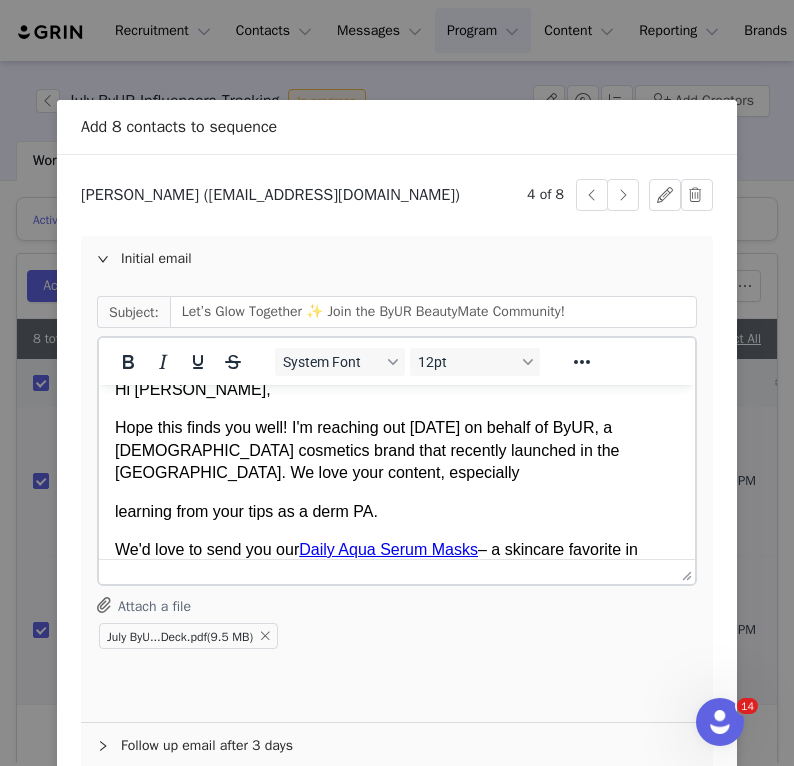 click on "Hi Danna, Hope this finds you well! I'm reaching out today on behalf of ByUR, a Korean cosmetics brand that recently launched in the US. We love your content, especially  learning from your tips as a derm PA.  We'd love to send you our  Daily Aqua Serum Masks  – a skincare favorite in Japan known for their hydration and the glow it leaves! We think these would resonate with your audience as we aim to introduce our brand in the US. We'd be thrilled for you to be among the first creators to experience and introduce them to your community. Attached to this email is a  creative brief  with more information on the products, content guidelines, and ideas to inspire you. Let us know if you're interested -- we'd love to get your shipping details and welcome you to our BeautyMate community!  Best,  Jenna Fuentes Marketing Specialist Hamee US Corp. jenna.fuentes@hamee.co.jp   https://www.instagram.com/byur_us/    https://www.tiktok.com/@byur.us" at bounding box center [397, 678] 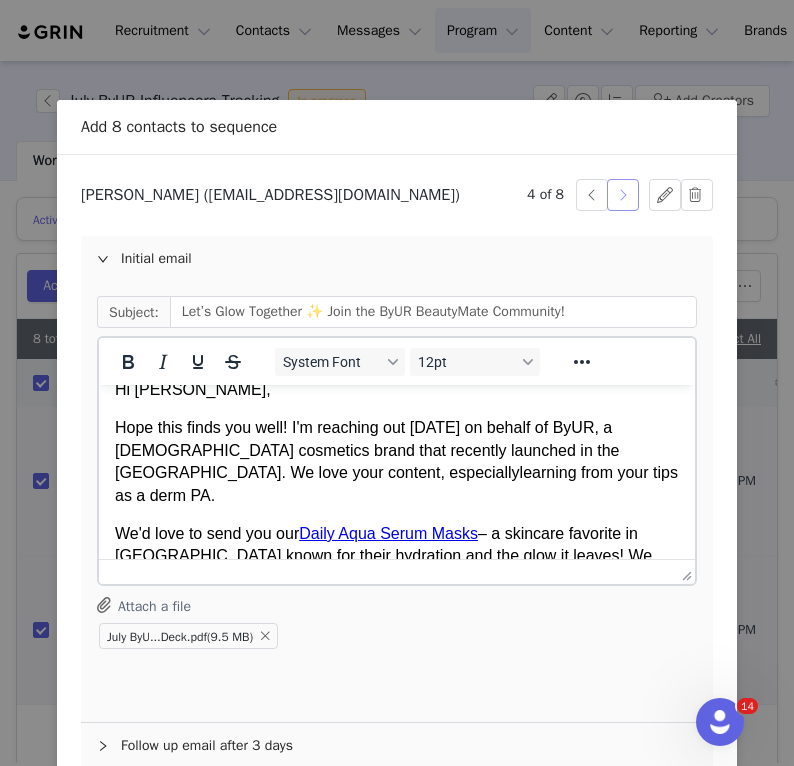 click at bounding box center (623, 195) 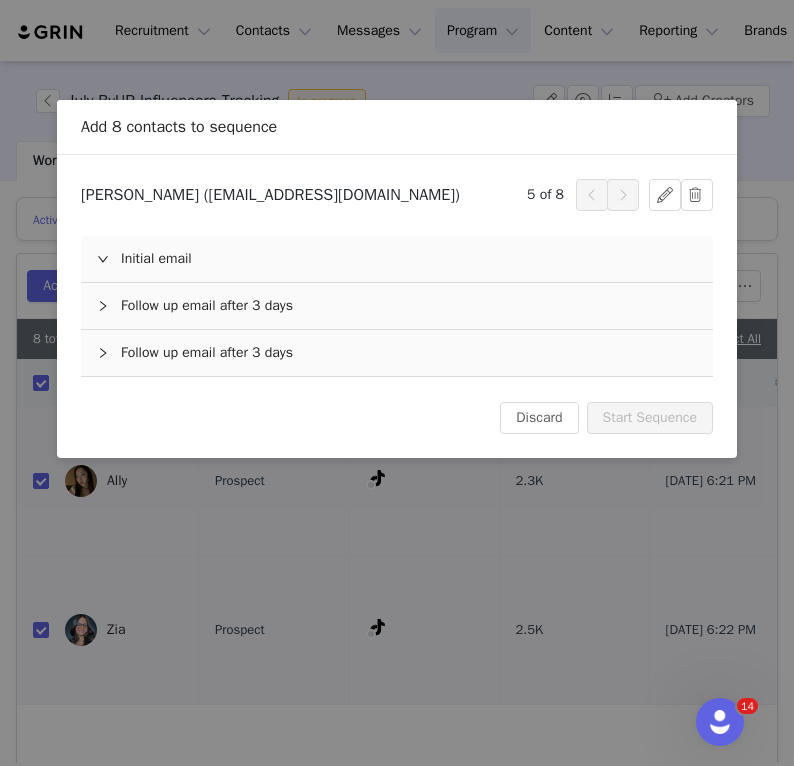 scroll, scrollTop: 0, scrollLeft: 0, axis: both 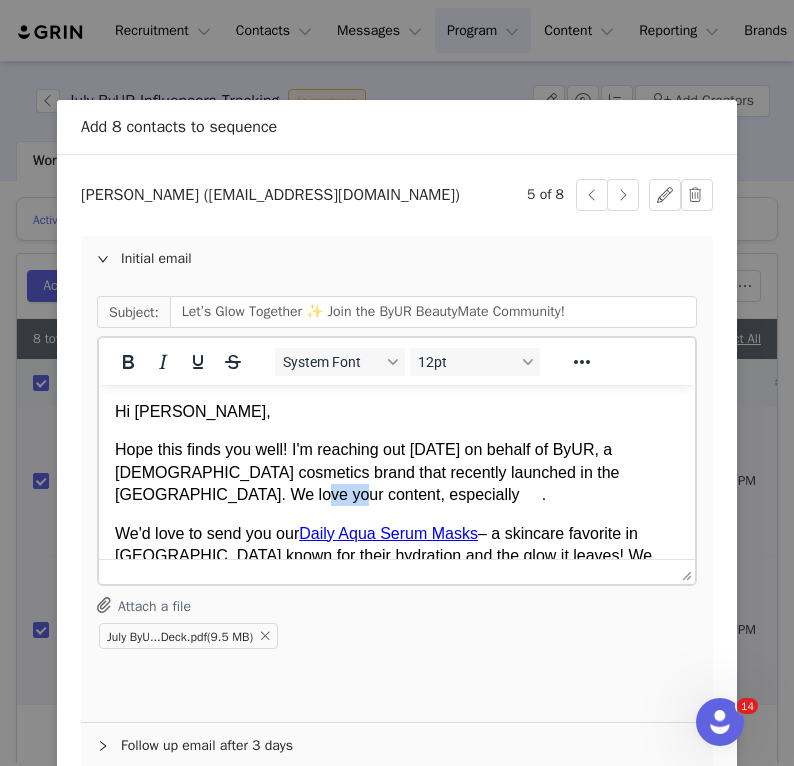 drag, startPoint x: 230, startPoint y: 495, endPoint x: 189, endPoint y: 493, distance: 41.04875 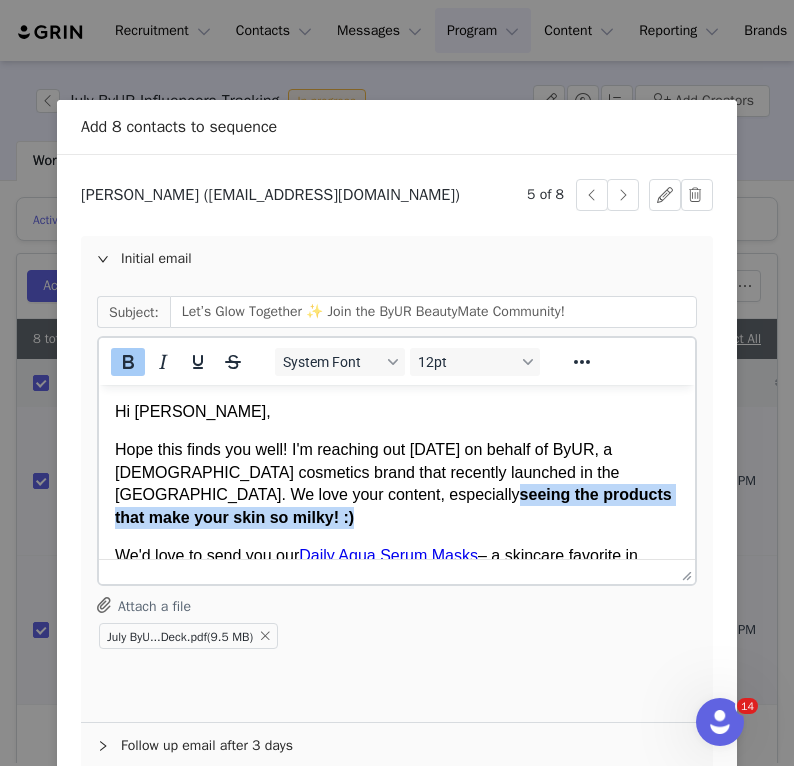 drag, startPoint x: 600, startPoint y: 499, endPoint x: 192, endPoint y: 501, distance: 408.0049 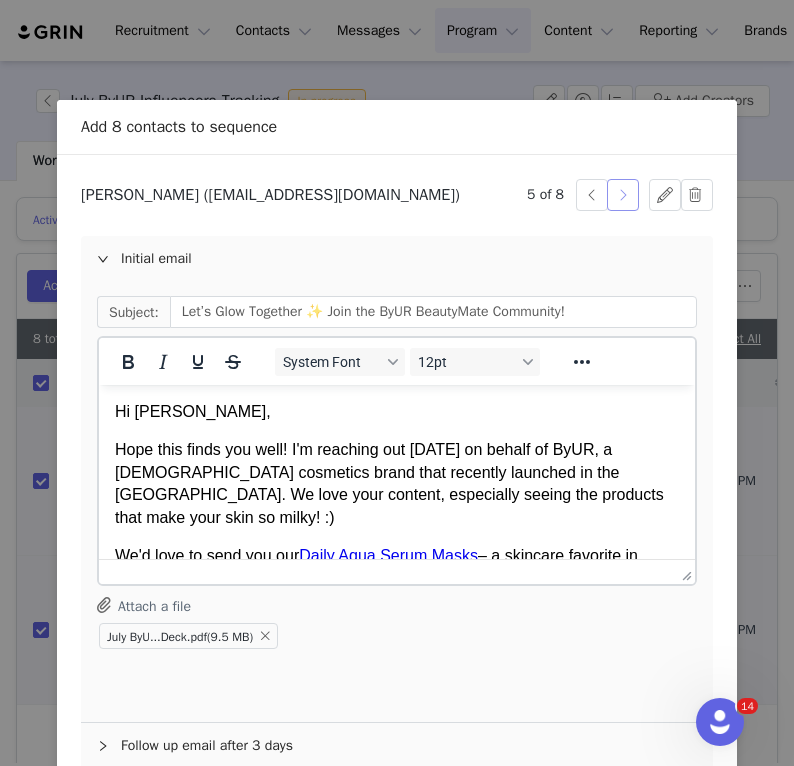 click at bounding box center (623, 195) 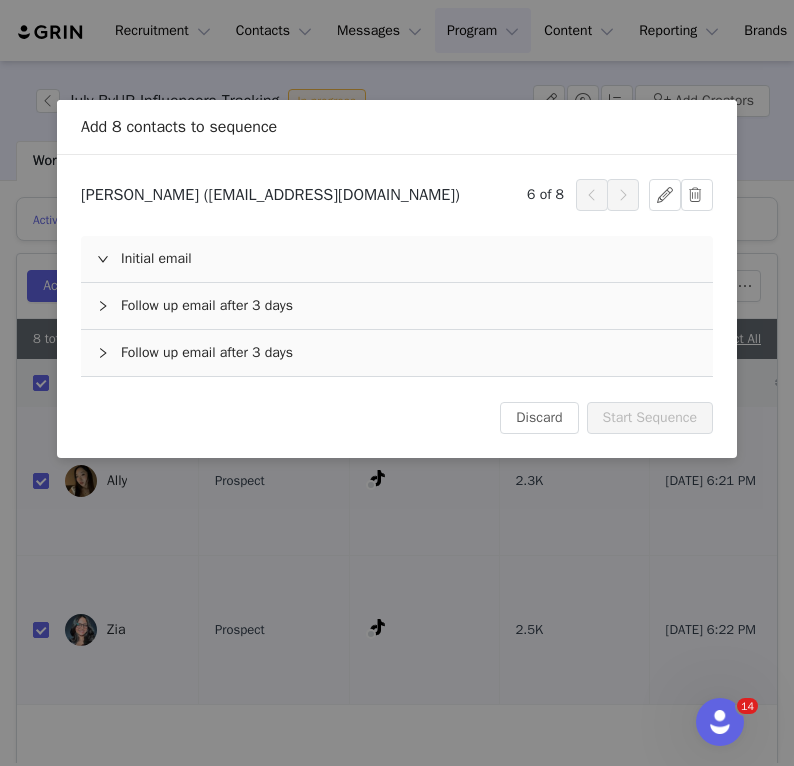 scroll, scrollTop: 0, scrollLeft: 0, axis: both 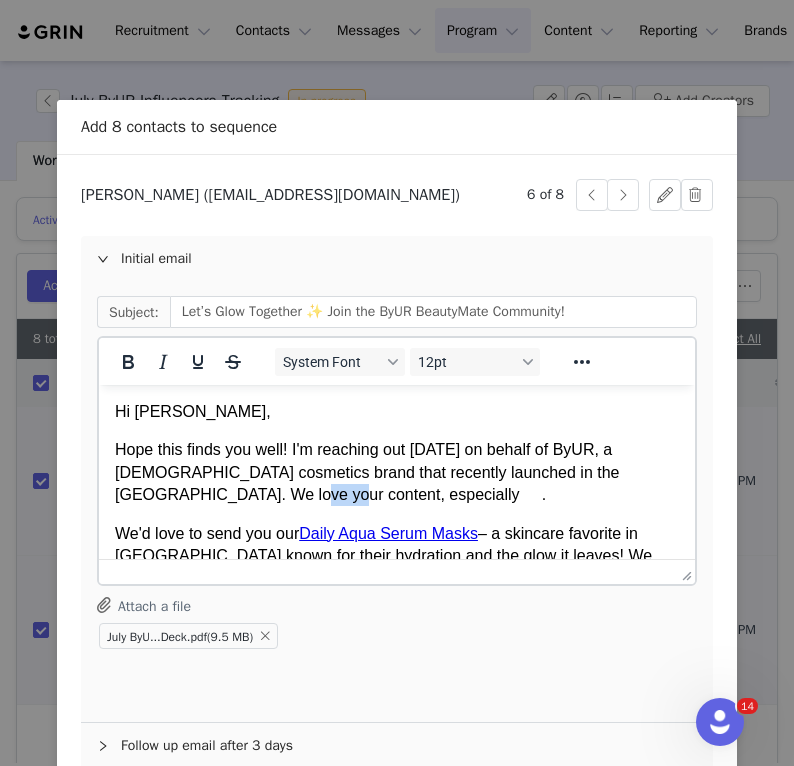 drag, startPoint x: 223, startPoint y: 500, endPoint x: 190, endPoint y: 499, distance: 33.01515 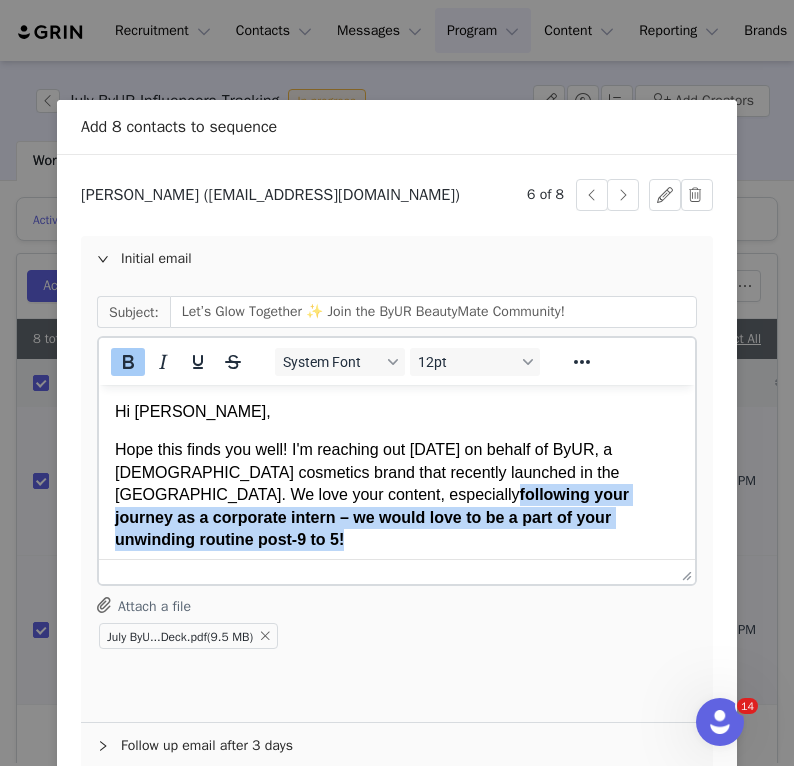 drag, startPoint x: 527, startPoint y: 516, endPoint x: 192, endPoint y: 494, distance: 335.72162 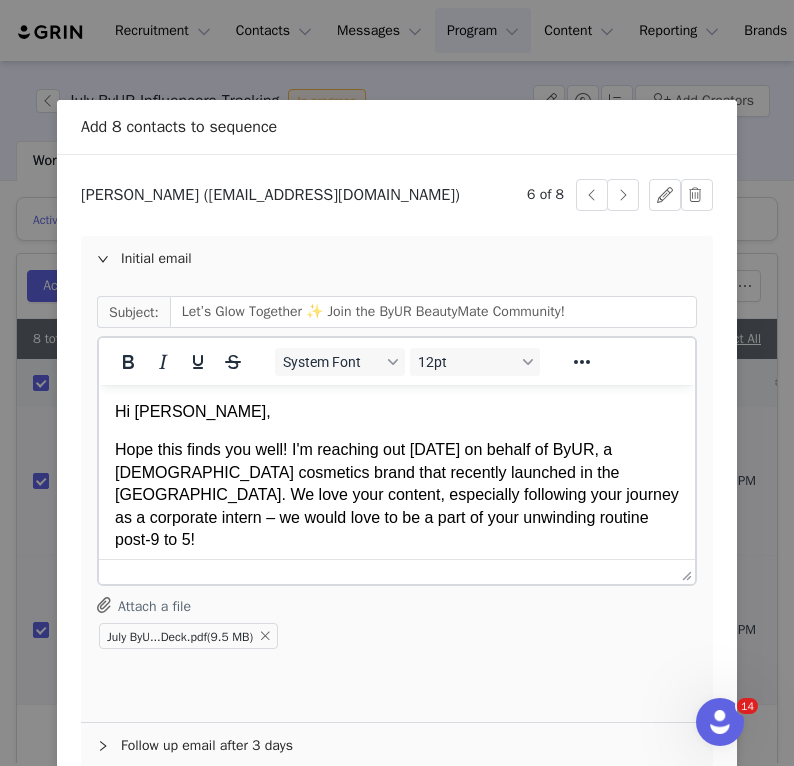 click on "Hope this finds you well! I'm reaching out today on behalf of ByUR, a Korean cosmetics brand that recently launched in the US. We love your content, especially following your journey as a corporate intern – we would love to be a part of your unwinding routine post-9 to 5!" at bounding box center [397, 495] 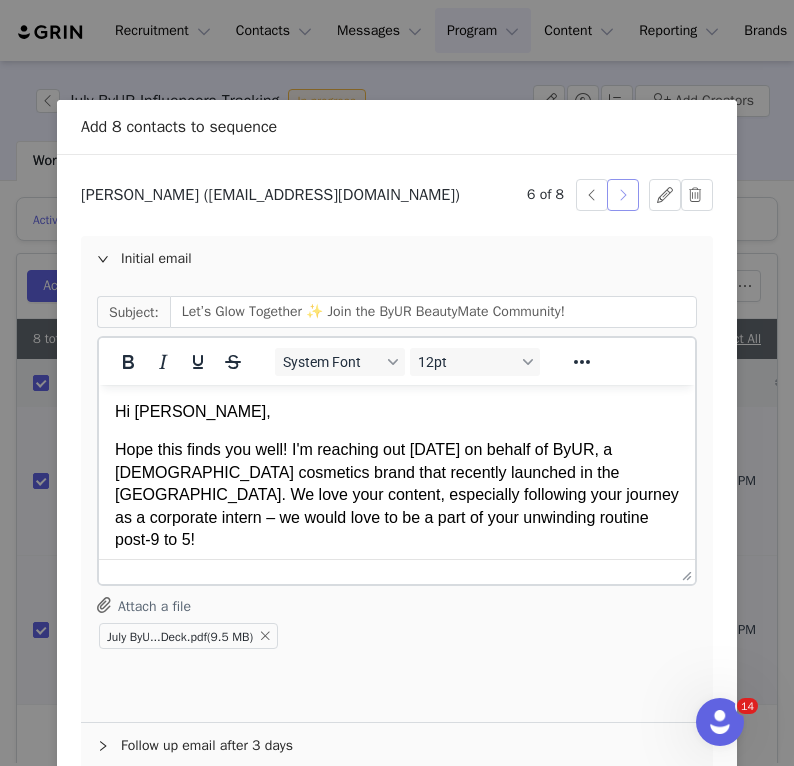 click at bounding box center [623, 195] 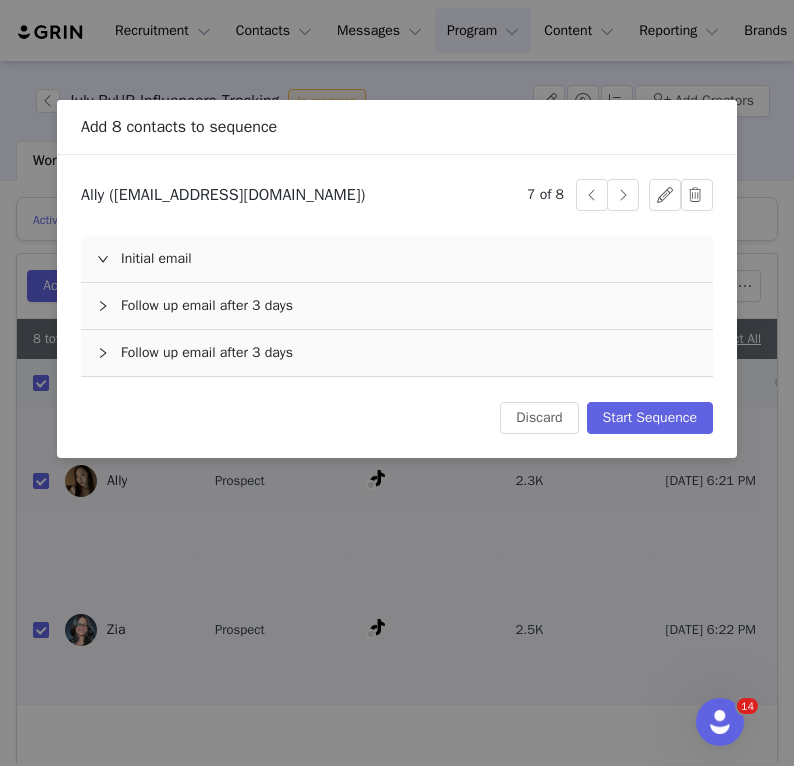 scroll, scrollTop: 0, scrollLeft: 0, axis: both 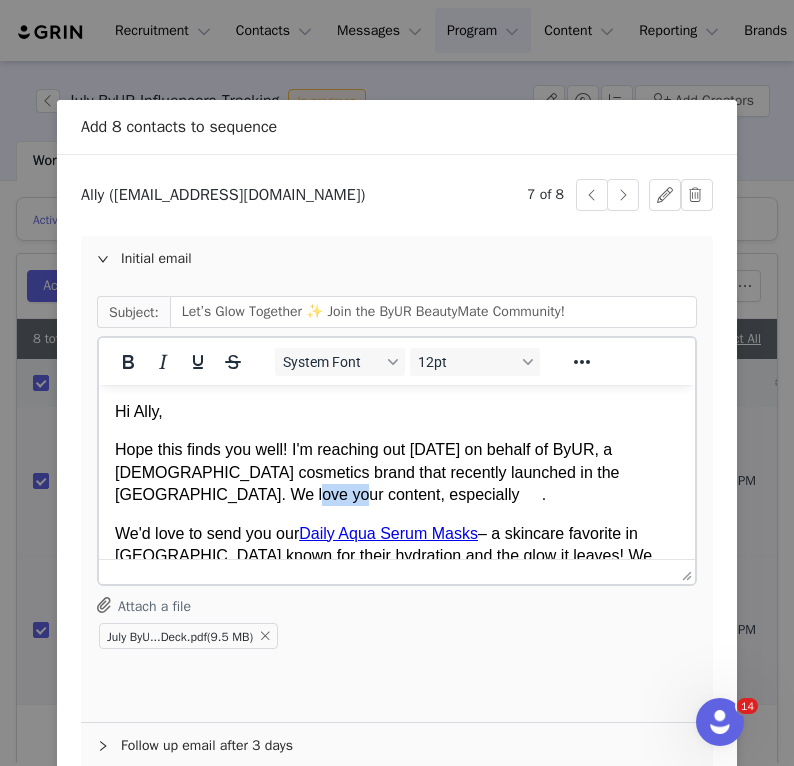 drag, startPoint x: 237, startPoint y: 506, endPoint x: 187, endPoint y: 500, distance: 50.358715 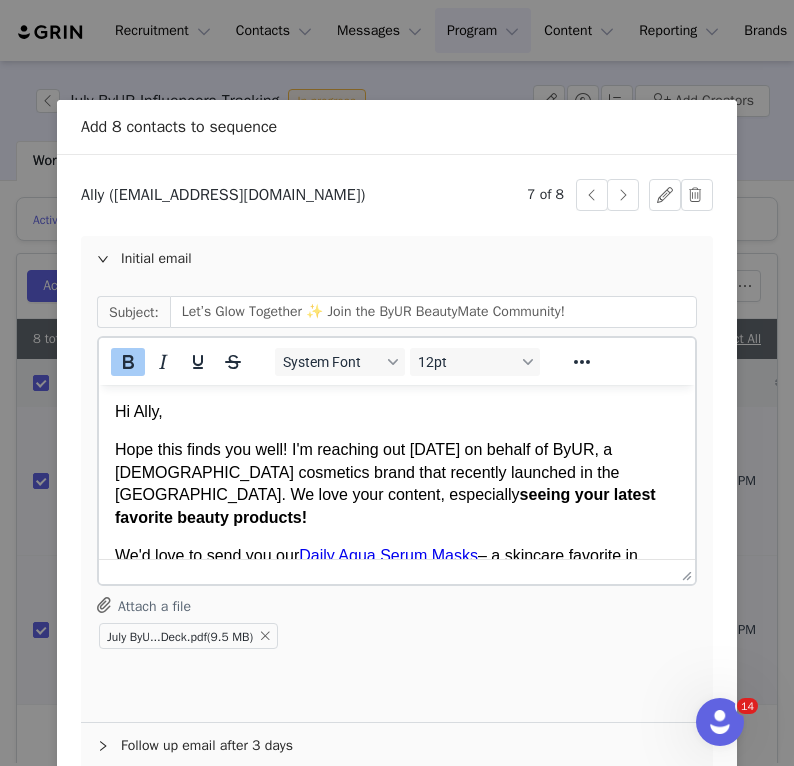 drag, startPoint x: 547, startPoint y: 499, endPoint x: 191, endPoint y: 501, distance: 356.0056 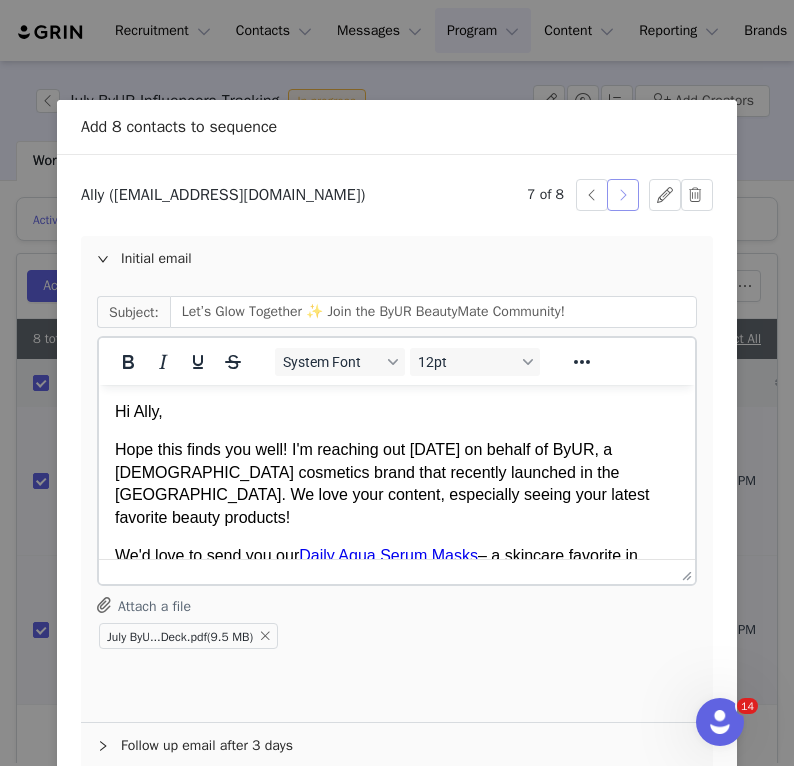 click at bounding box center (623, 195) 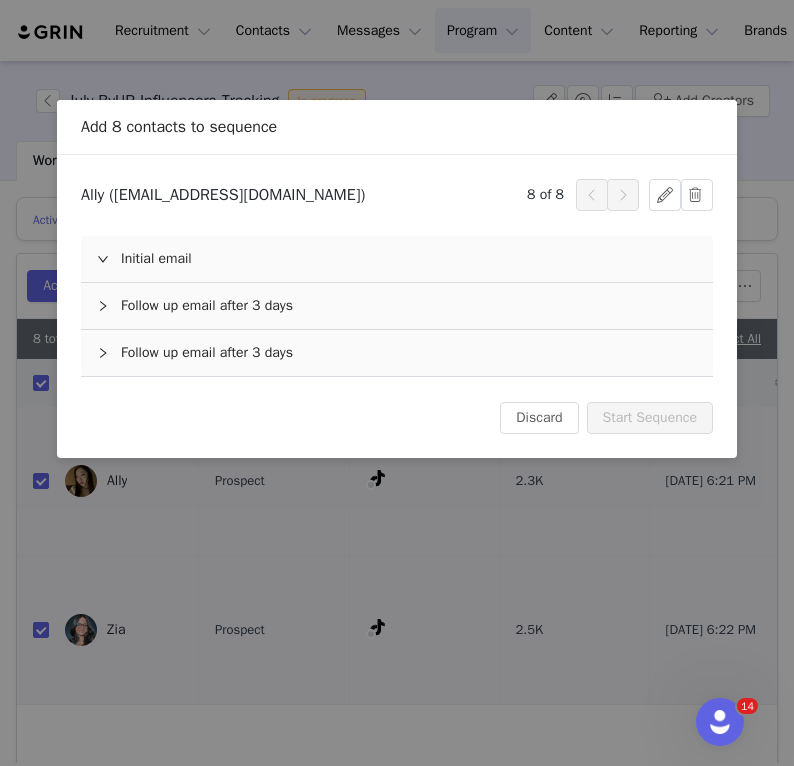 scroll, scrollTop: 0, scrollLeft: 0, axis: both 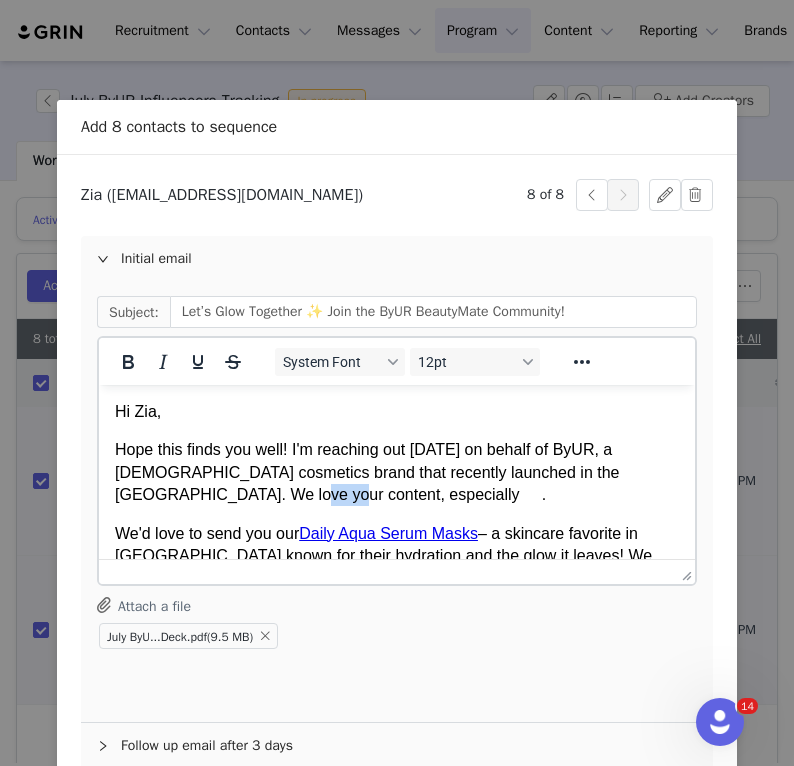 drag, startPoint x: 230, startPoint y: 499, endPoint x: 190, endPoint y: 498, distance: 40.012497 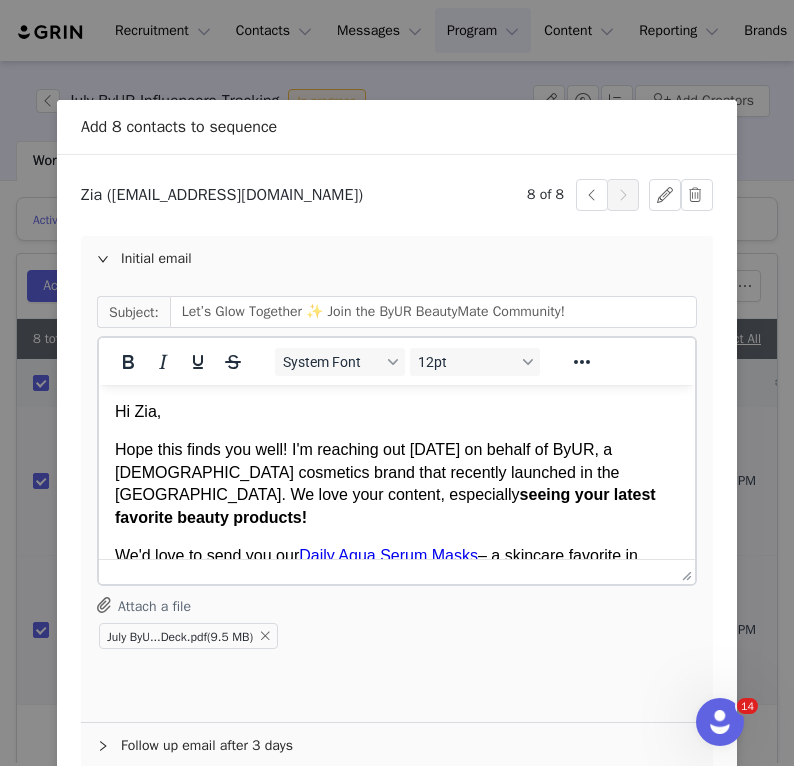 click on "seeing your latest favorite beauty products!" at bounding box center [385, 505] 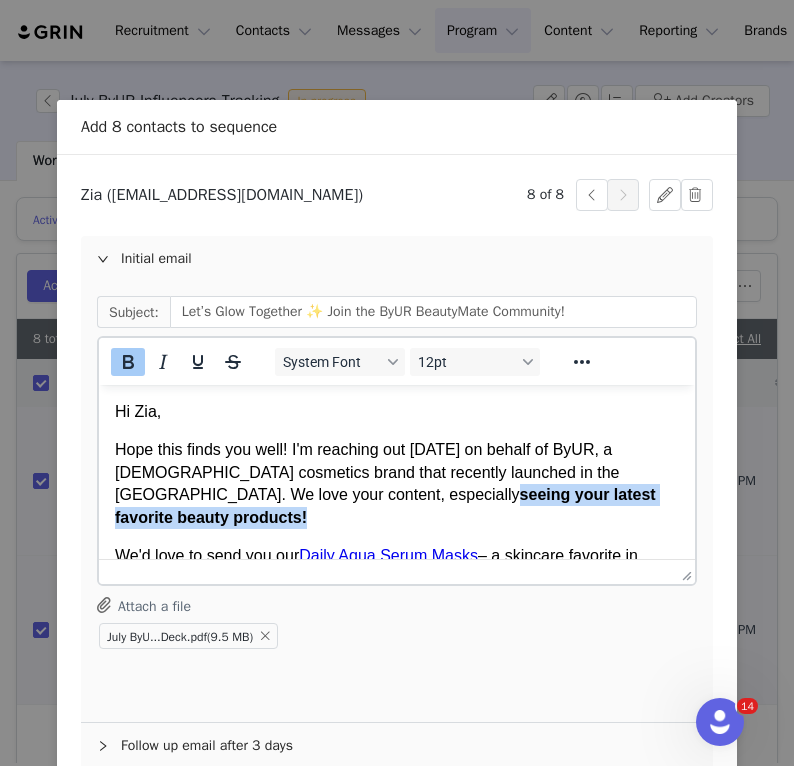 drag, startPoint x: 527, startPoint y: 493, endPoint x: 192, endPoint y: 497, distance: 335.02386 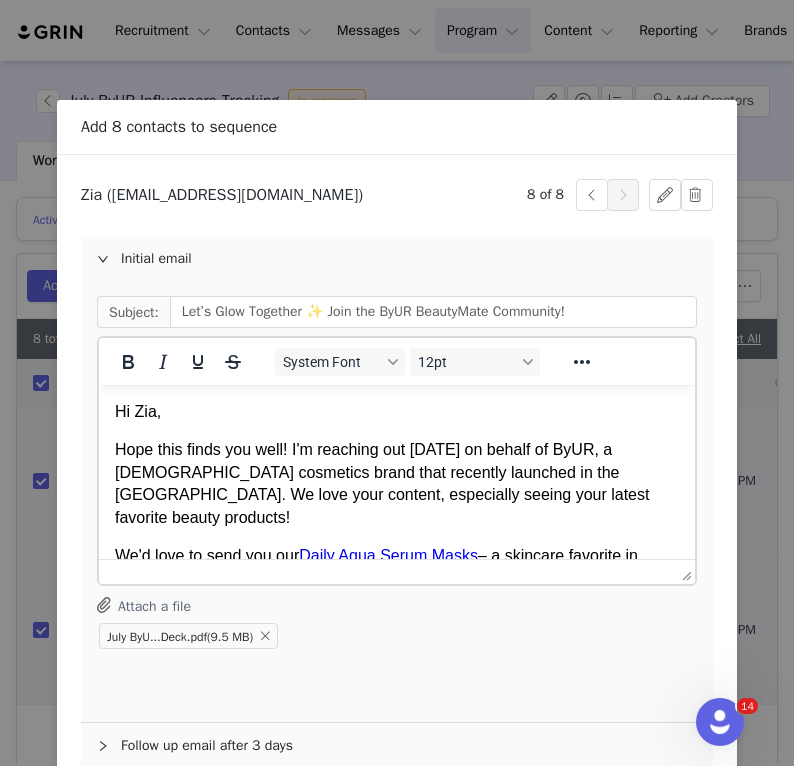 scroll, scrollTop: 156, scrollLeft: 0, axis: vertical 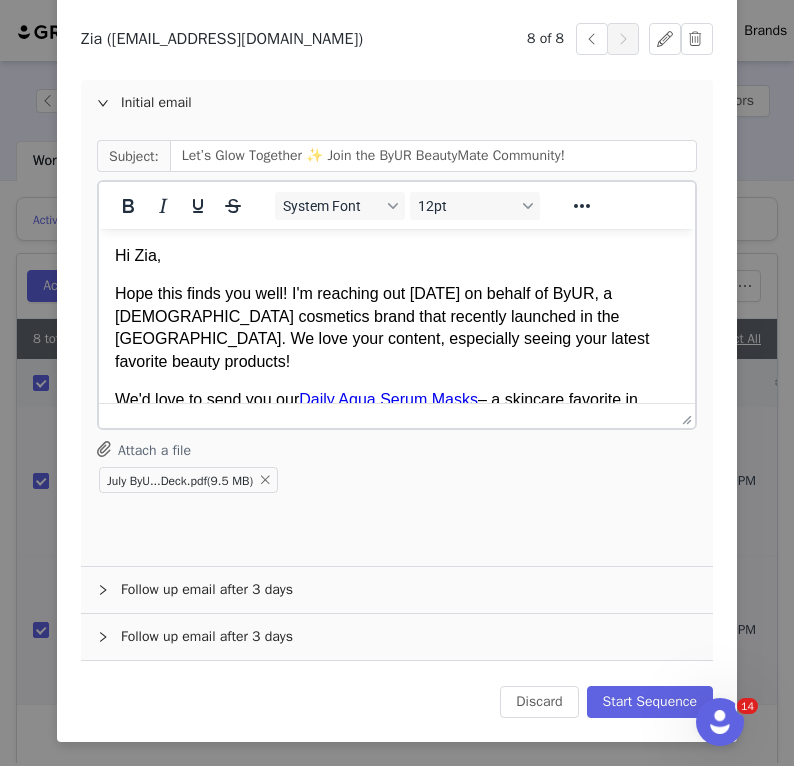 click on "Follow up email after 3 days" at bounding box center [397, 590] 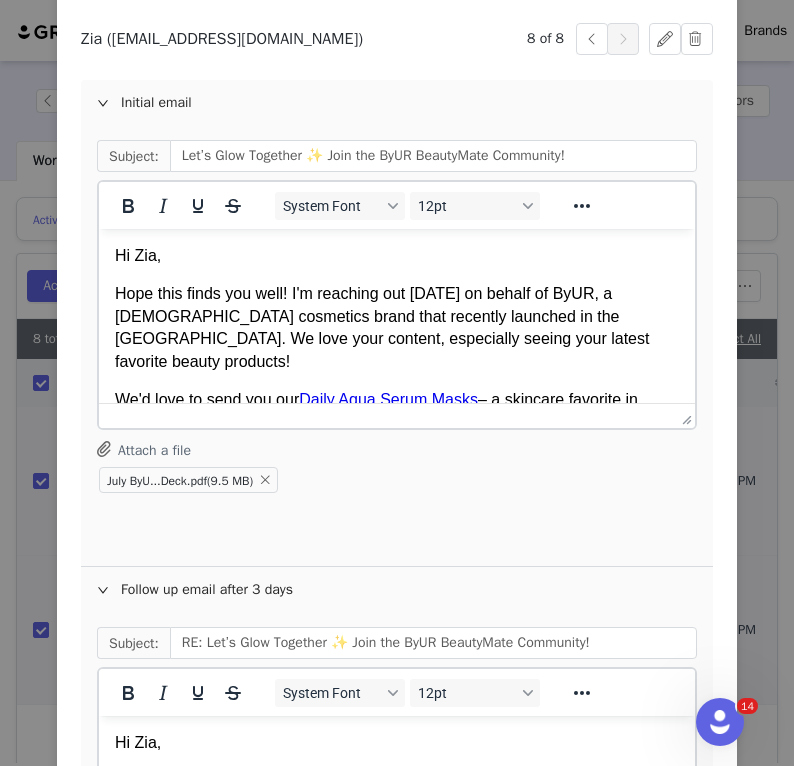 scroll, scrollTop: 0, scrollLeft: 0, axis: both 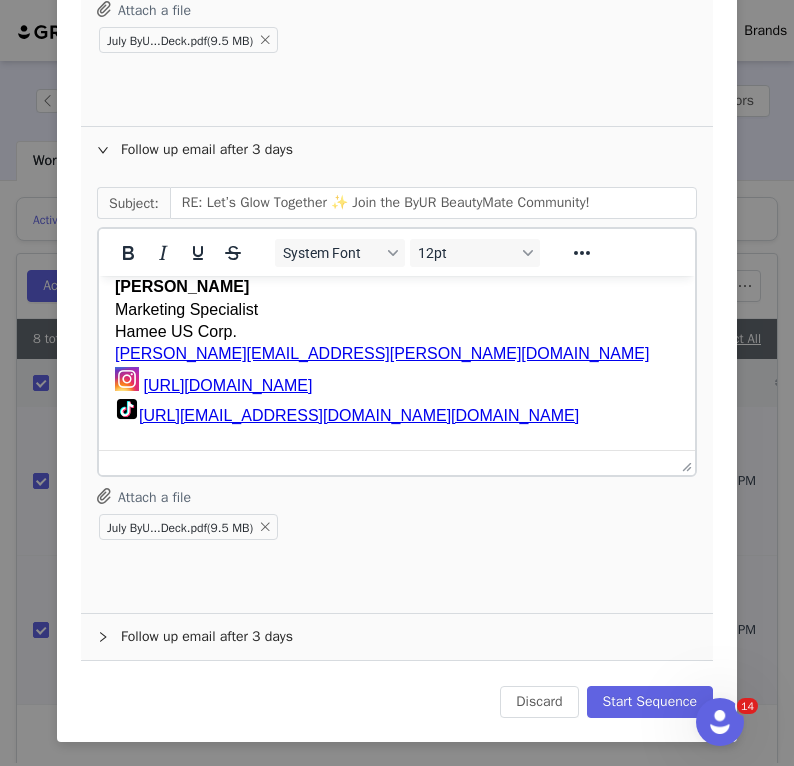 click on "Follow up email after 3 days" at bounding box center (397, 637) 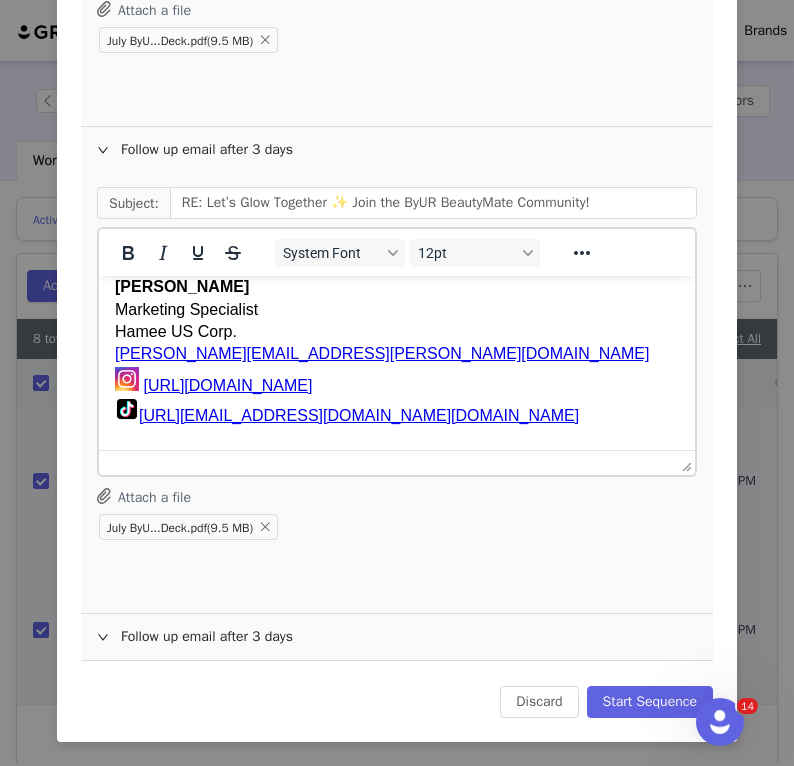 scroll, scrollTop: 0, scrollLeft: 0, axis: both 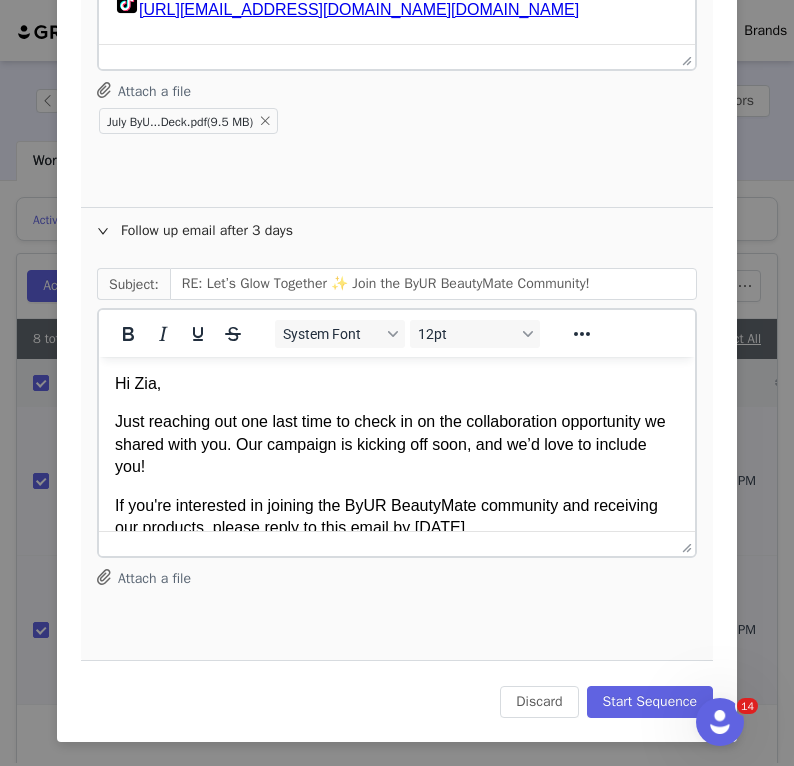 click on "Attach a file" at bounding box center [397, 578] 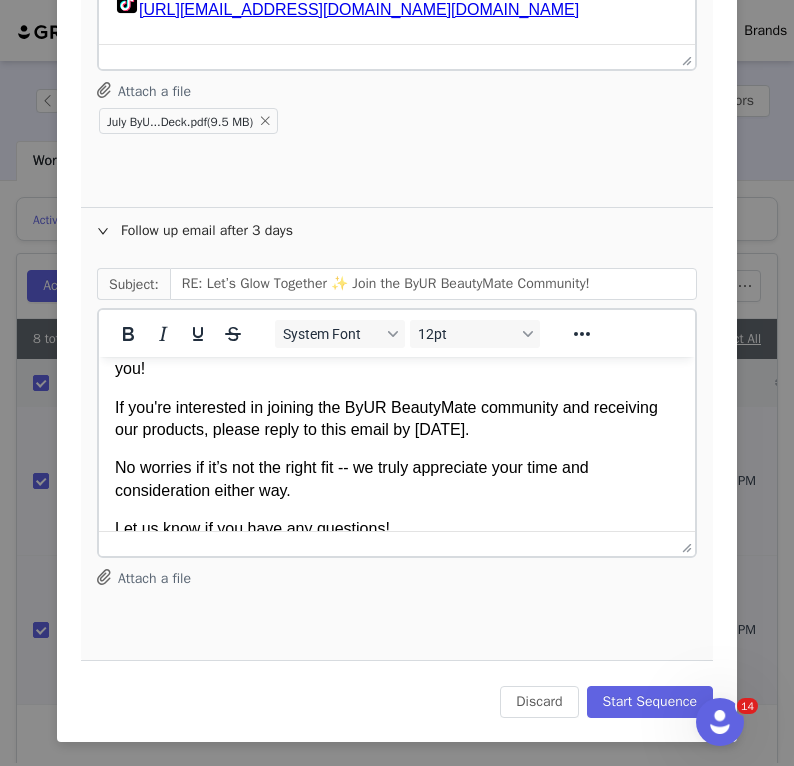 scroll, scrollTop: 78, scrollLeft: 0, axis: vertical 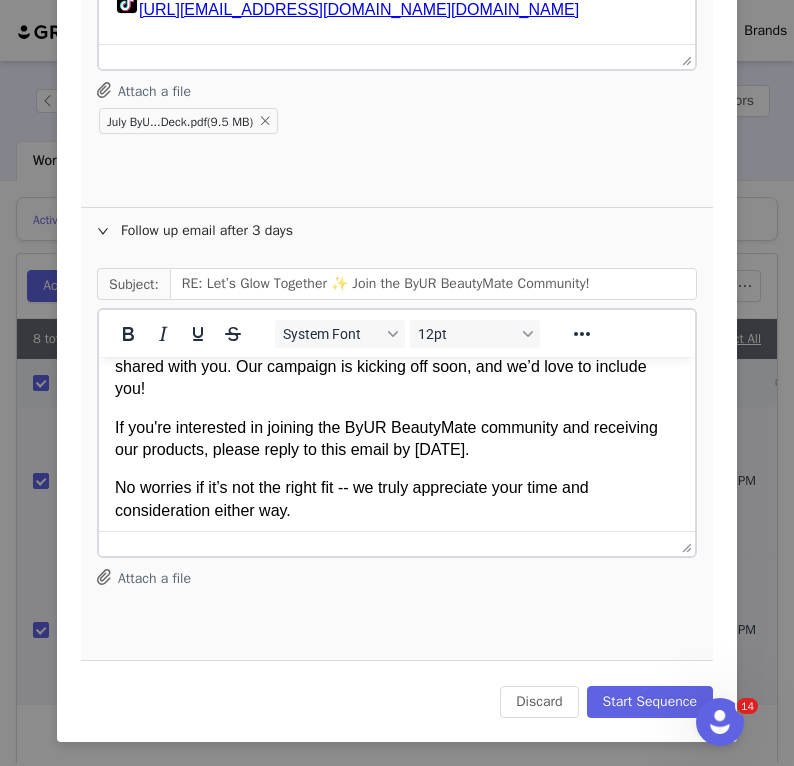 click on "If you're interested in joining the ByUR BeautyMate community and receiving our products, please reply to this email by July 10." at bounding box center (397, 439) 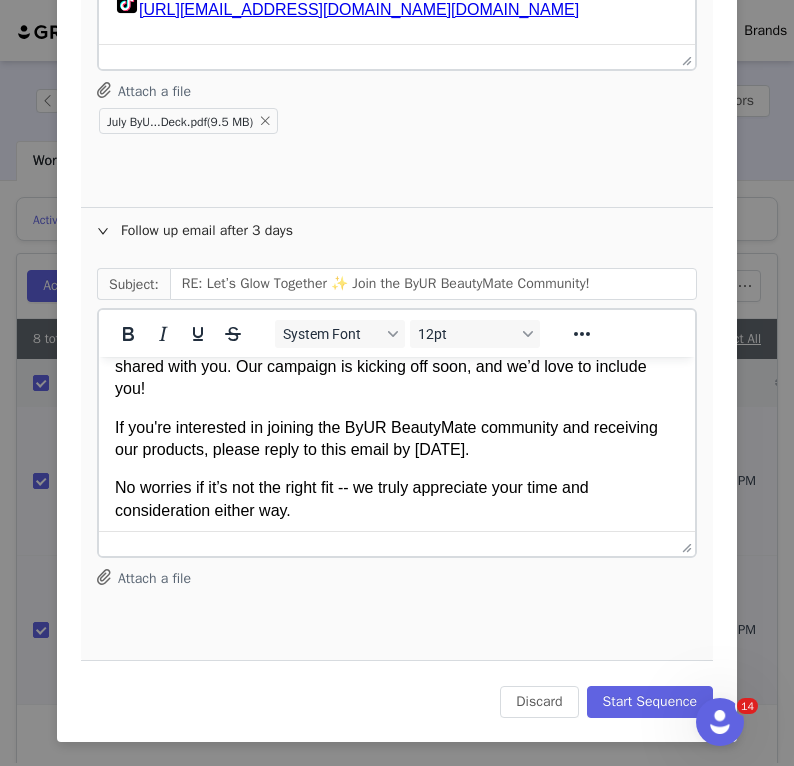 type 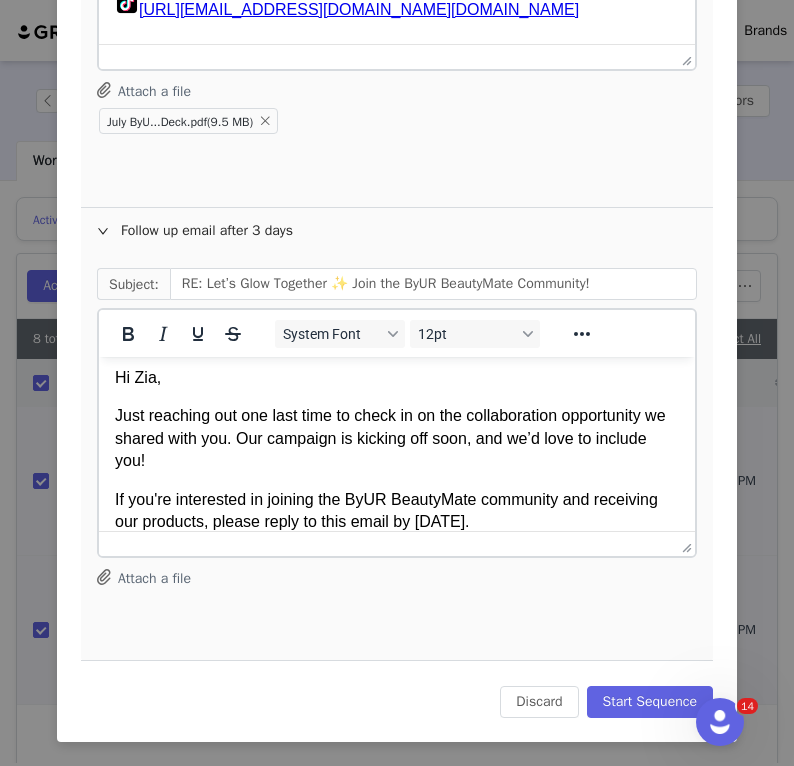 scroll, scrollTop: 0, scrollLeft: 0, axis: both 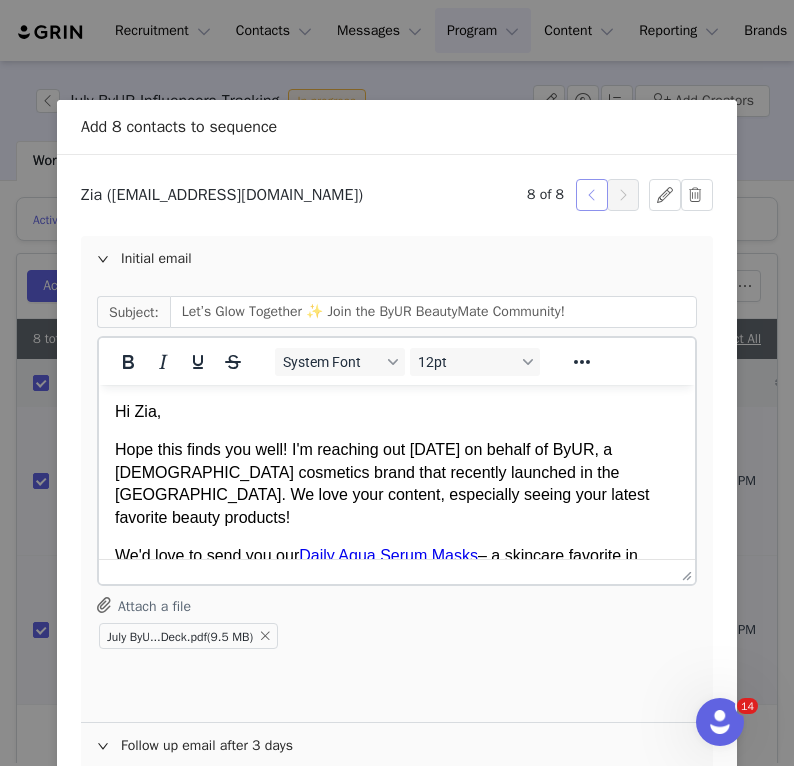 click at bounding box center [592, 195] 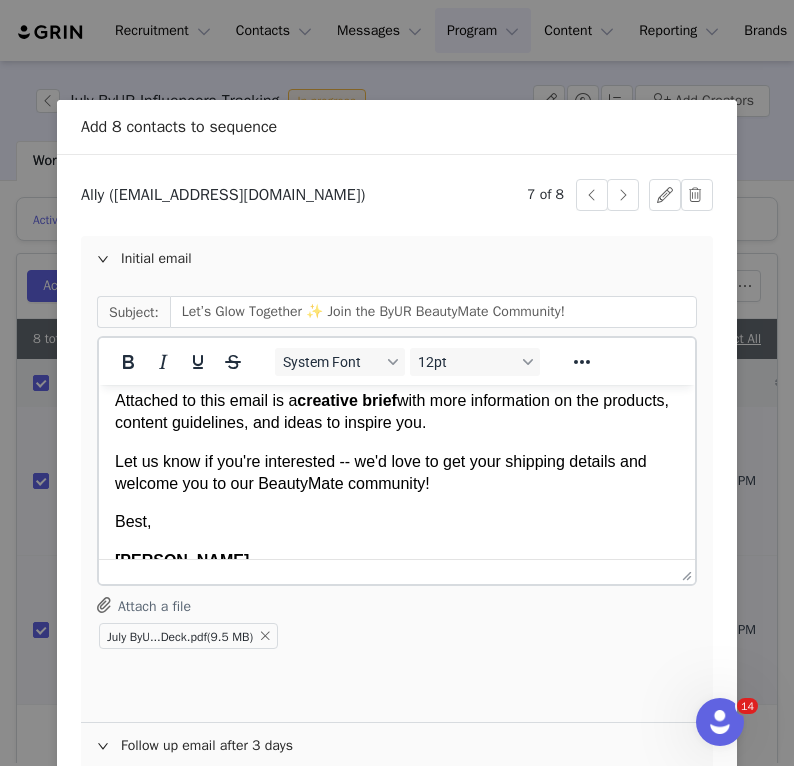 scroll, scrollTop: 413, scrollLeft: 0, axis: vertical 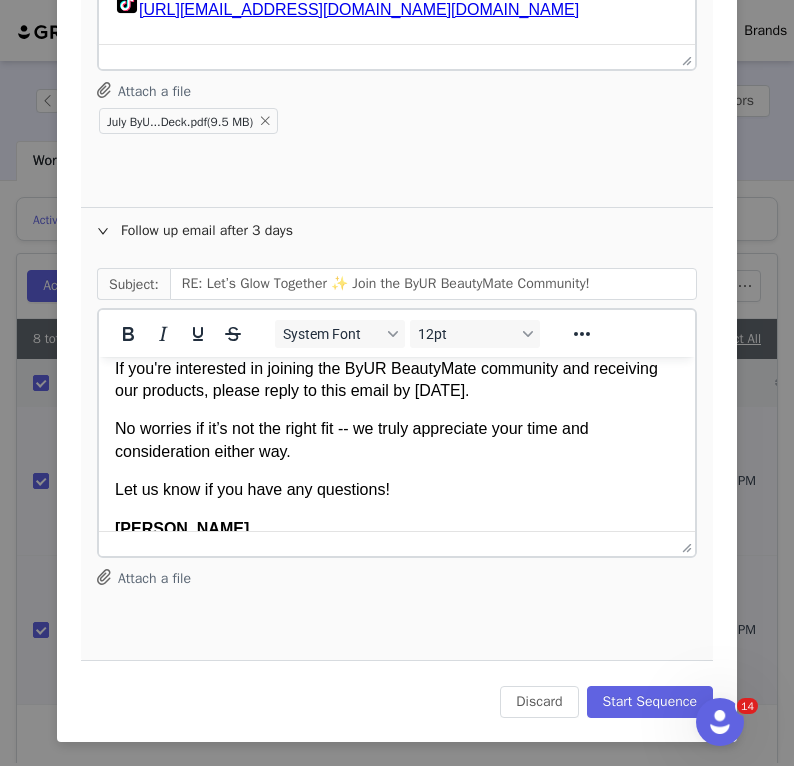 click on "If you're interested in joining the ByUR BeautyMate community and receiving our products, please reply to this email by July 10." at bounding box center [397, 380] 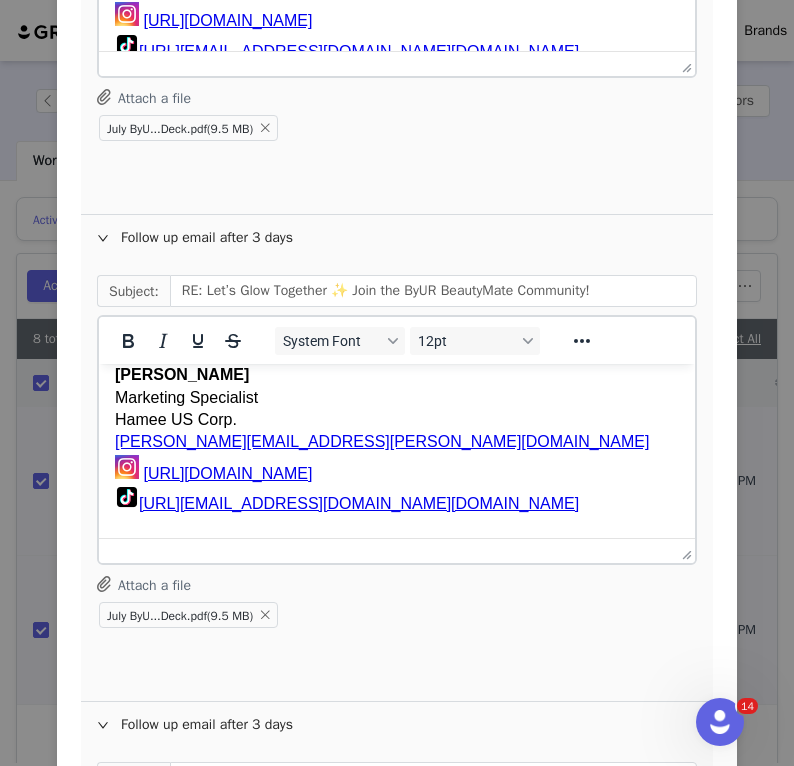 scroll, scrollTop: 0, scrollLeft: 0, axis: both 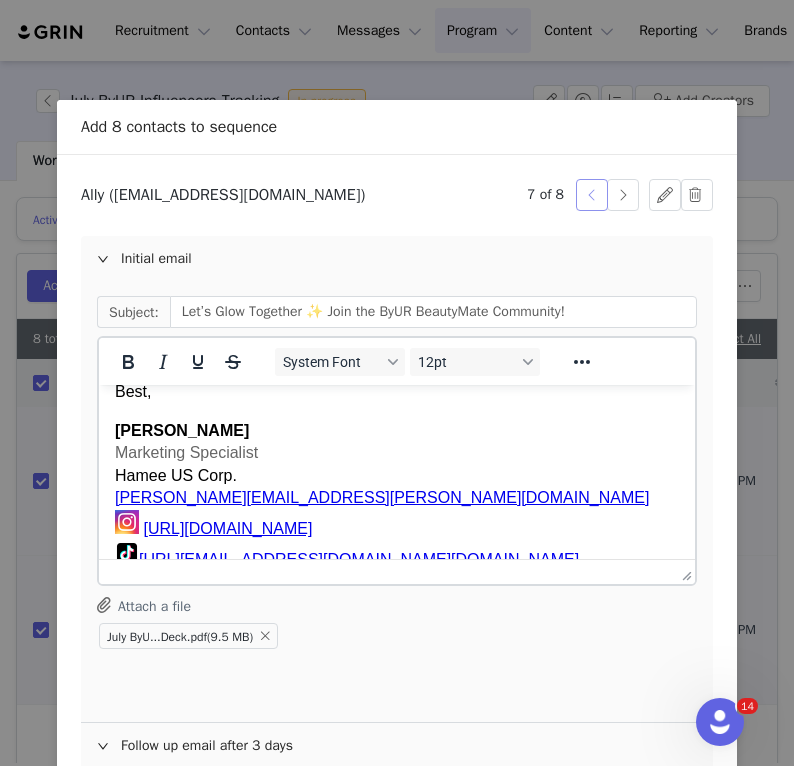 click at bounding box center [592, 195] 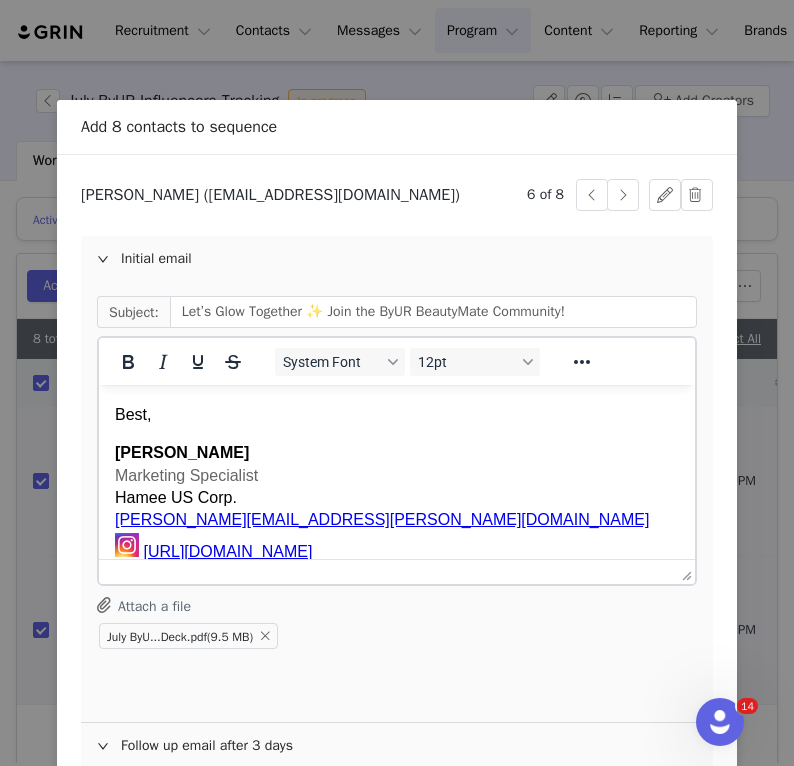 scroll, scrollTop: 439, scrollLeft: 0, axis: vertical 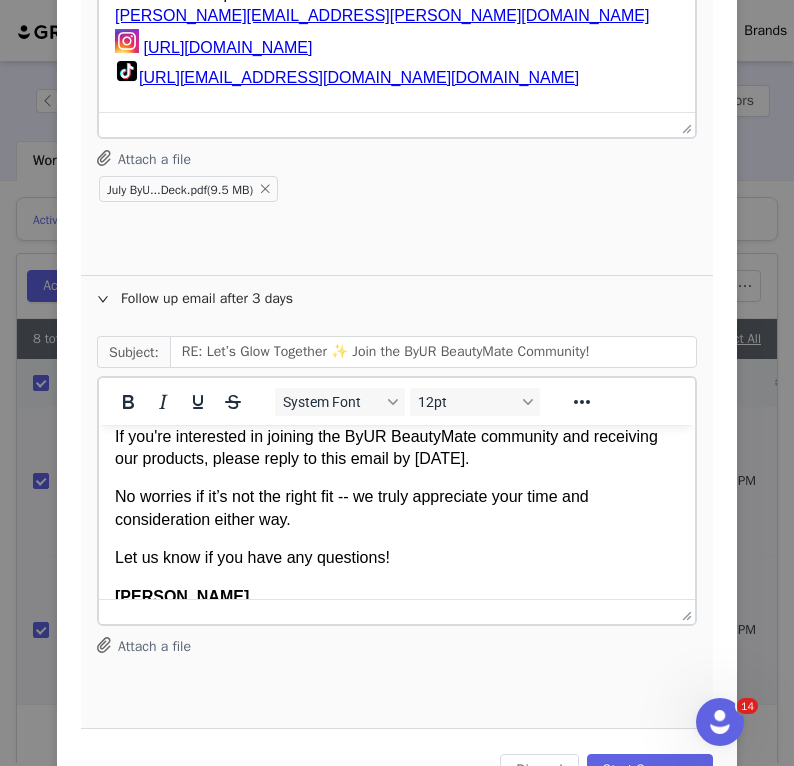click on "If you're interested in joining the ByUR BeautyMate community and receiving our products, please reply to this email by July 10." at bounding box center [397, 448] 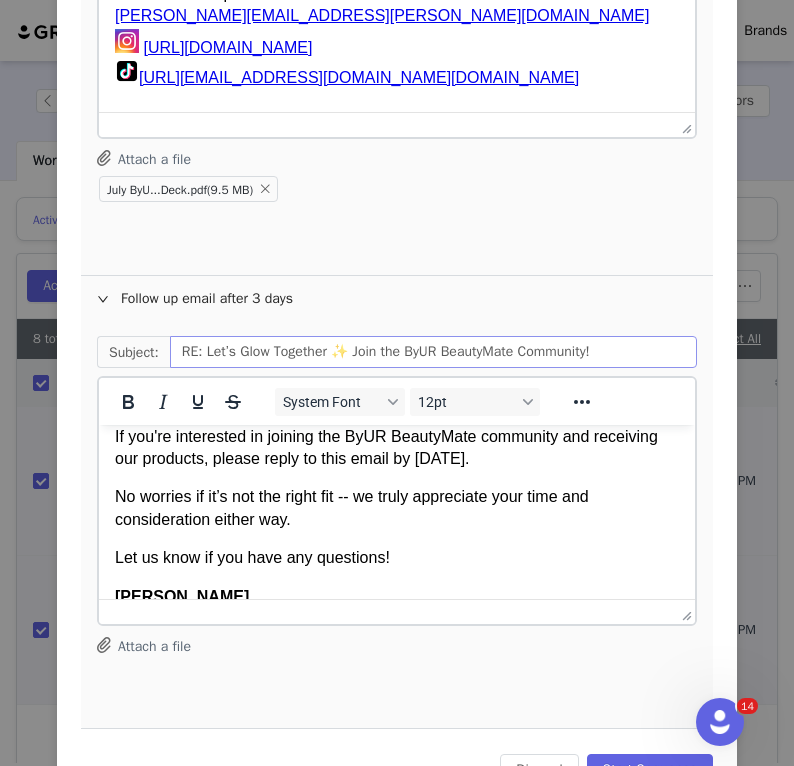 scroll, scrollTop: 0, scrollLeft: 0, axis: both 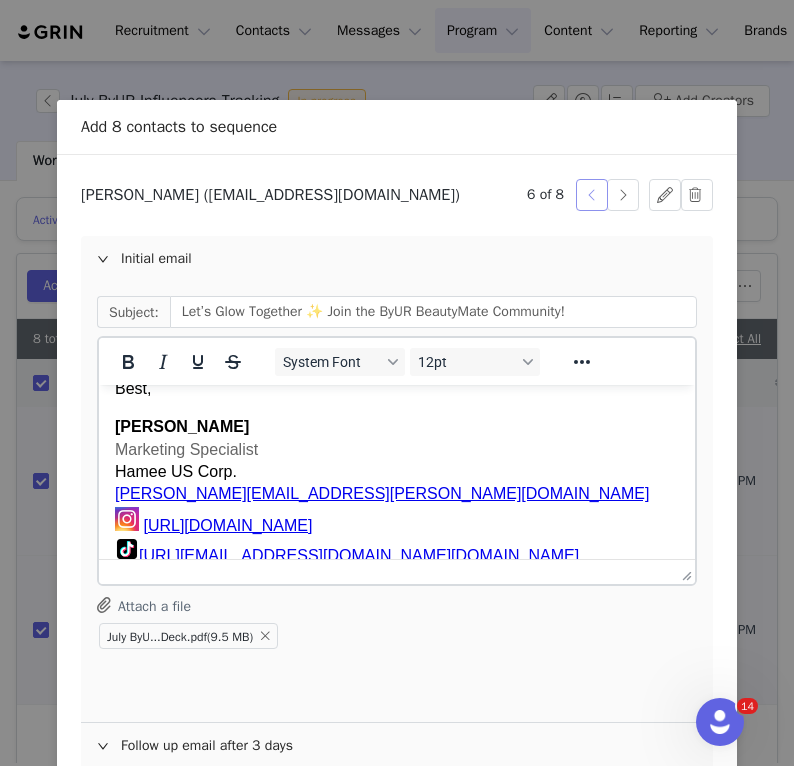 click at bounding box center (592, 195) 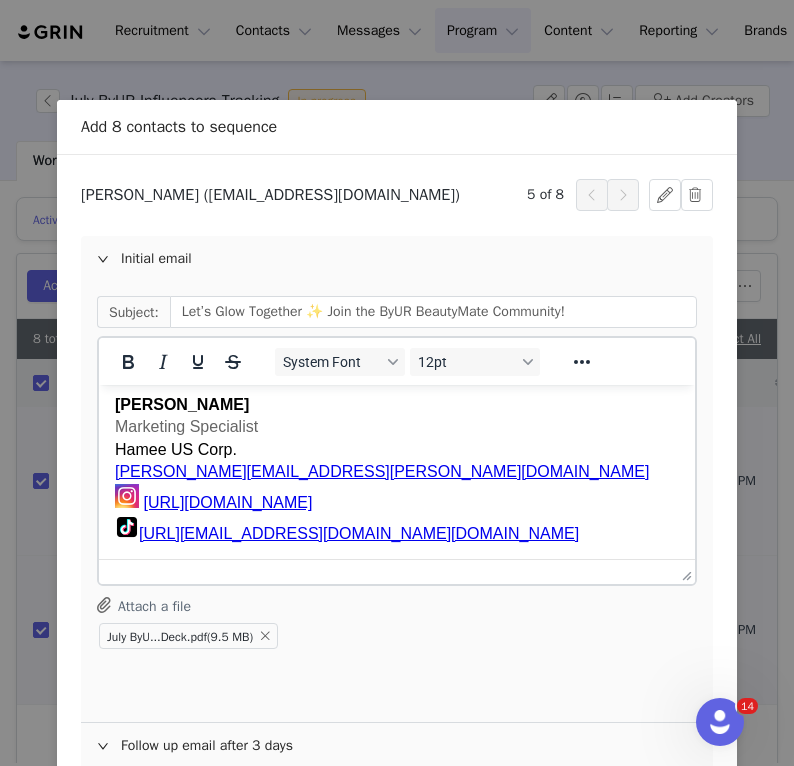 scroll, scrollTop: 417, scrollLeft: 0, axis: vertical 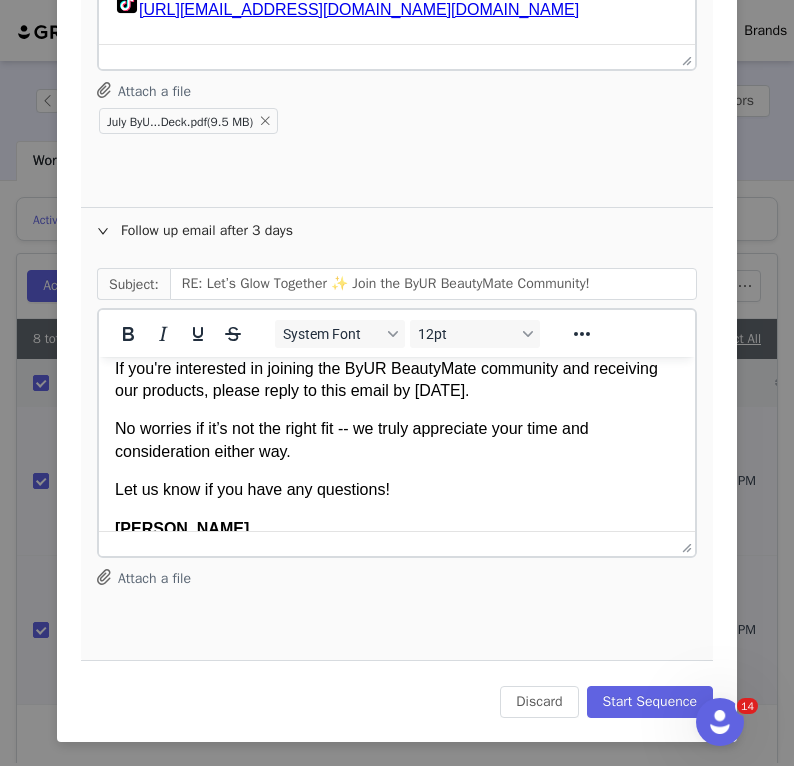 click on "If you're interested in joining the ByUR BeautyMate community and receiving our products, please reply to this email by July 10." at bounding box center [397, 380] 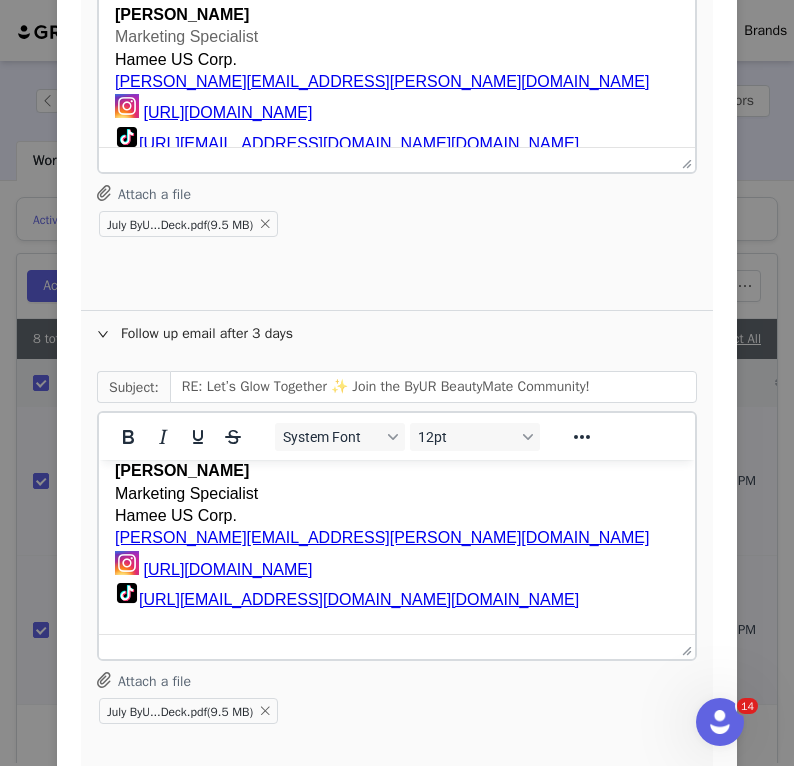 scroll, scrollTop: 401, scrollLeft: 0, axis: vertical 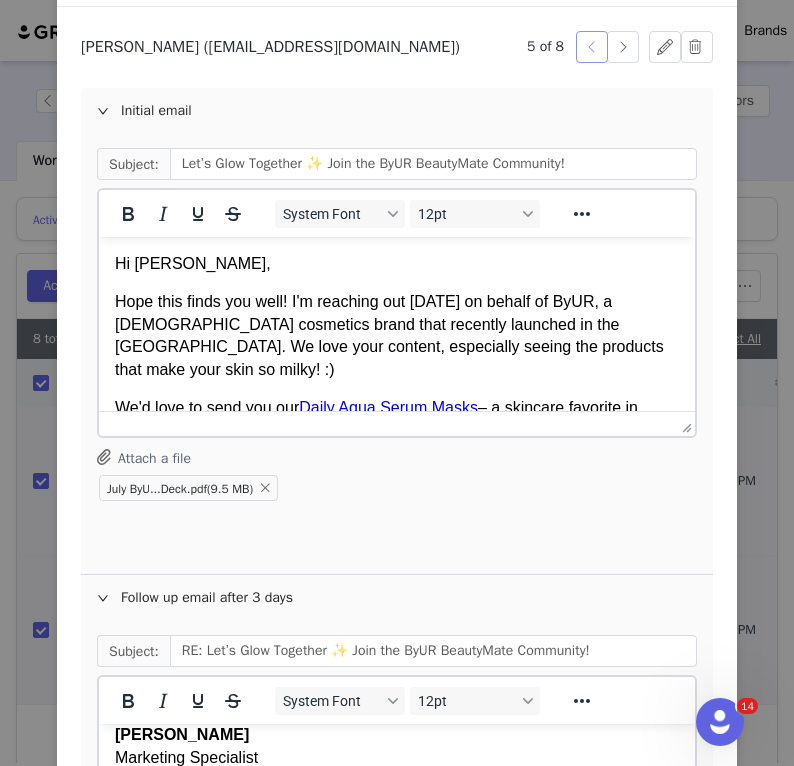 click at bounding box center [592, 47] 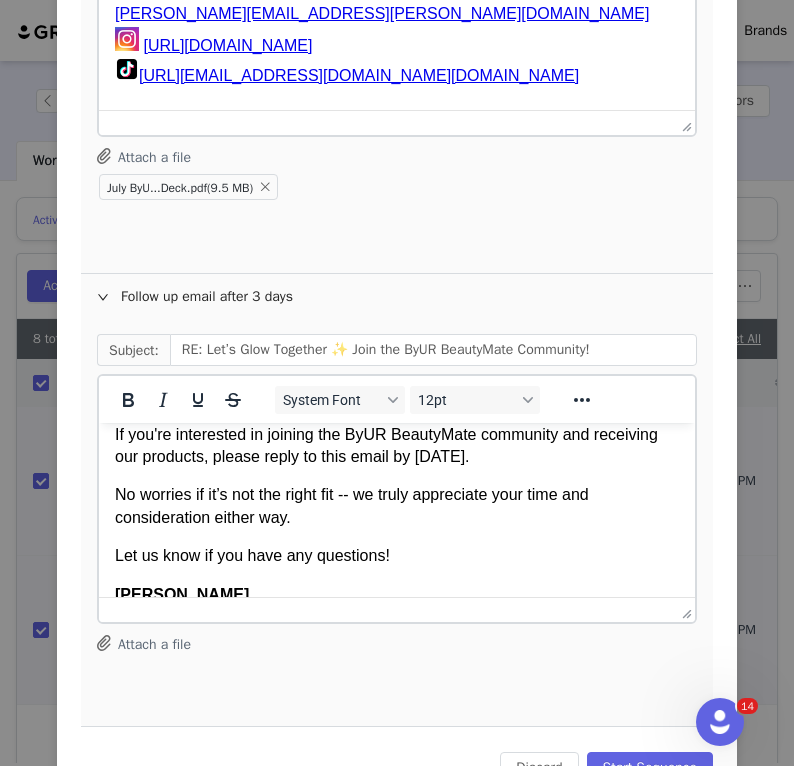 scroll, scrollTop: 1002, scrollLeft: 0, axis: vertical 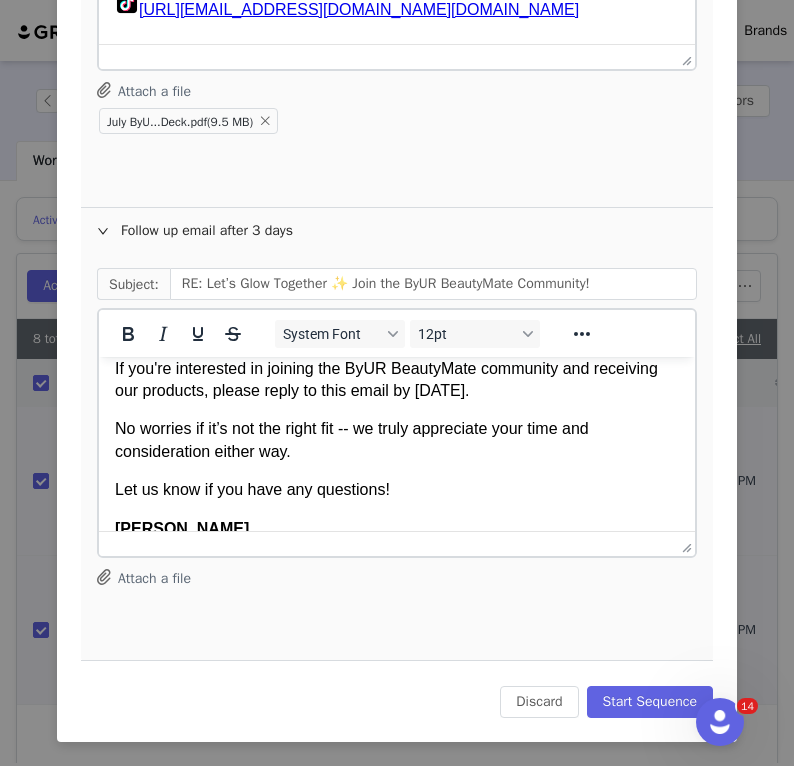 click on "If you're interested in joining the ByUR BeautyMate community and receiving our products, please reply to this email by July 10." at bounding box center [397, 380] 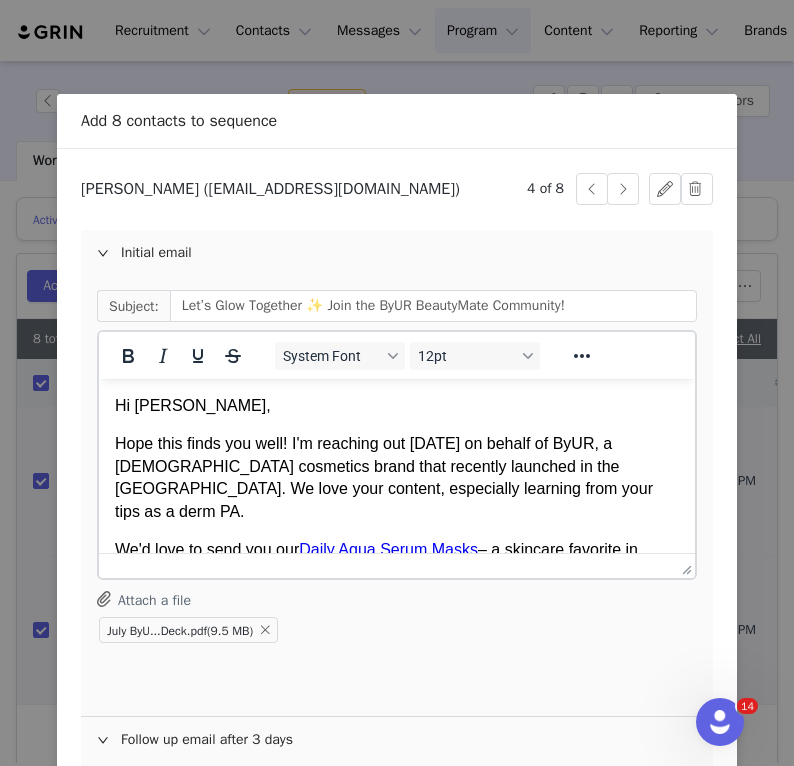 scroll, scrollTop: 0, scrollLeft: 0, axis: both 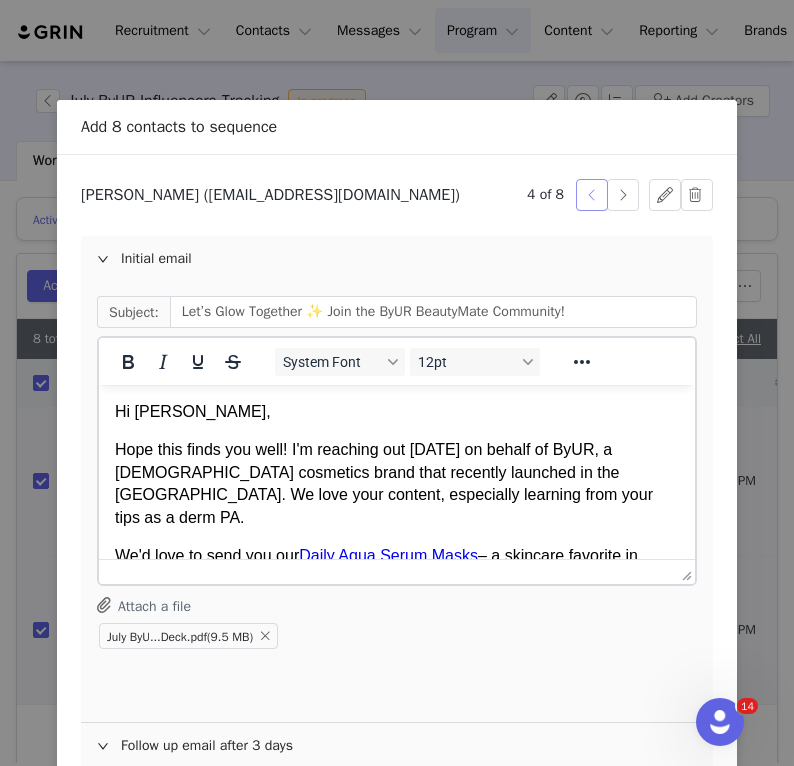 click at bounding box center (592, 195) 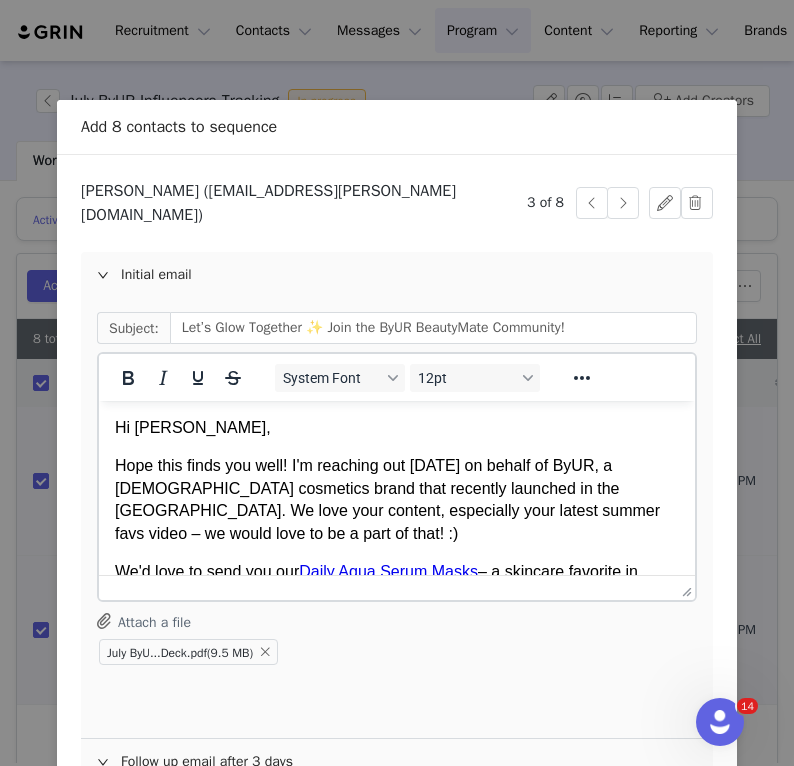 scroll, scrollTop: 439, scrollLeft: 0, axis: vertical 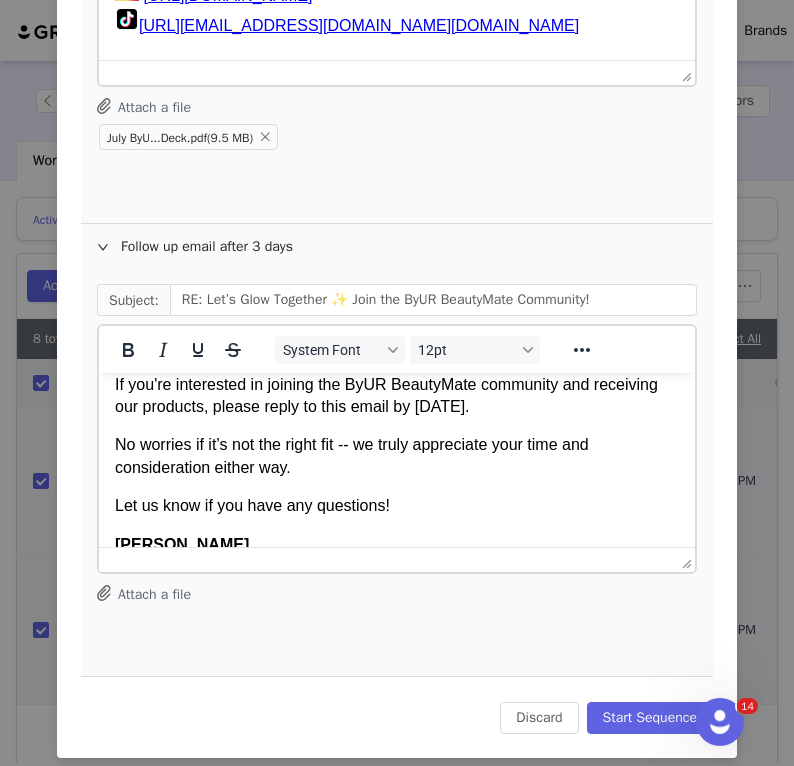 click on "If you're interested in joining the ByUR BeautyMate community and receiving our products, please reply to this email by July 10." at bounding box center [397, 396] 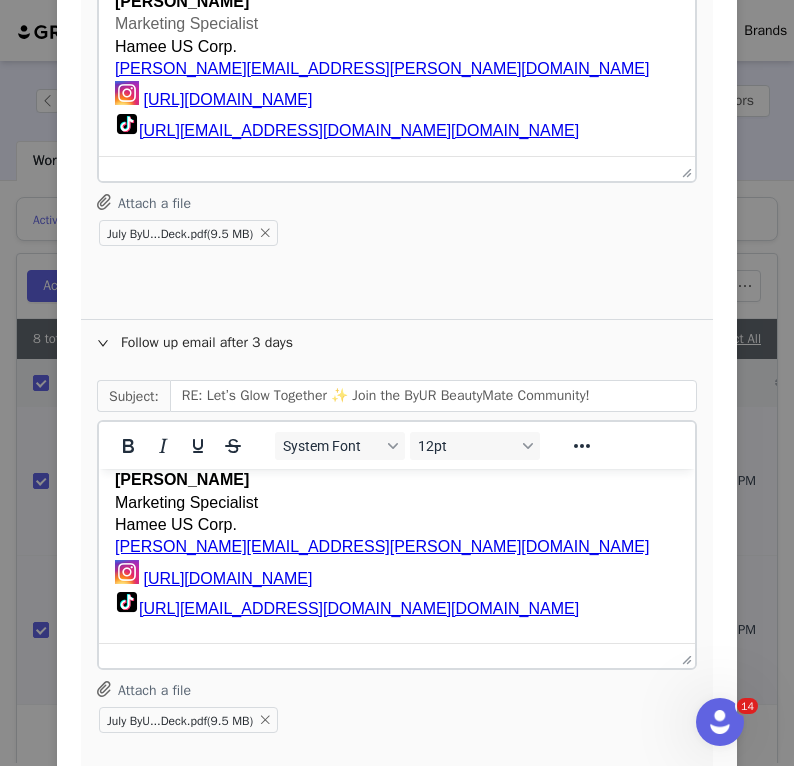 scroll, scrollTop: 0, scrollLeft: 0, axis: both 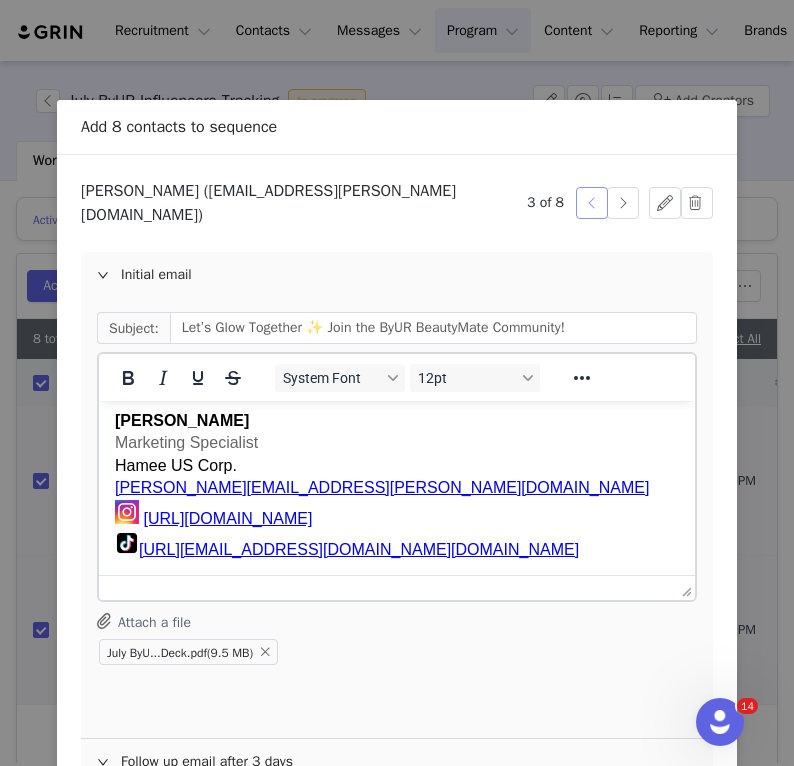 click at bounding box center [592, 203] 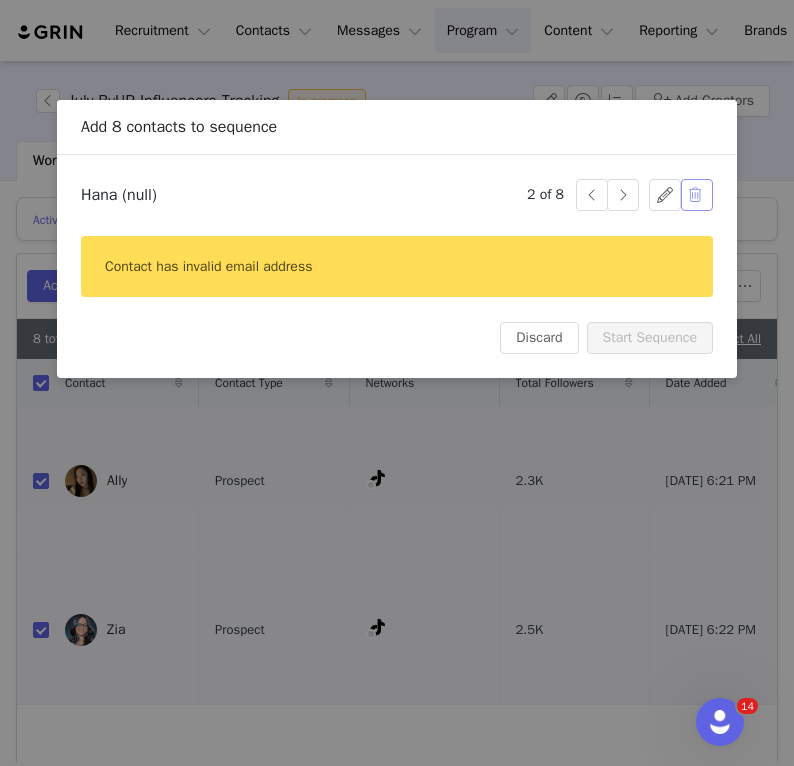 click at bounding box center [697, 195] 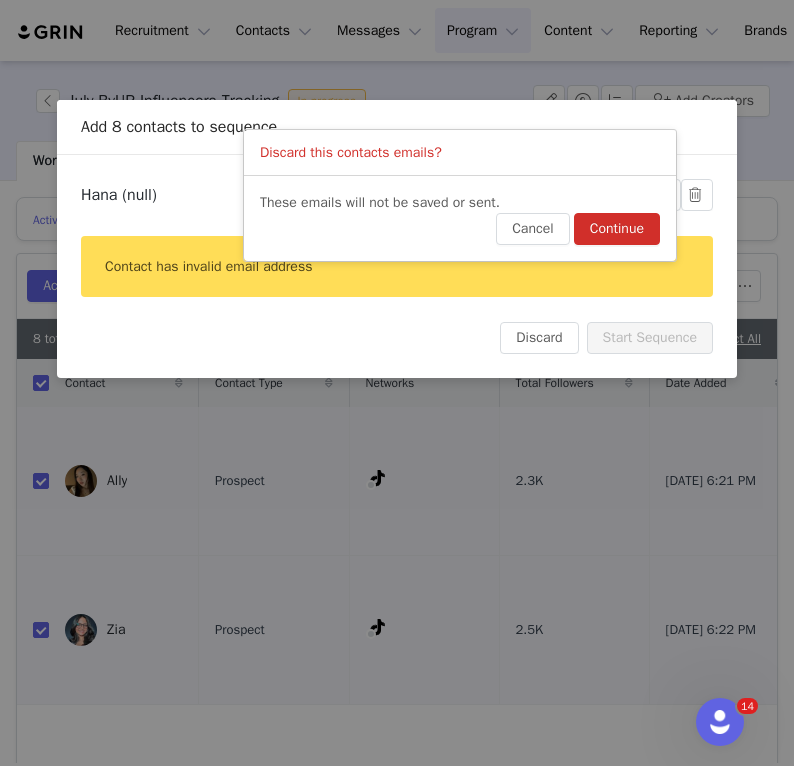 click on "Continue" at bounding box center (617, 229) 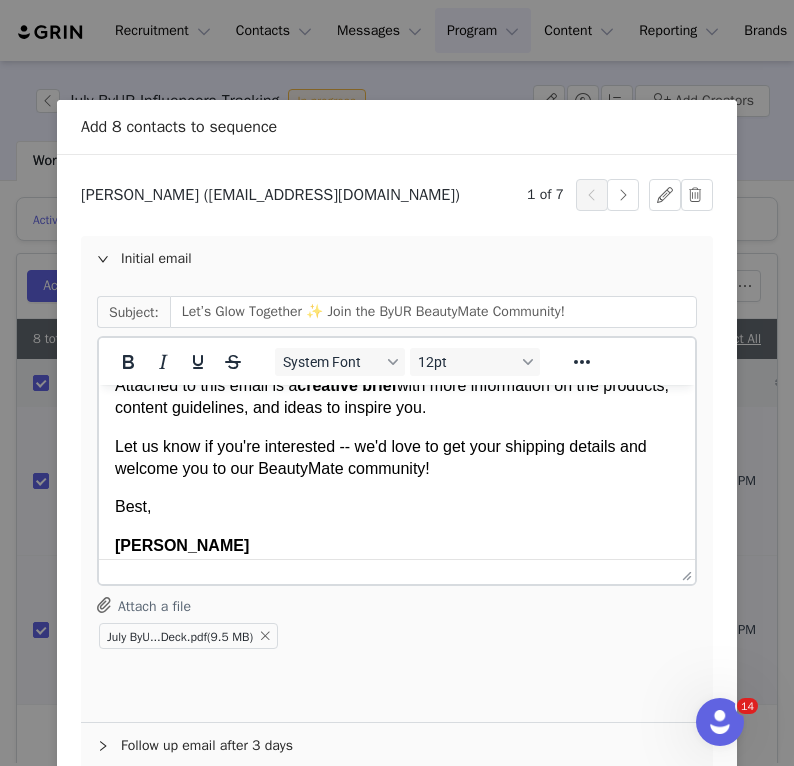 scroll, scrollTop: 439, scrollLeft: 0, axis: vertical 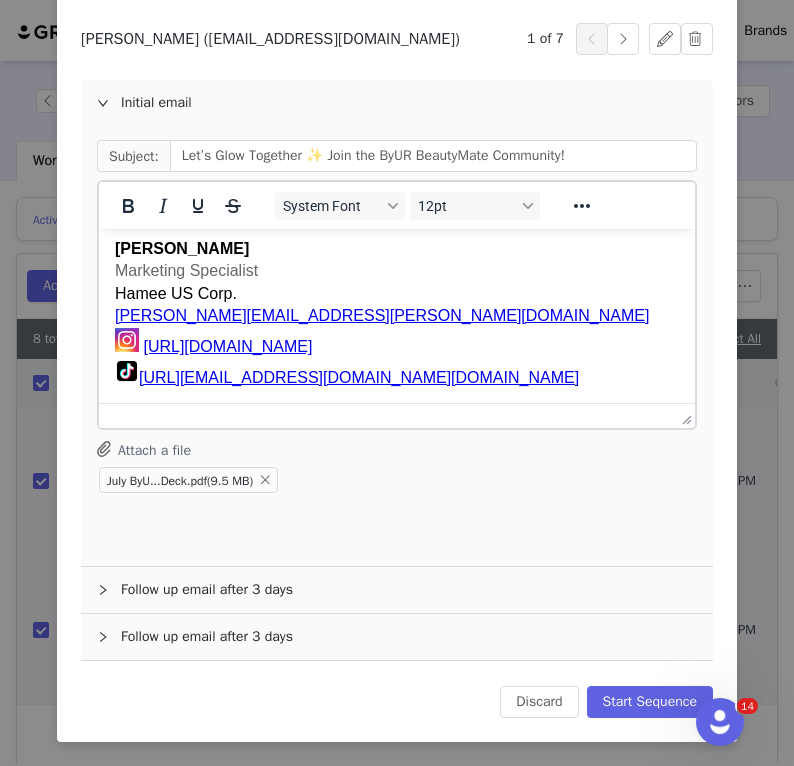 click on "Follow up email after 3 days" at bounding box center [397, 637] 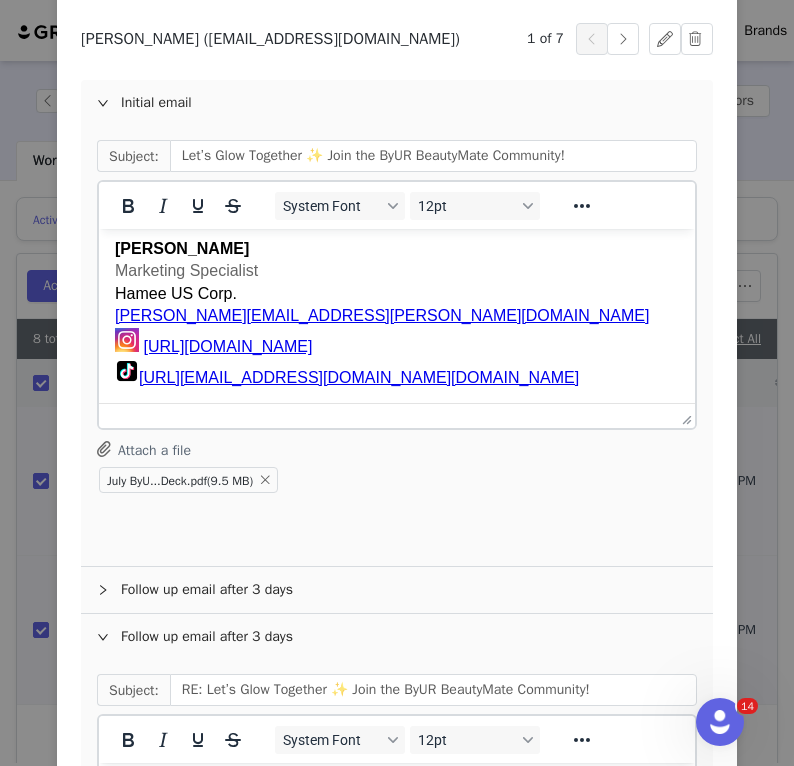scroll, scrollTop: 0, scrollLeft: 0, axis: both 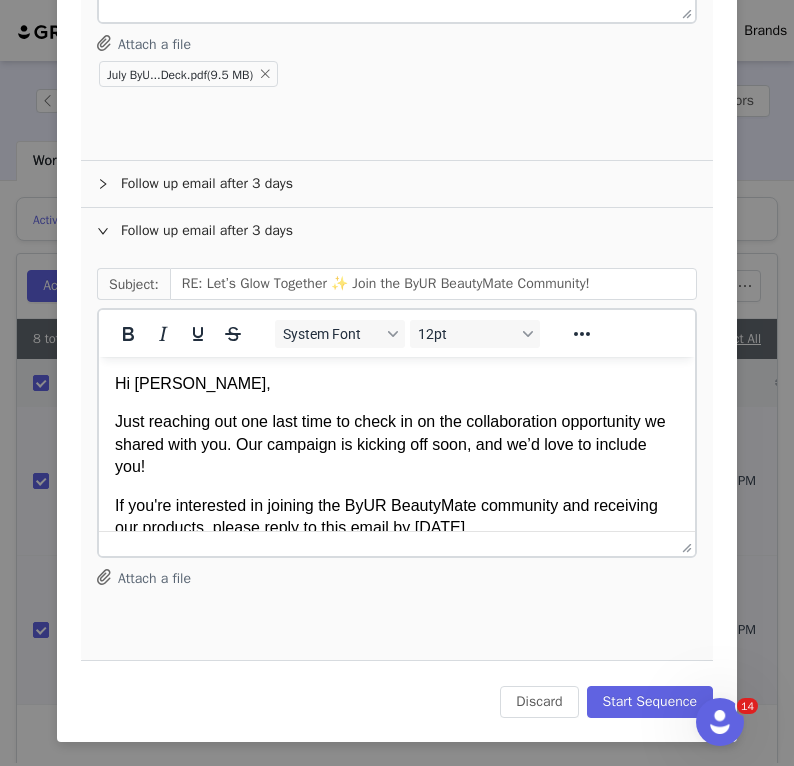 click on "If you're interested in joining the ByUR BeautyMate community and receiving our products, please reply to this email by July 10." at bounding box center [397, 517] 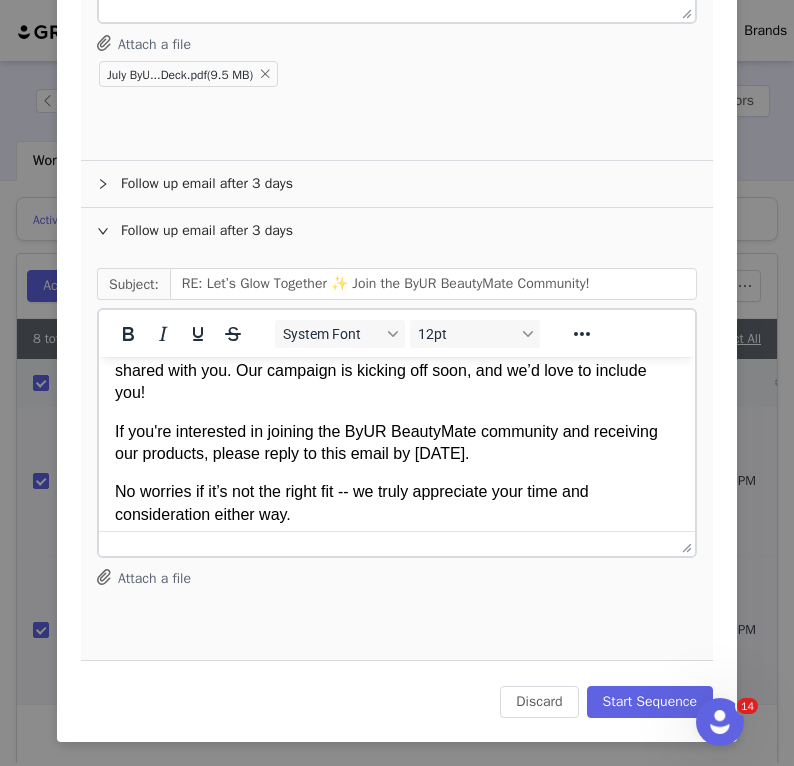 scroll, scrollTop: 75, scrollLeft: 0, axis: vertical 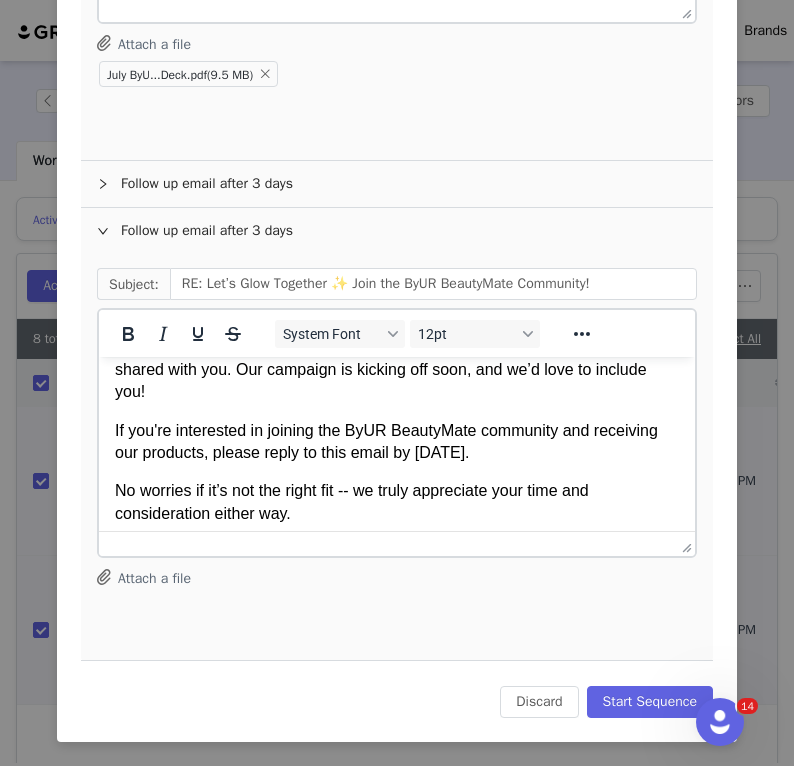 click on "No worries if it’s not the right fit -- we truly appreciate your time and consideration either way." at bounding box center [397, 502] 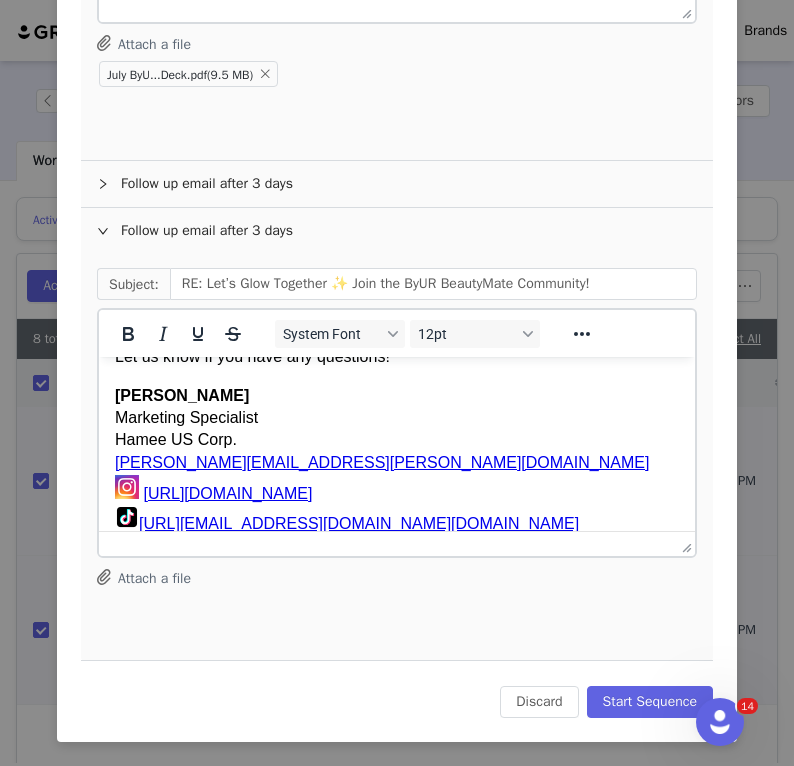 scroll, scrollTop: 273, scrollLeft: 0, axis: vertical 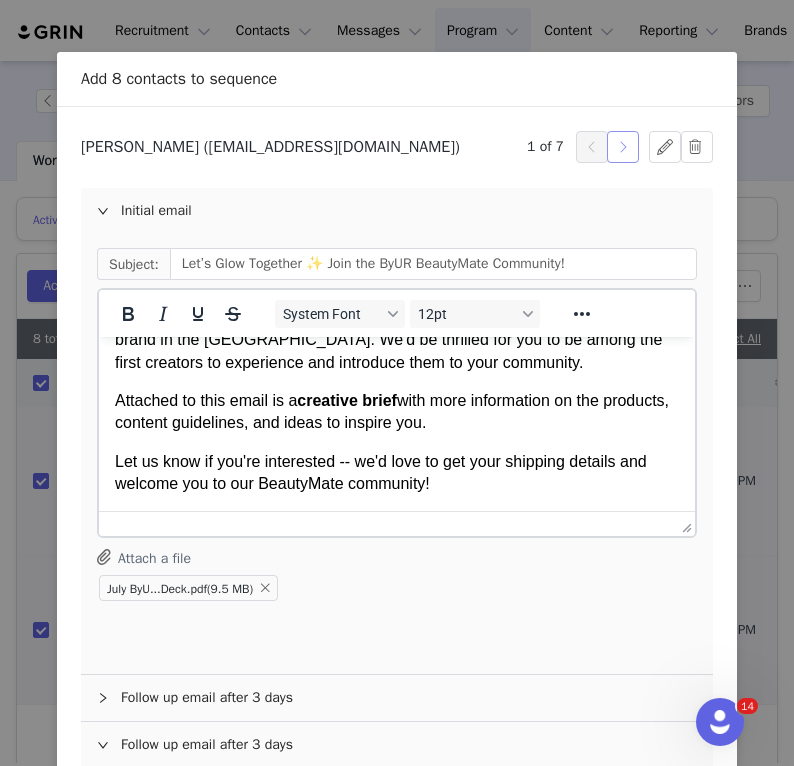 click at bounding box center [623, 147] 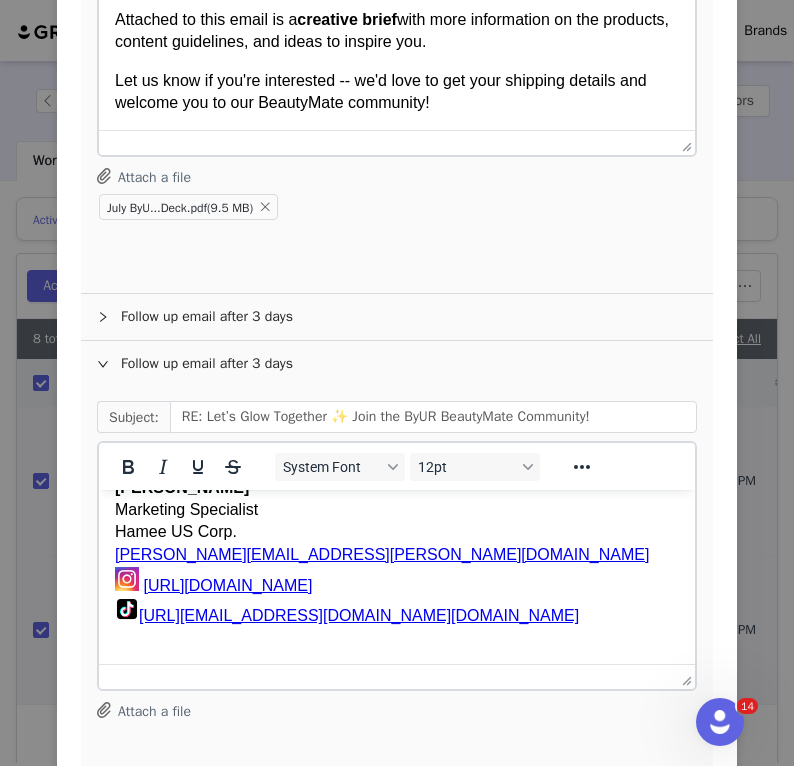 scroll, scrollTop: 526, scrollLeft: 0, axis: vertical 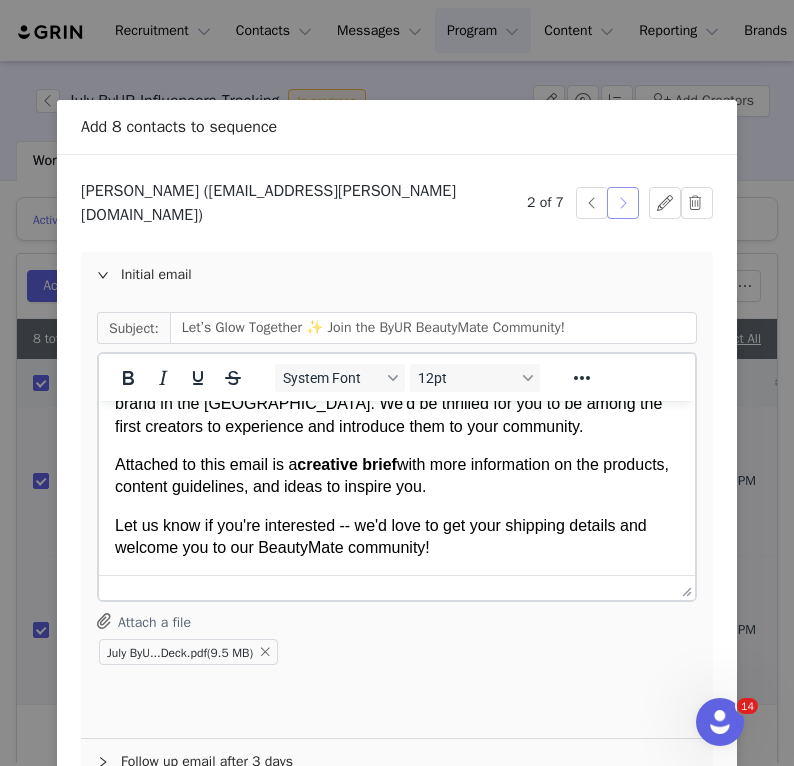 click at bounding box center (623, 203) 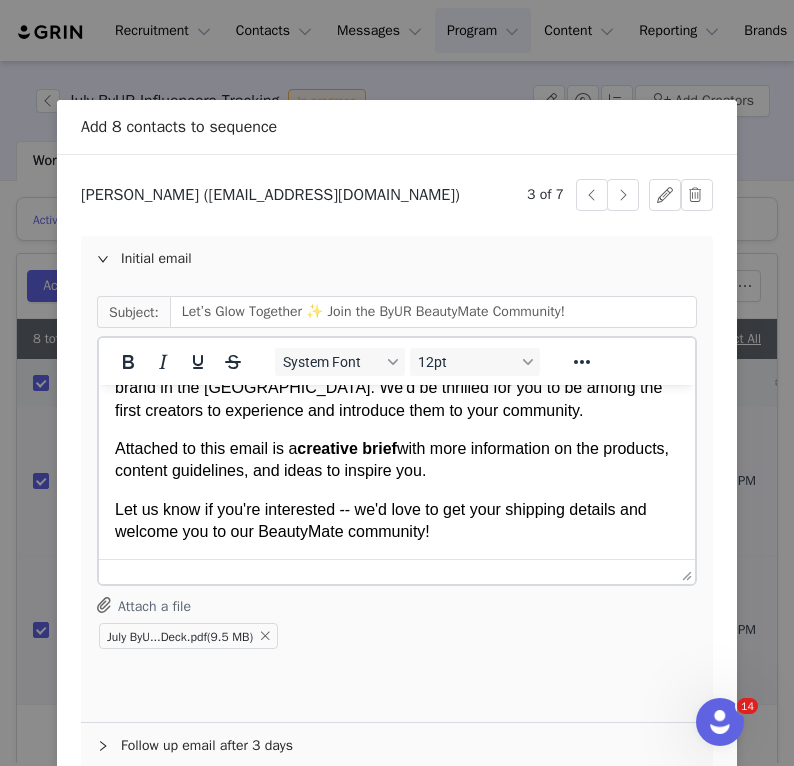 scroll, scrollTop: 417, scrollLeft: 0, axis: vertical 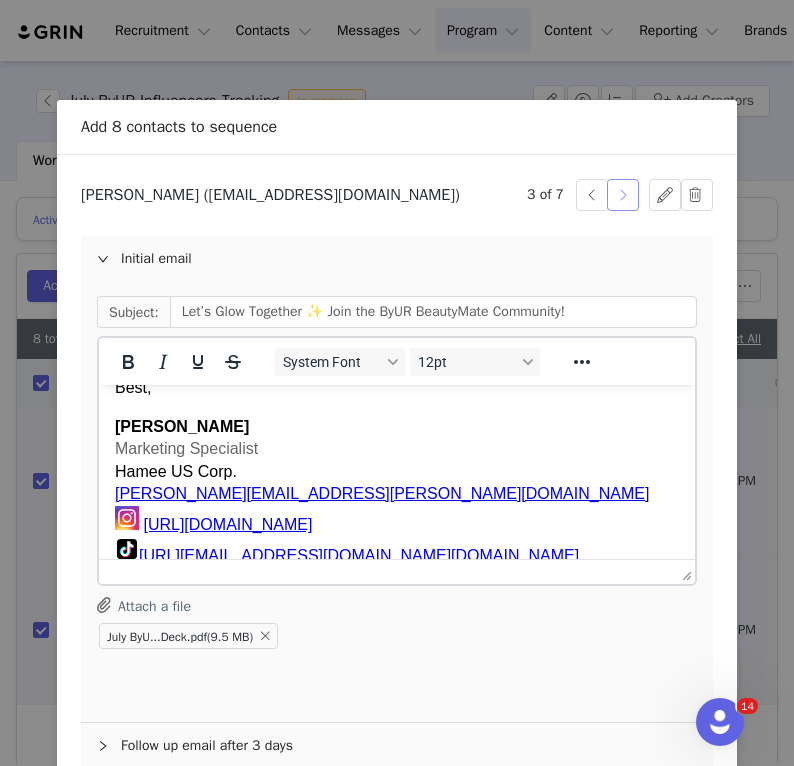 click at bounding box center (623, 195) 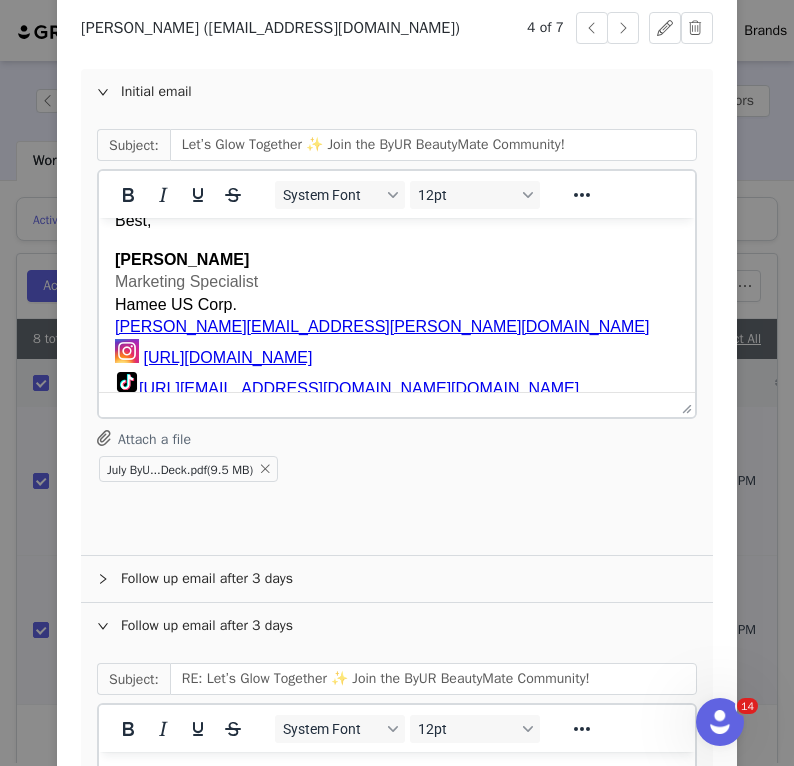 scroll, scrollTop: 154, scrollLeft: 0, axis: vertical 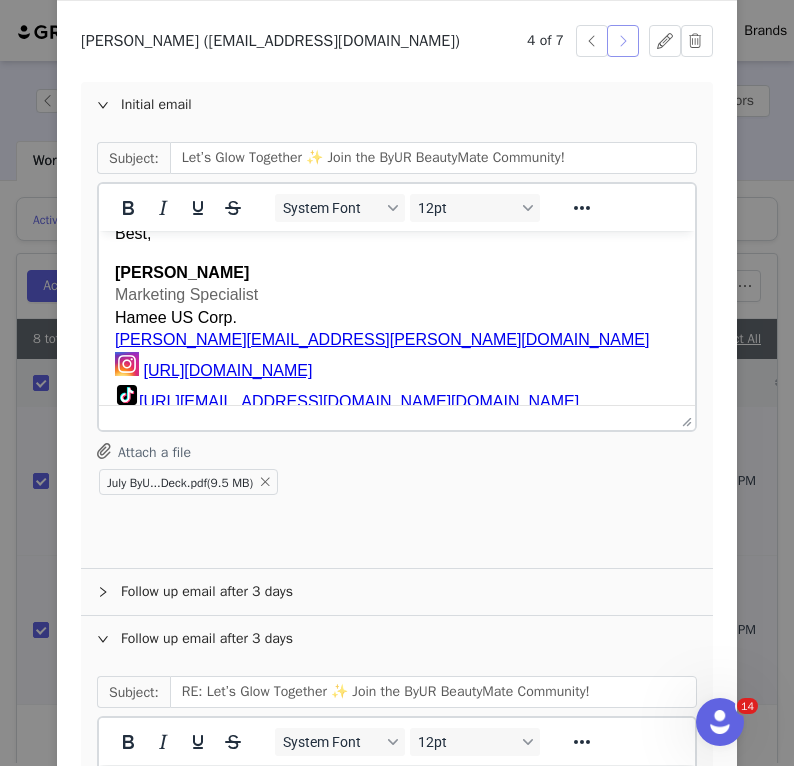 click at bounding box center [623, 41] 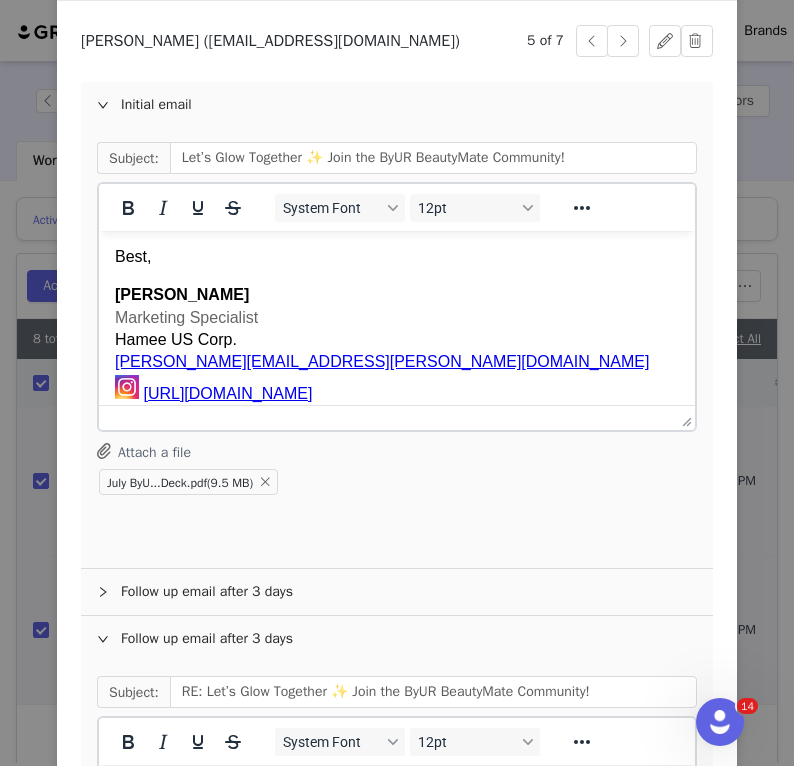 scroll, scrollTop: 439, scrollLeft: 0, axis: vertical 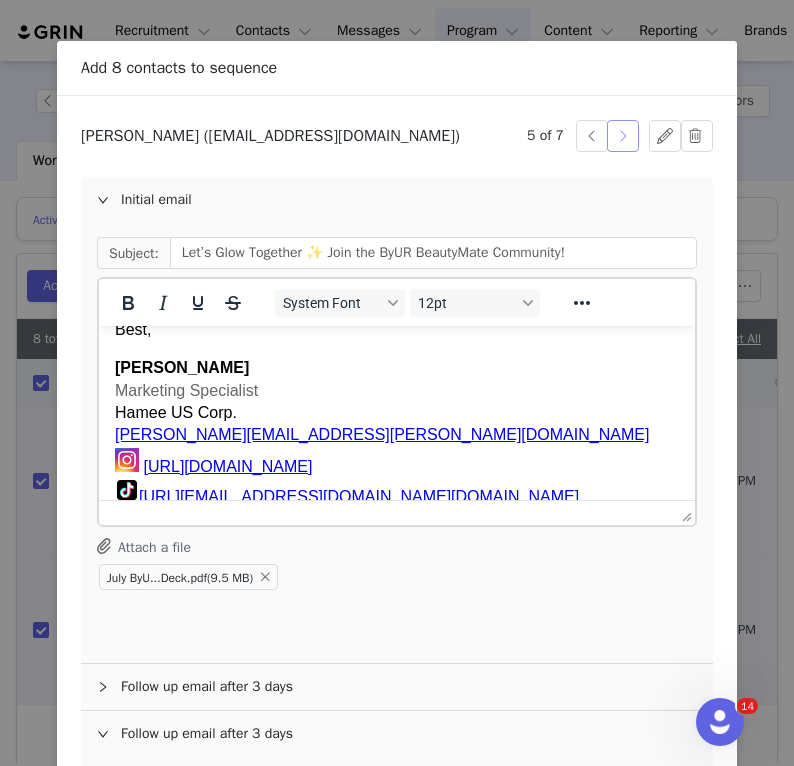click at bounding box center [623, 136] 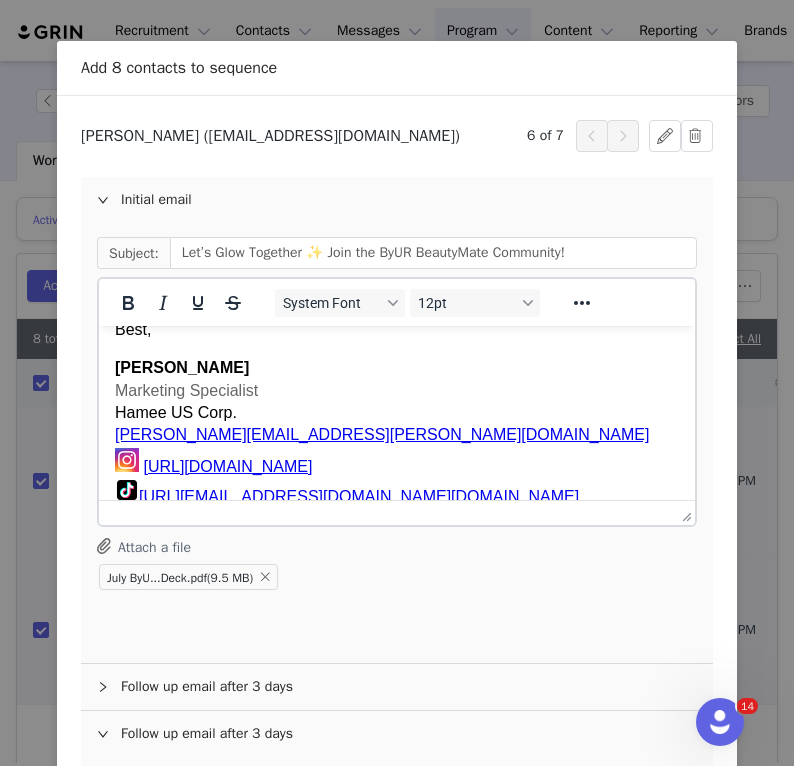 scroll, scrollTop: 417, scrollLeft: 0, axis: vertical 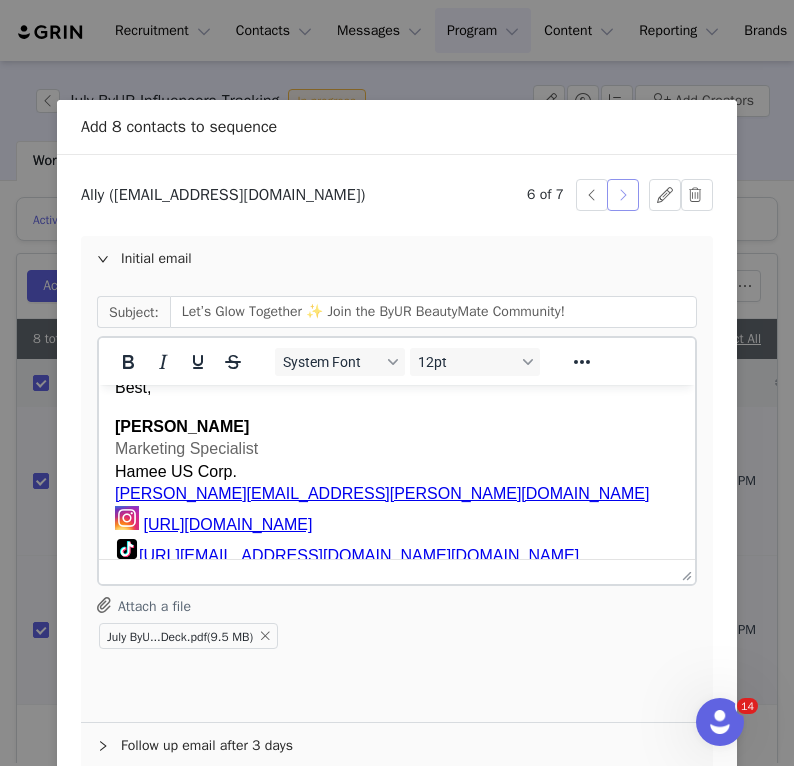 click at bounding box center [623, 195] 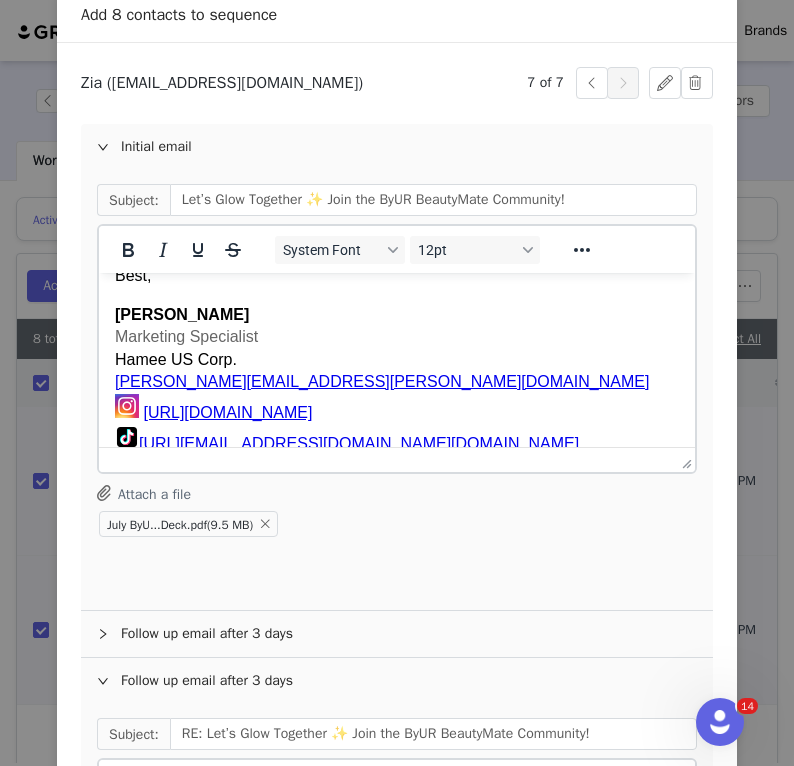scroll, scrollTop: 552, scrollLeft: 0, axis: vertical 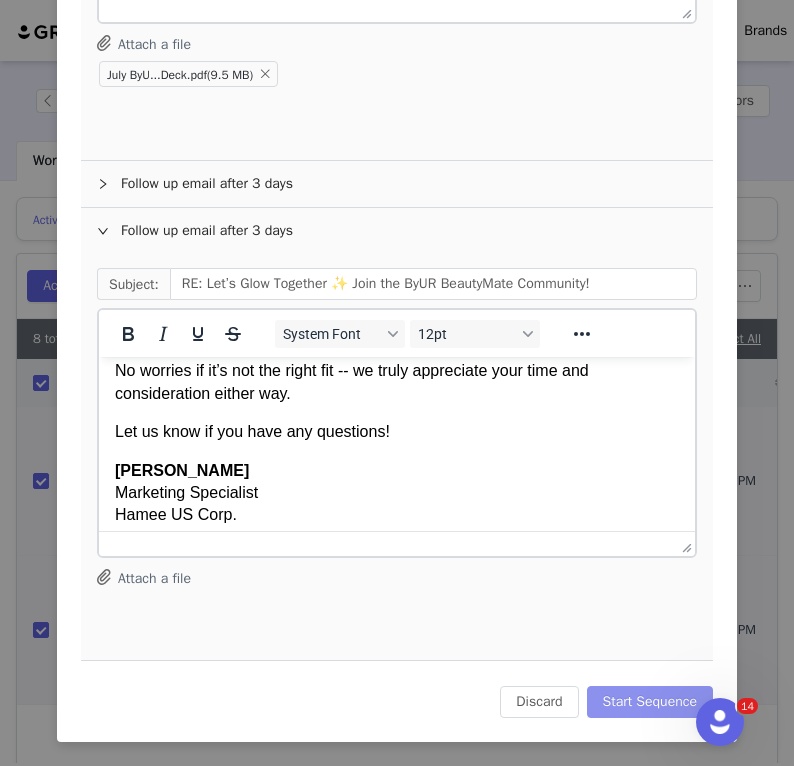 click on "Start Sequence" at bounding box center (650, 702) 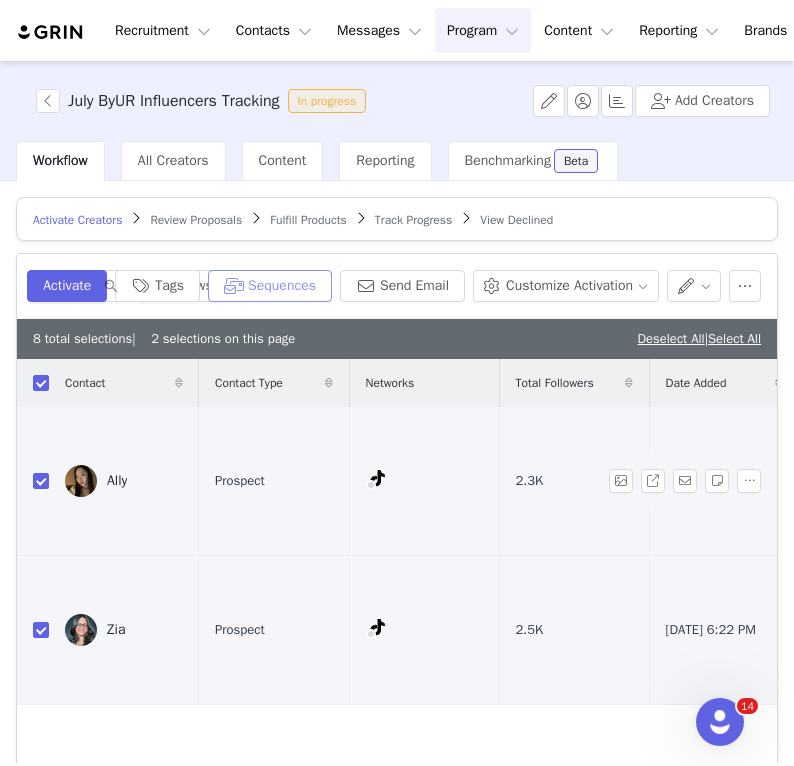 scroll, scrollTop: 105, scrollLeft: 0, axis: vertical 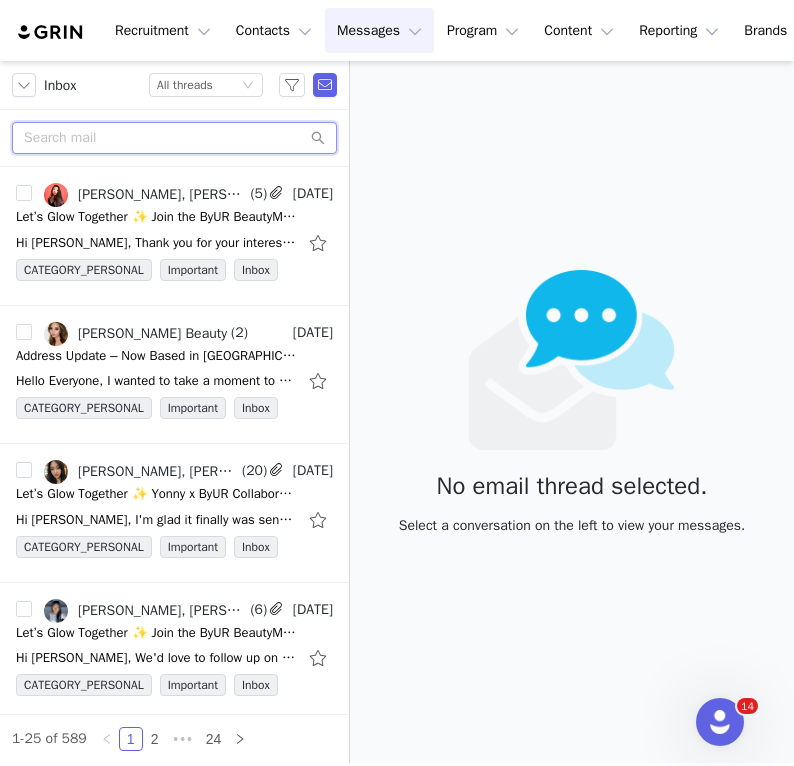 click at bounding box center [174, 138] 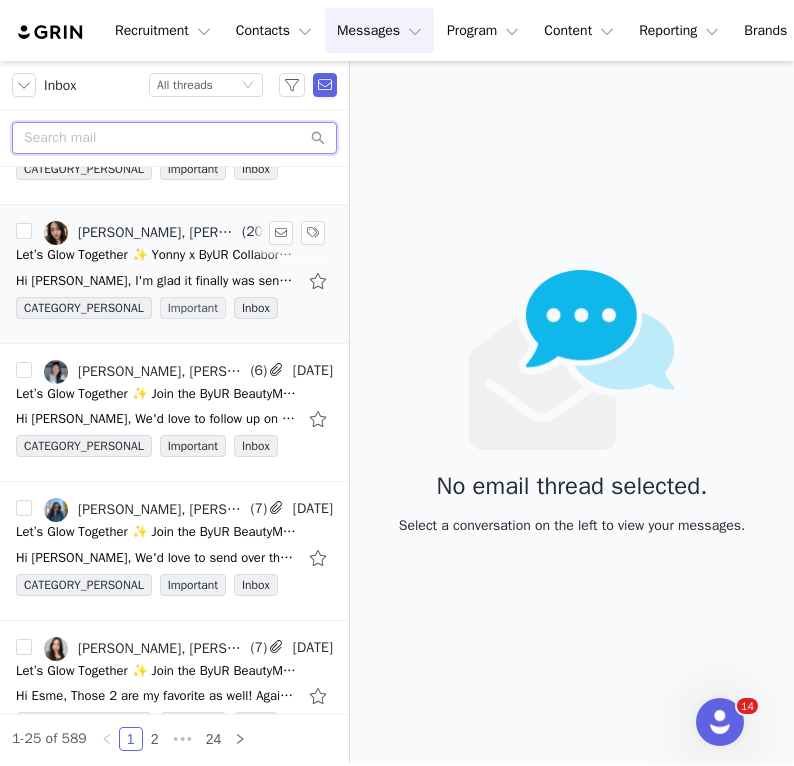 scroll, scrollTop: 241, scrollLeft: 0, axis: vertical 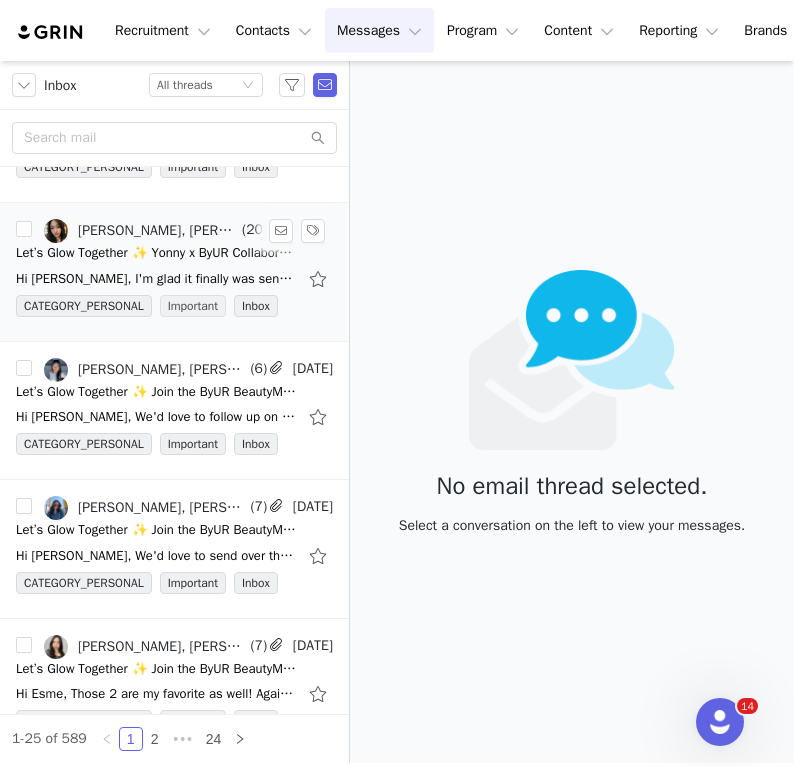 click on "[PERSON_NAME], [PERSON_NAME]" at bounding box center (162, 508) 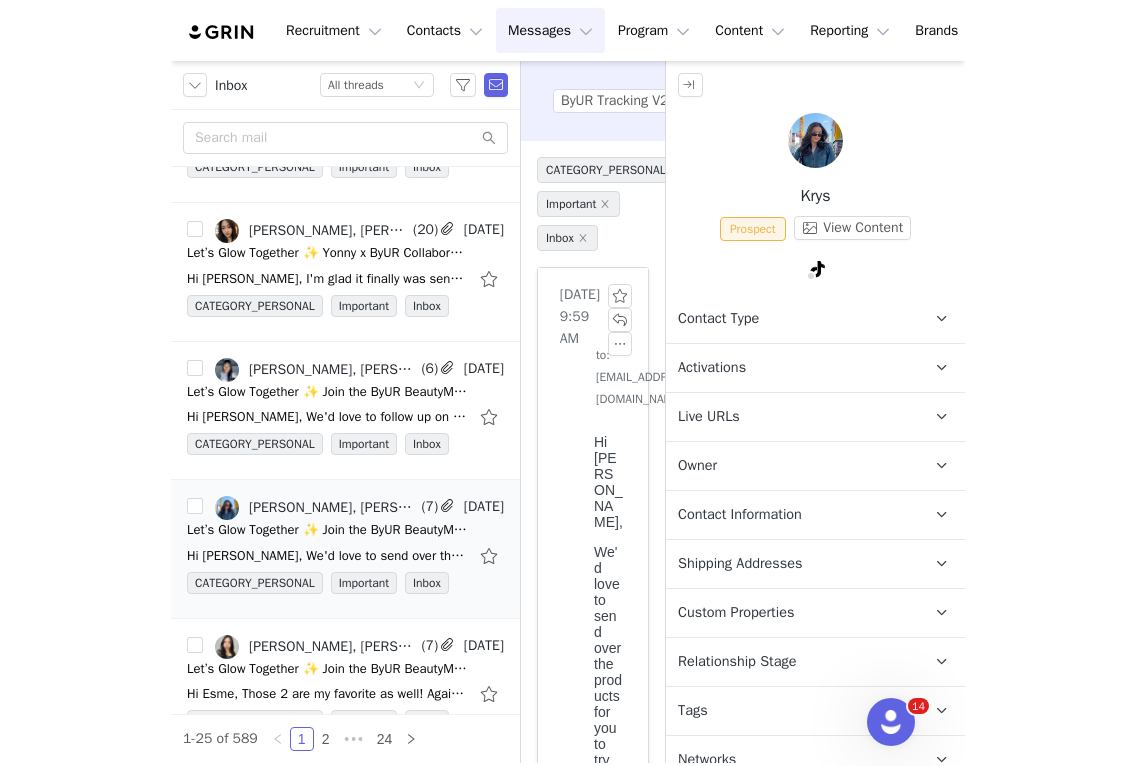 scroll, scrollTop: 0, scrollLeft: 0, axis: both 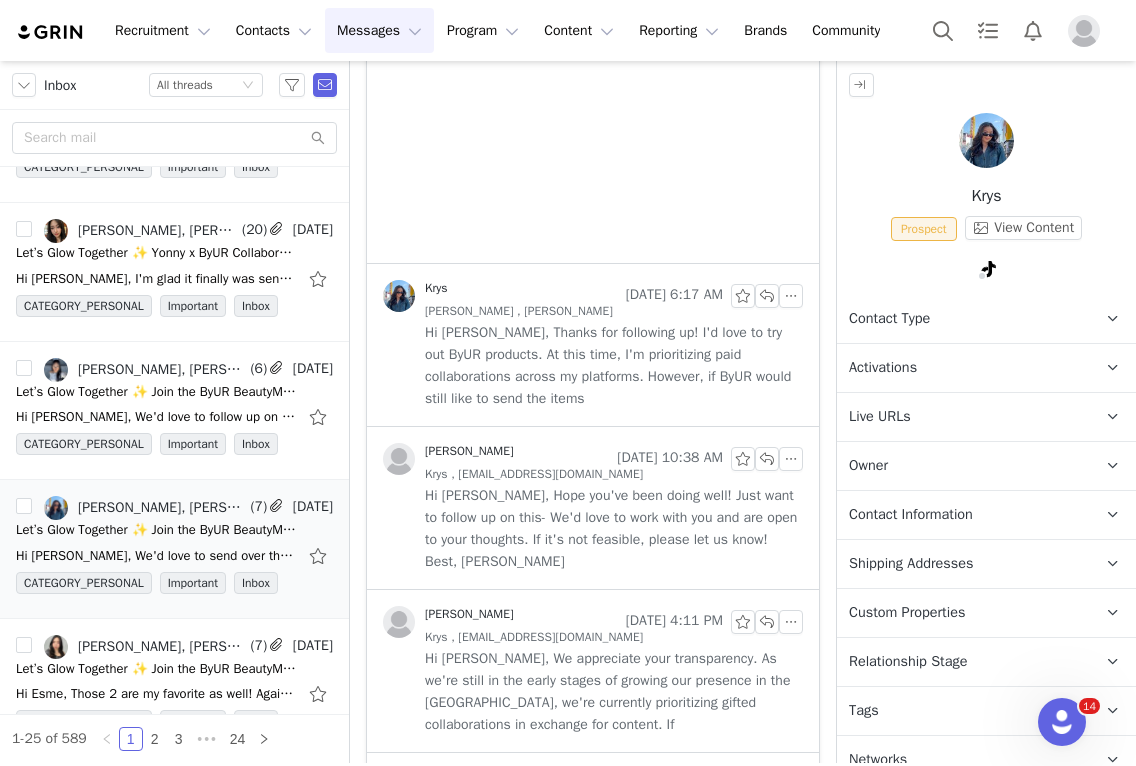click on "Hi [PERSON_NAME], Thanks for following up! I'd love to try out ByUR products. At this time, I'm prioritizing paid collaborations across my platforms. However, if ByUR would still like to send the items" at bounding box center [614, 366] 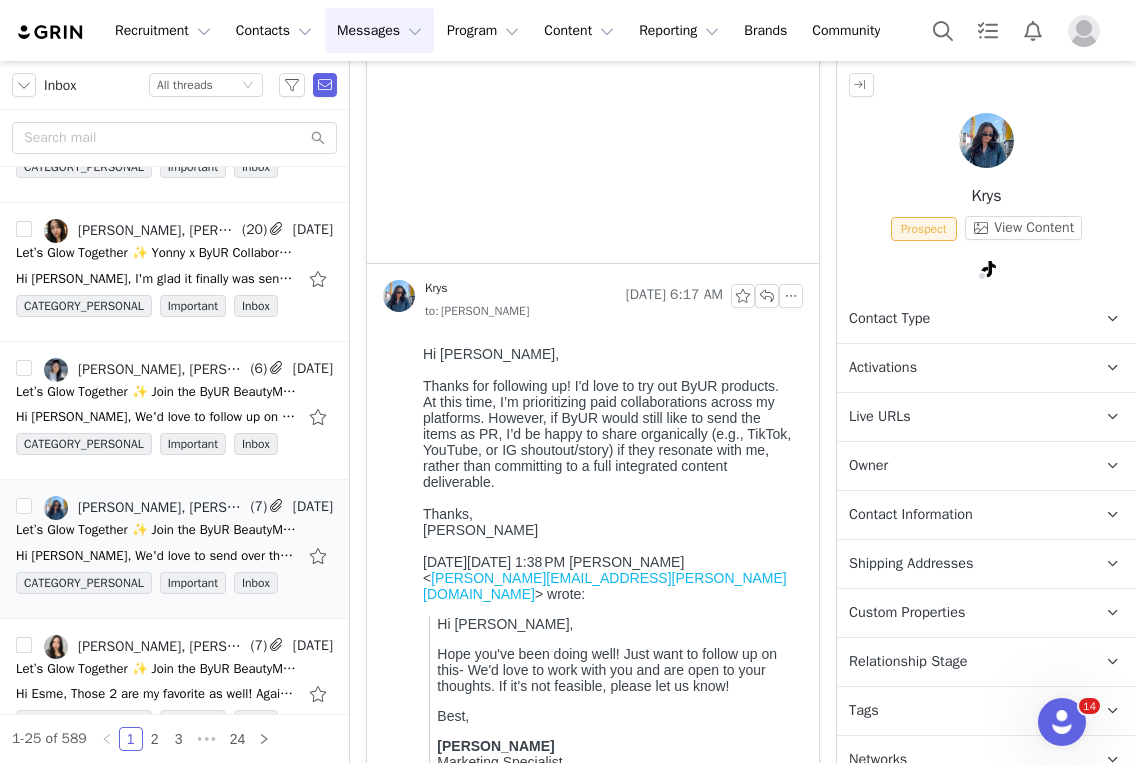 scroll, scrollTop: 0, scrollLeft: 0, axis: both 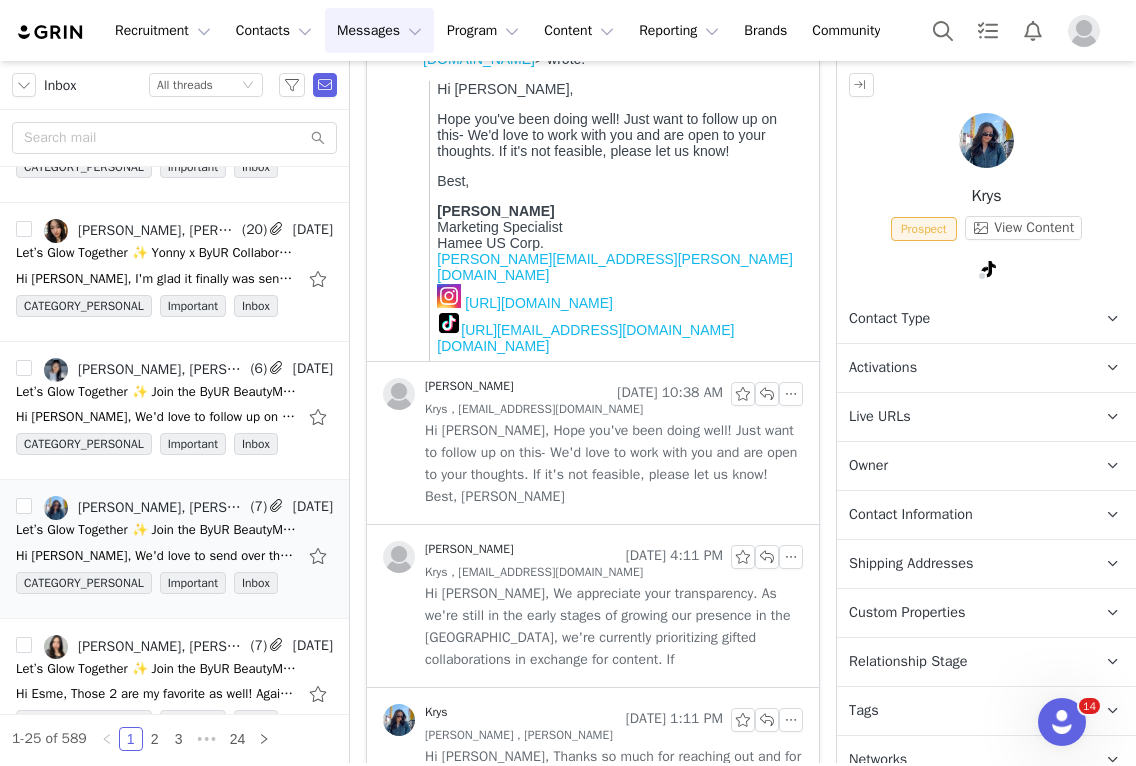 click on "Hi [PERSON_NAME], Hope you've been doing well! Just want to follow up on this- We'd love to work with you and are open to your thoughts. If it's not feasible, please let us know! Best, [PERSON_NAME]" at bounding box center [614, 464] 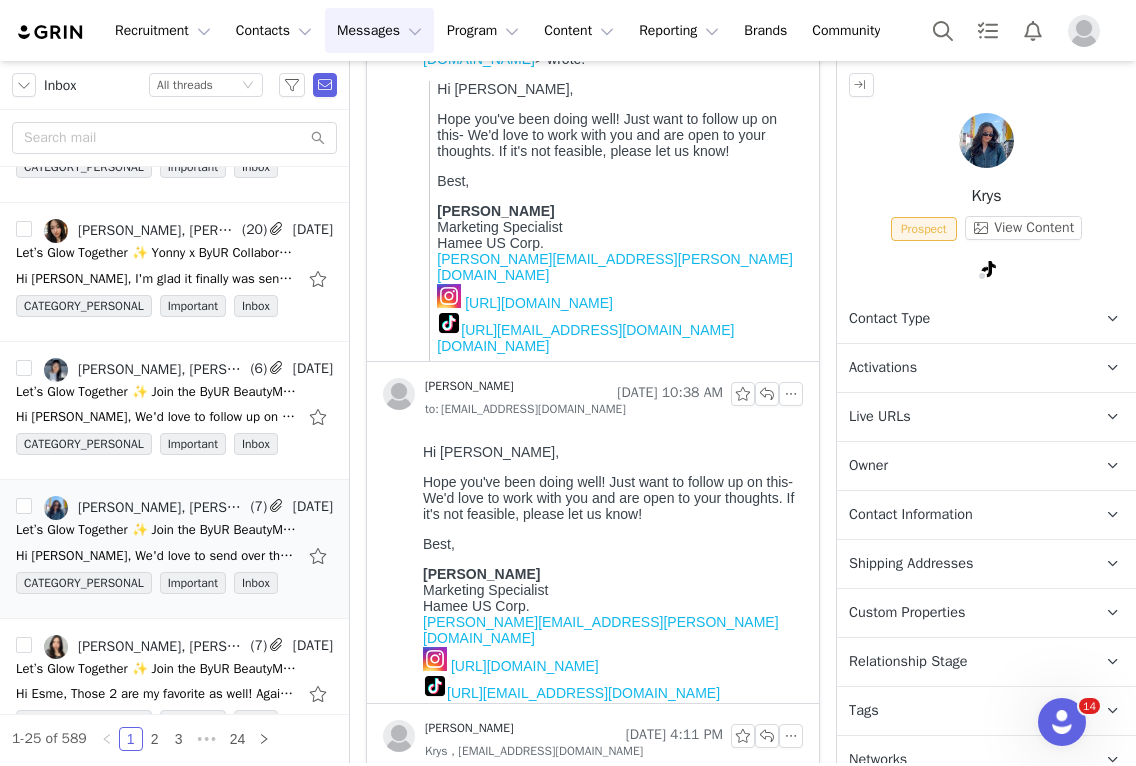 scroll, scrollTop: 0, scrollLeft: 0, axis: both 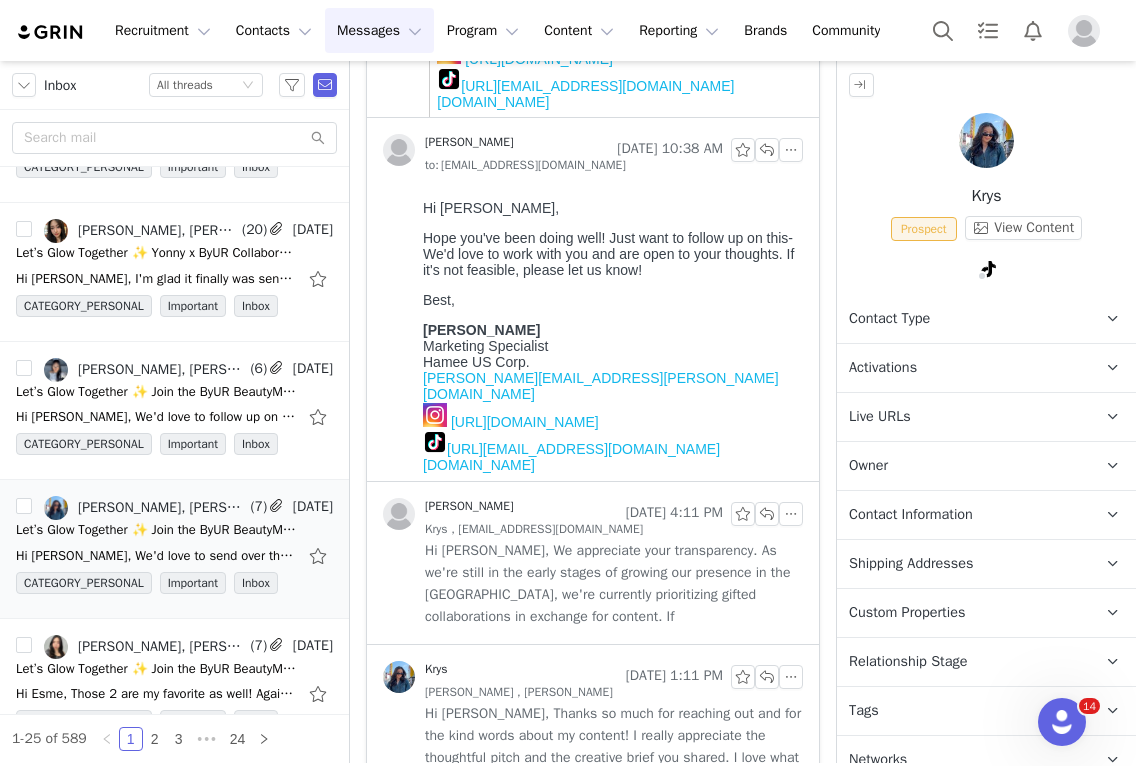 click on "Hi [PERSON_NAME], We appreciate your transparency. As we're still in the early stages of growing our presence in the [GEOGRAPHIC_DATA], we're currently prioritizing gifted collaborations in exchange for content. If" at bounding box center (614, 584) 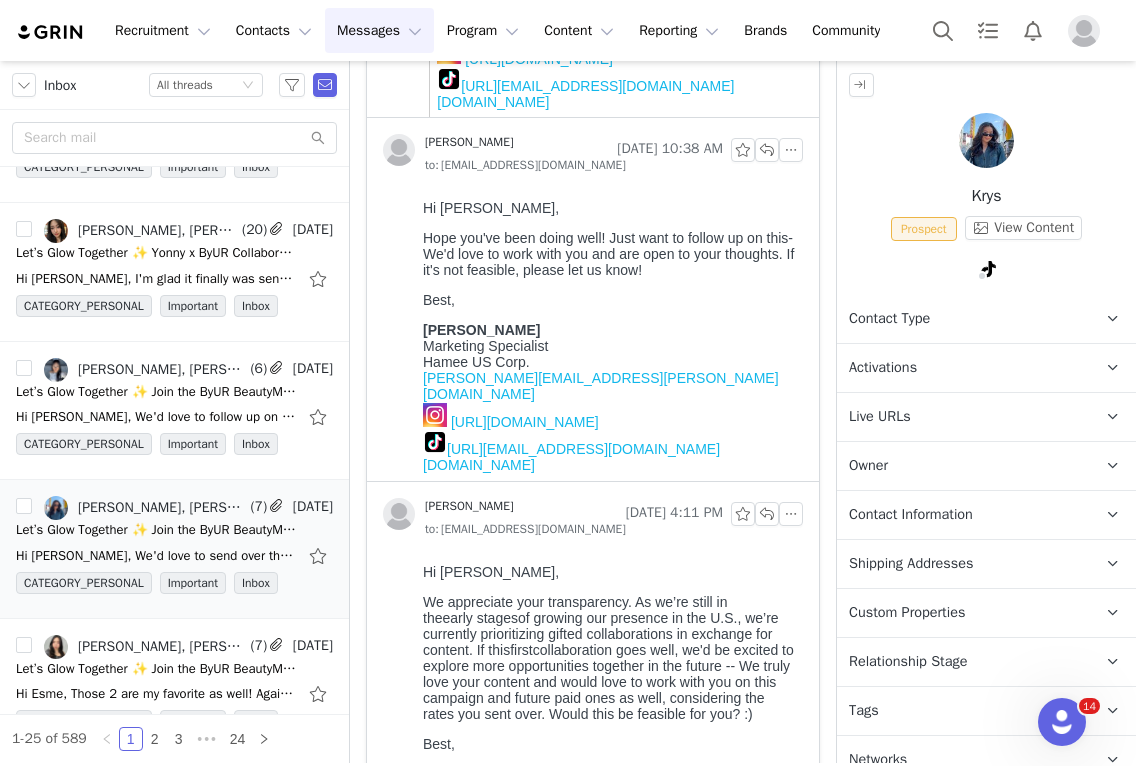 scroll, scrollTop: 0, scrollLeft: 0, axis: both 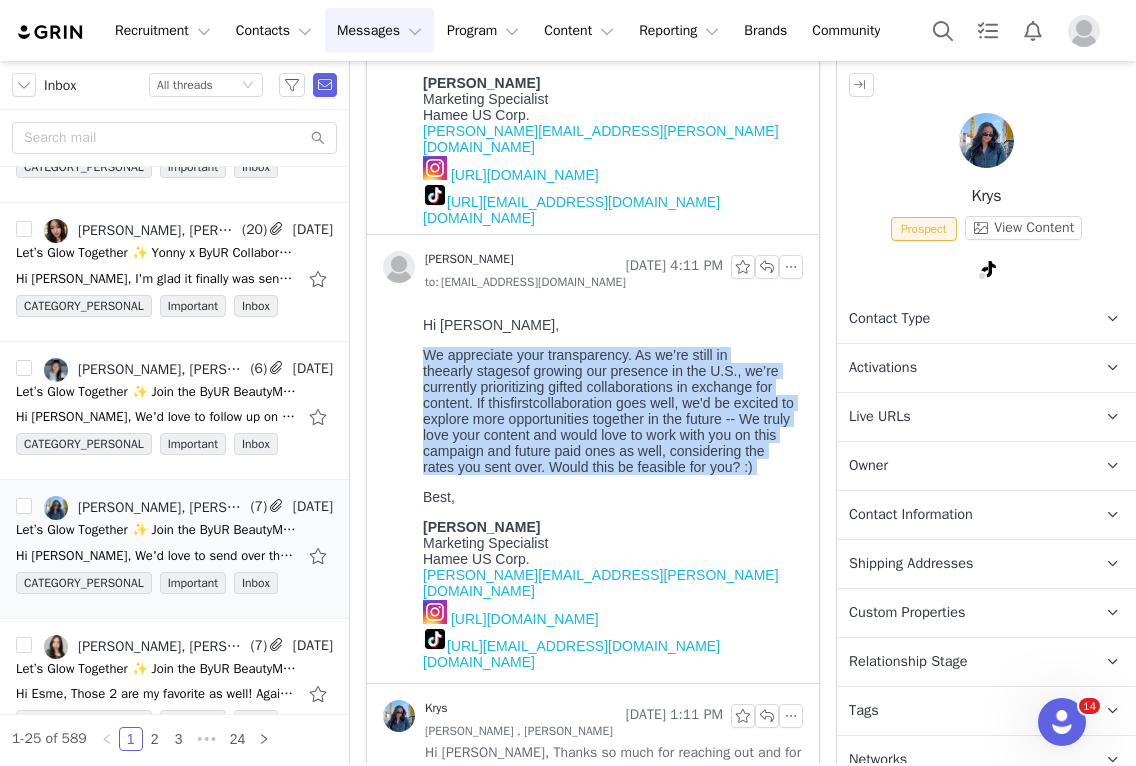 drag, startPoint x: 714, startPoint y: 488, endPoint x: 426, endPoint y: 354, distance: 317.6476 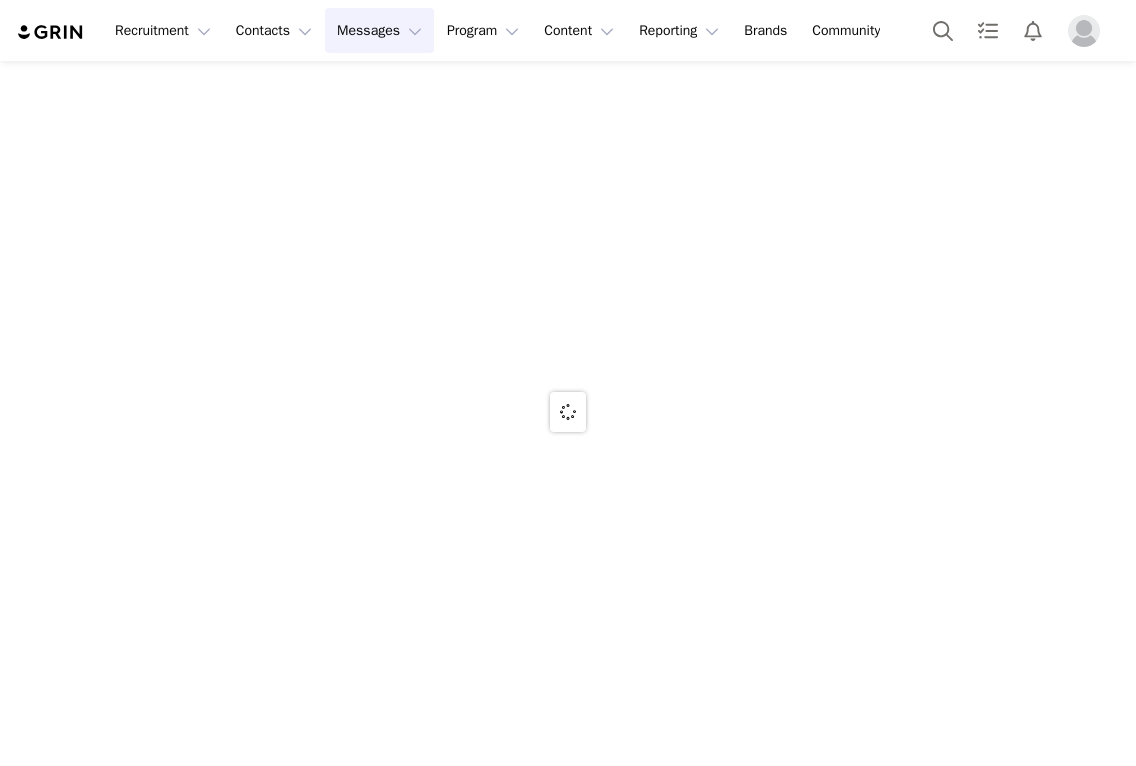 scroll, scrollTop: 0, scrollLeft: 0, axis: both 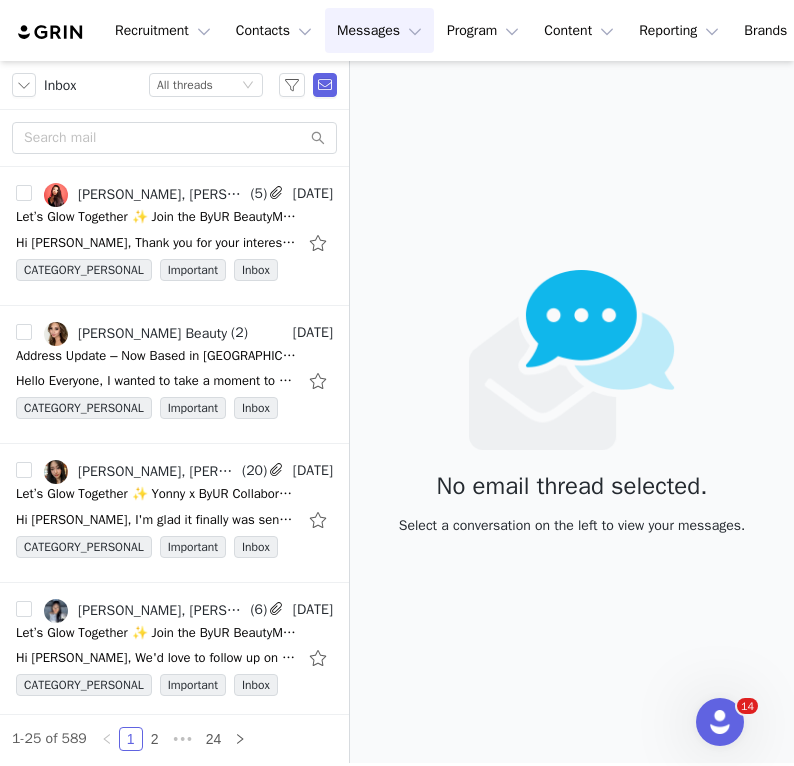 click on "No email thread selected. Select a conversation on the left to view your messages." at bounding box center [572, 412] 